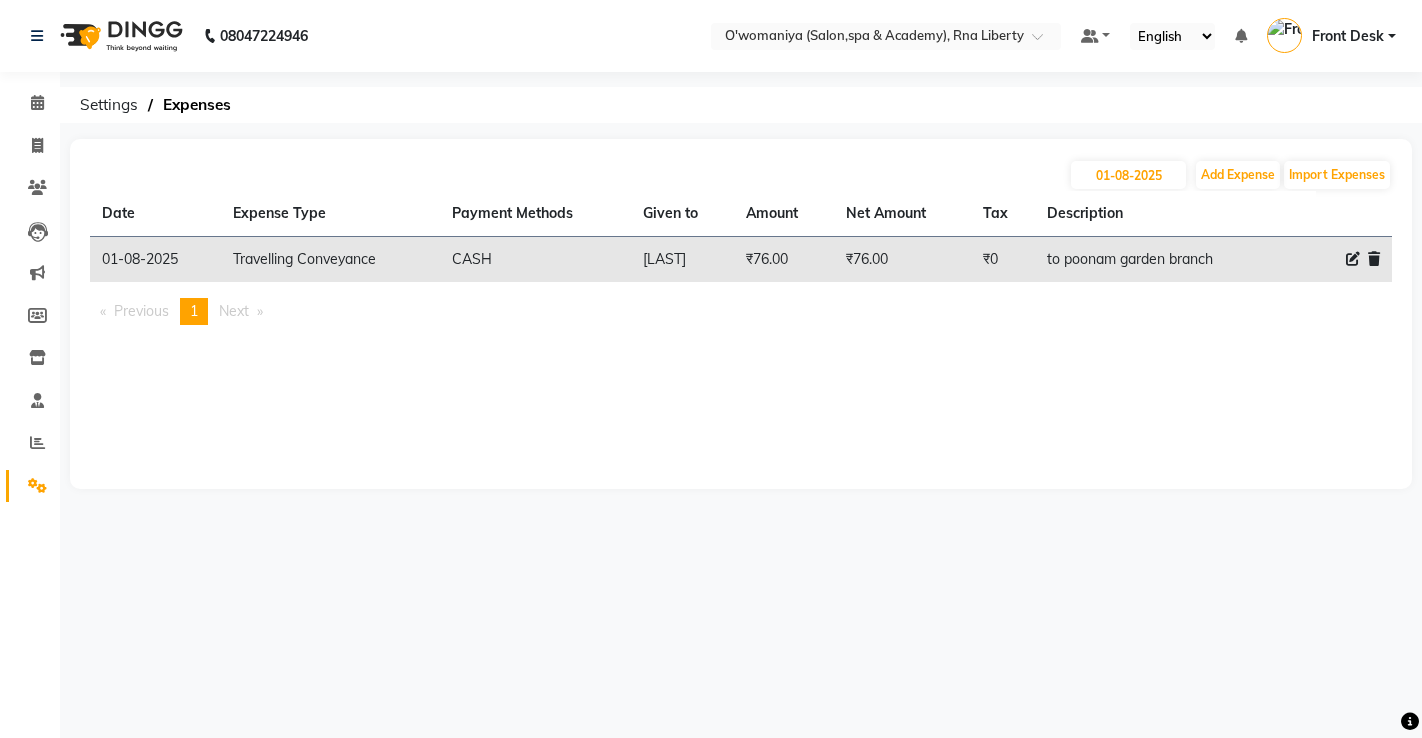 scroll, scrollTop: 0, scrollLeft: 0, axis: both 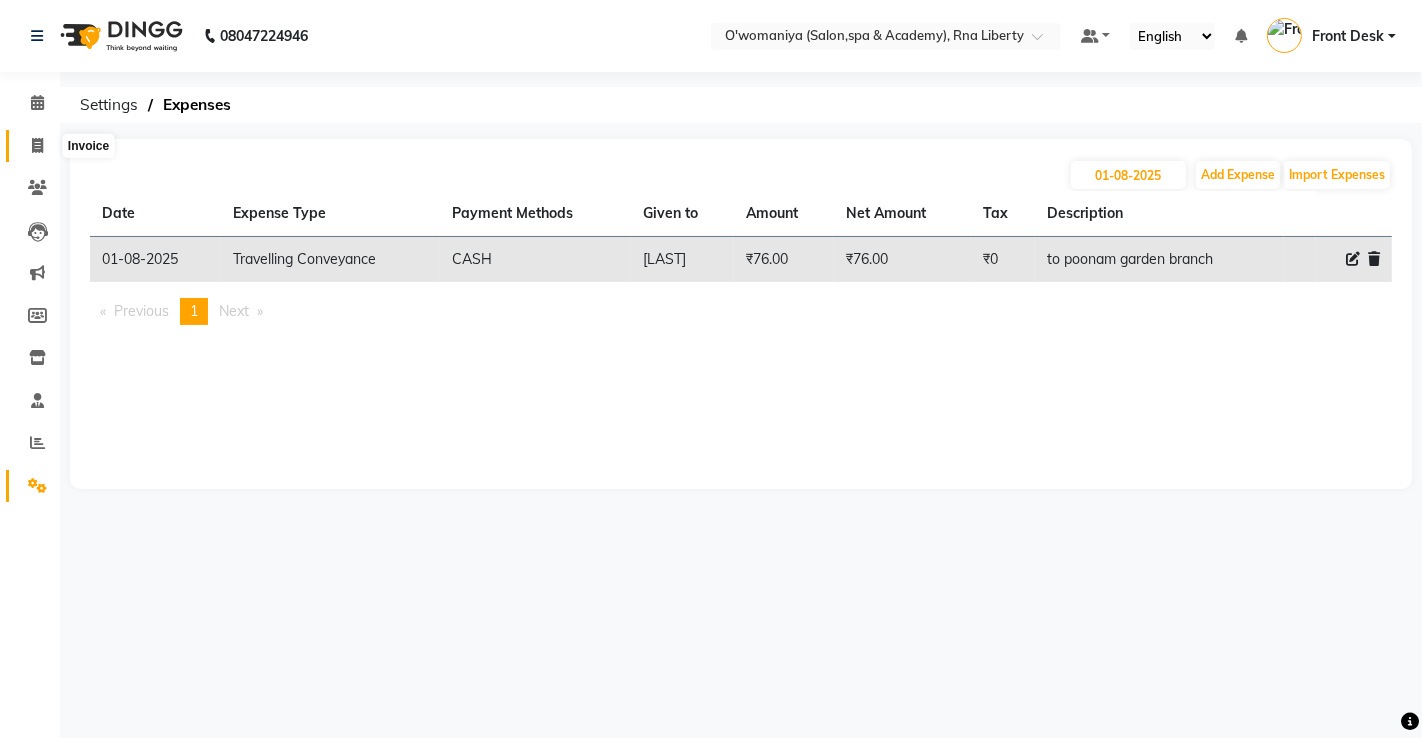 click 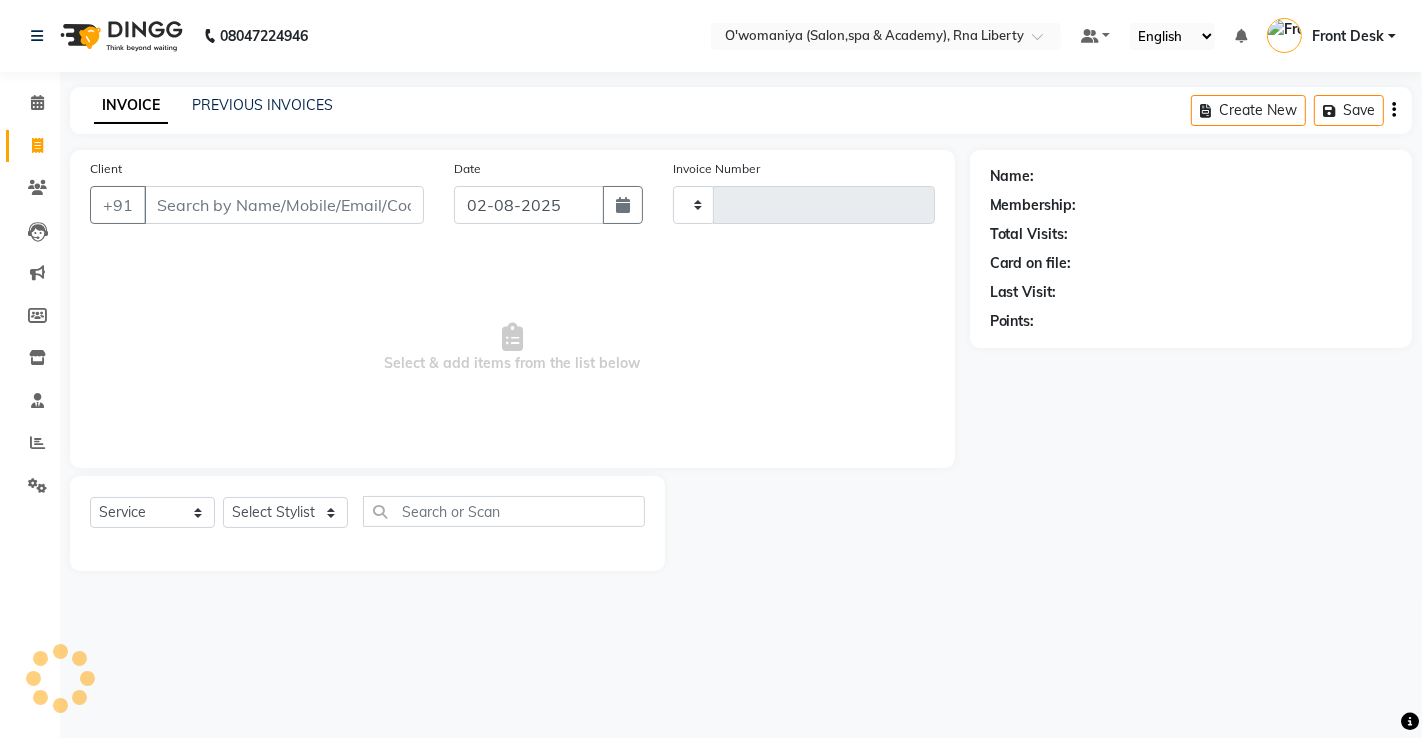 type on "0869" 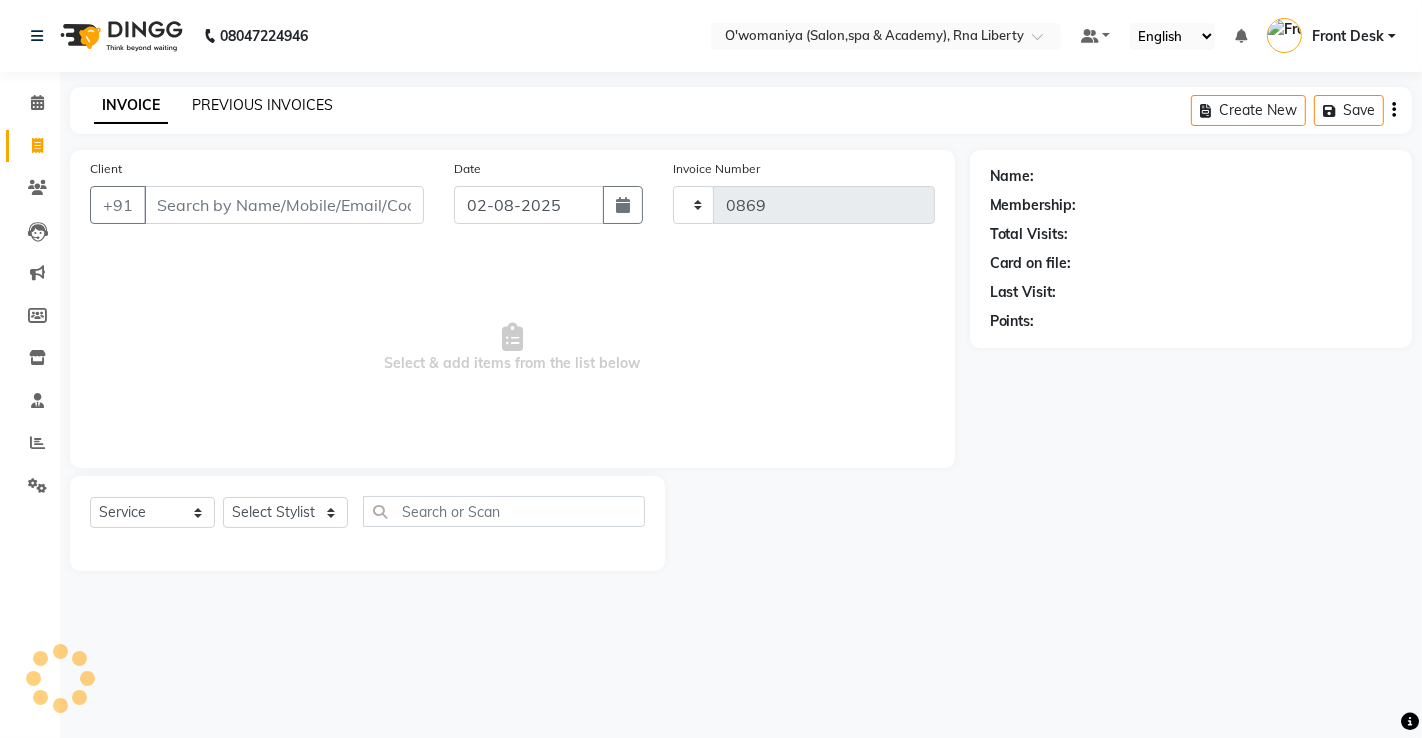 select on "5532" 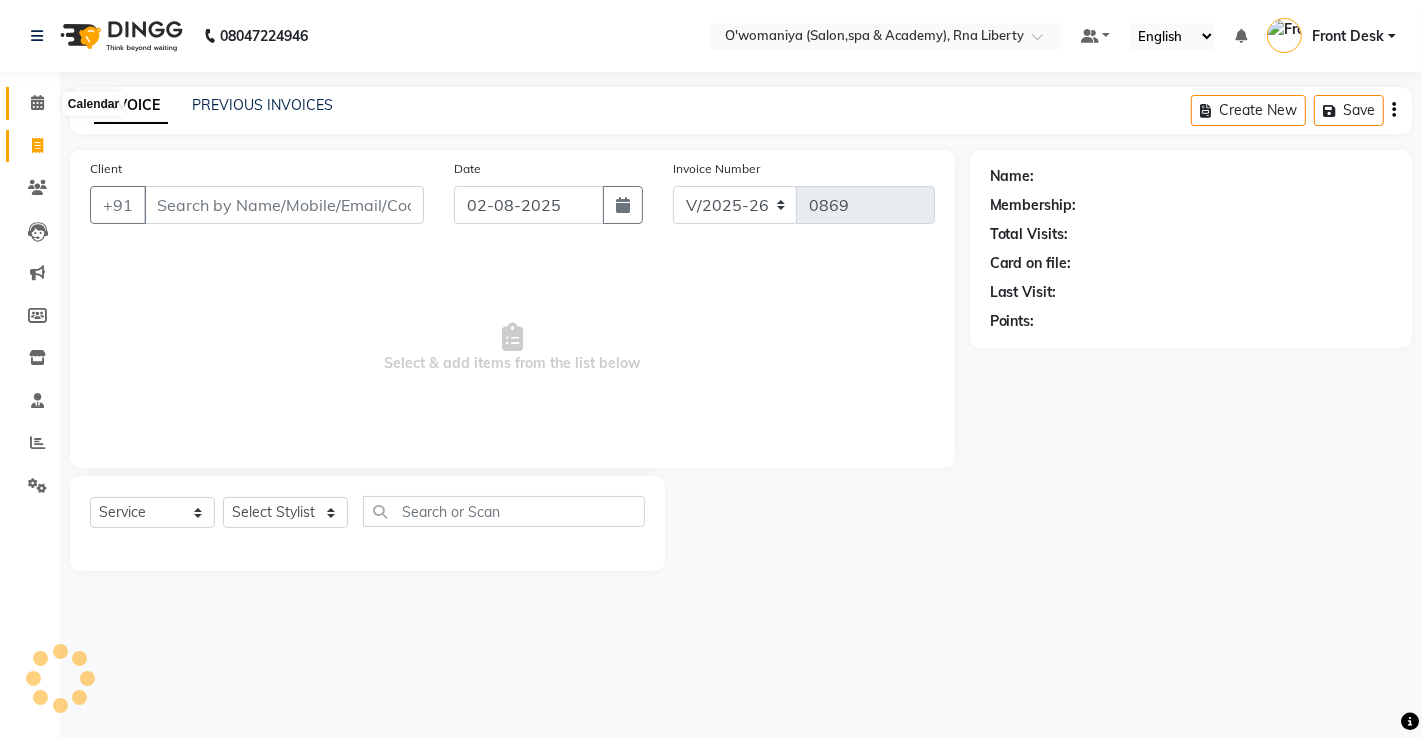 click 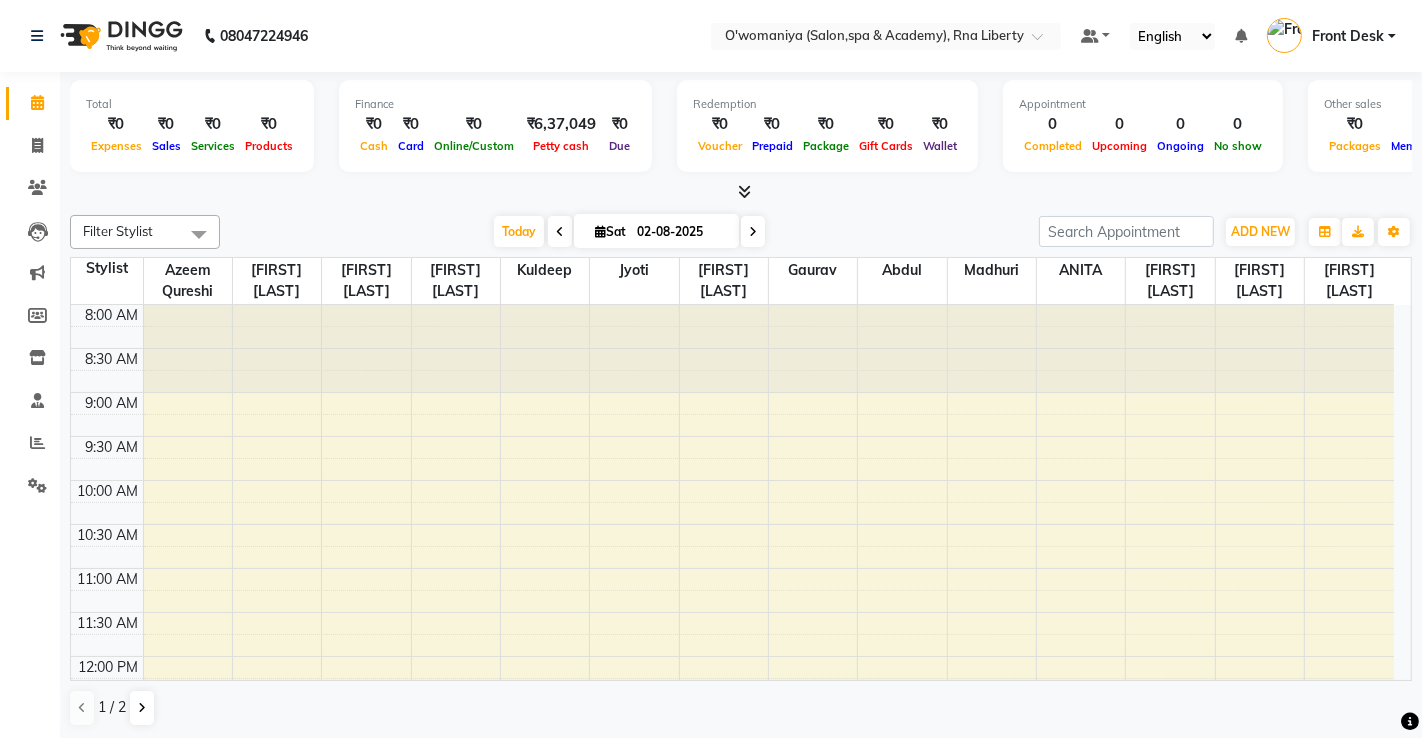 scroll, scrollTop: 0, scrollLeft: 0, axis: both 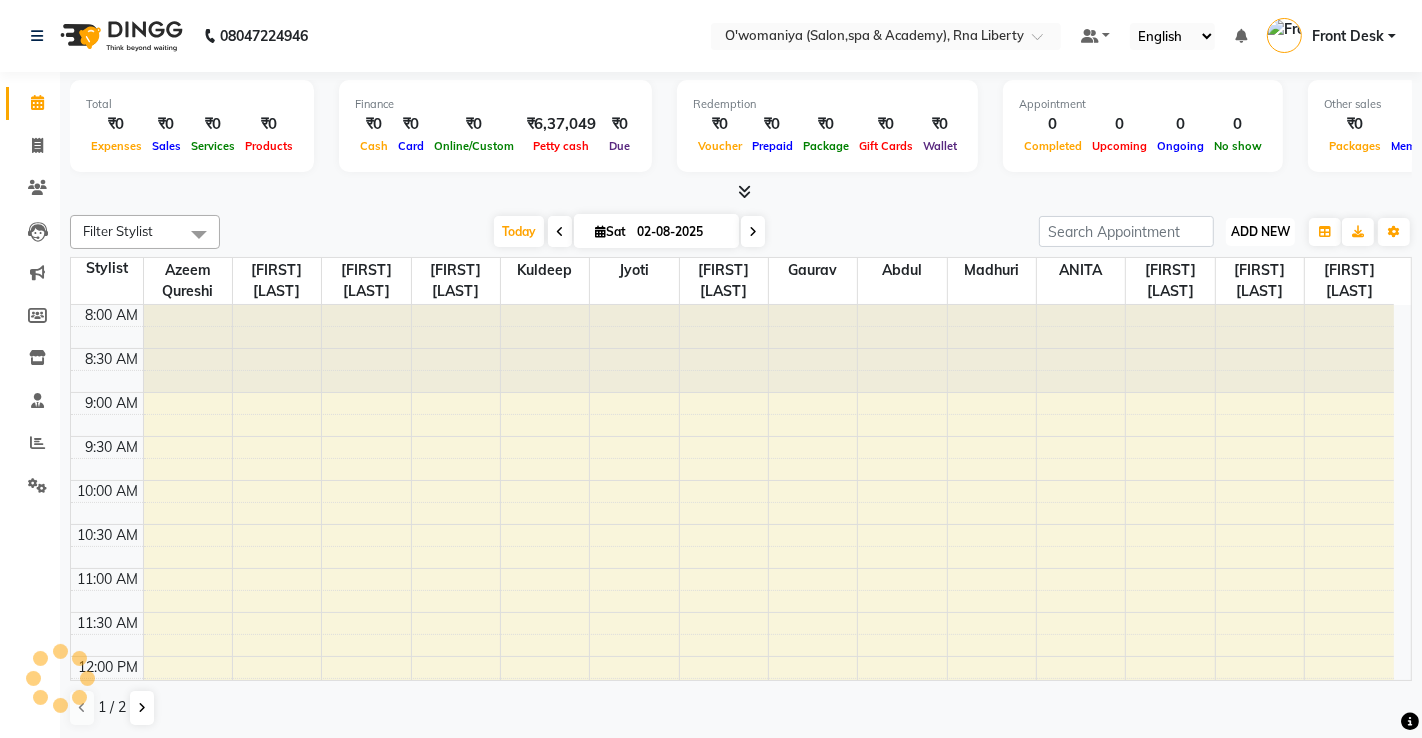 click on "ADD NEW" at bounding box center (1260, 231) 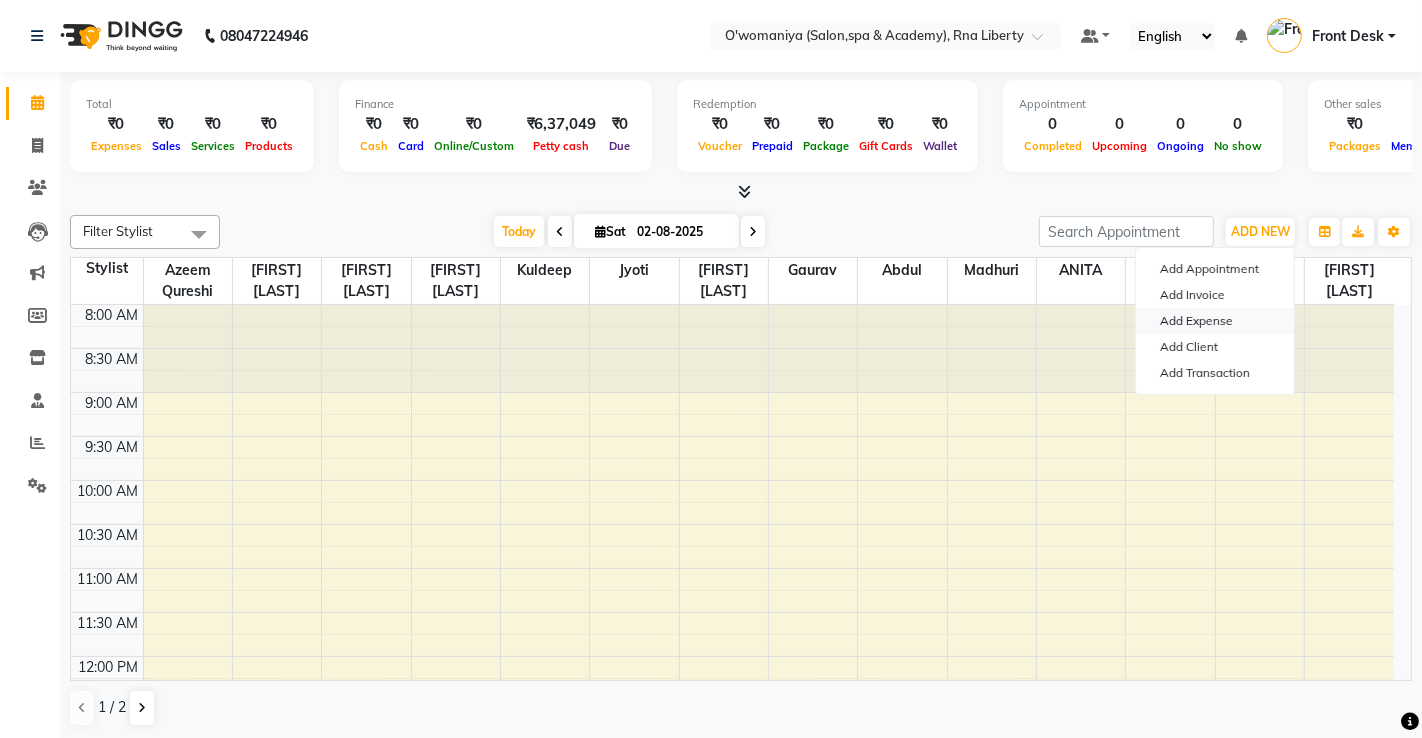 click on "Add Expense" at bounding box center [1215, 321] 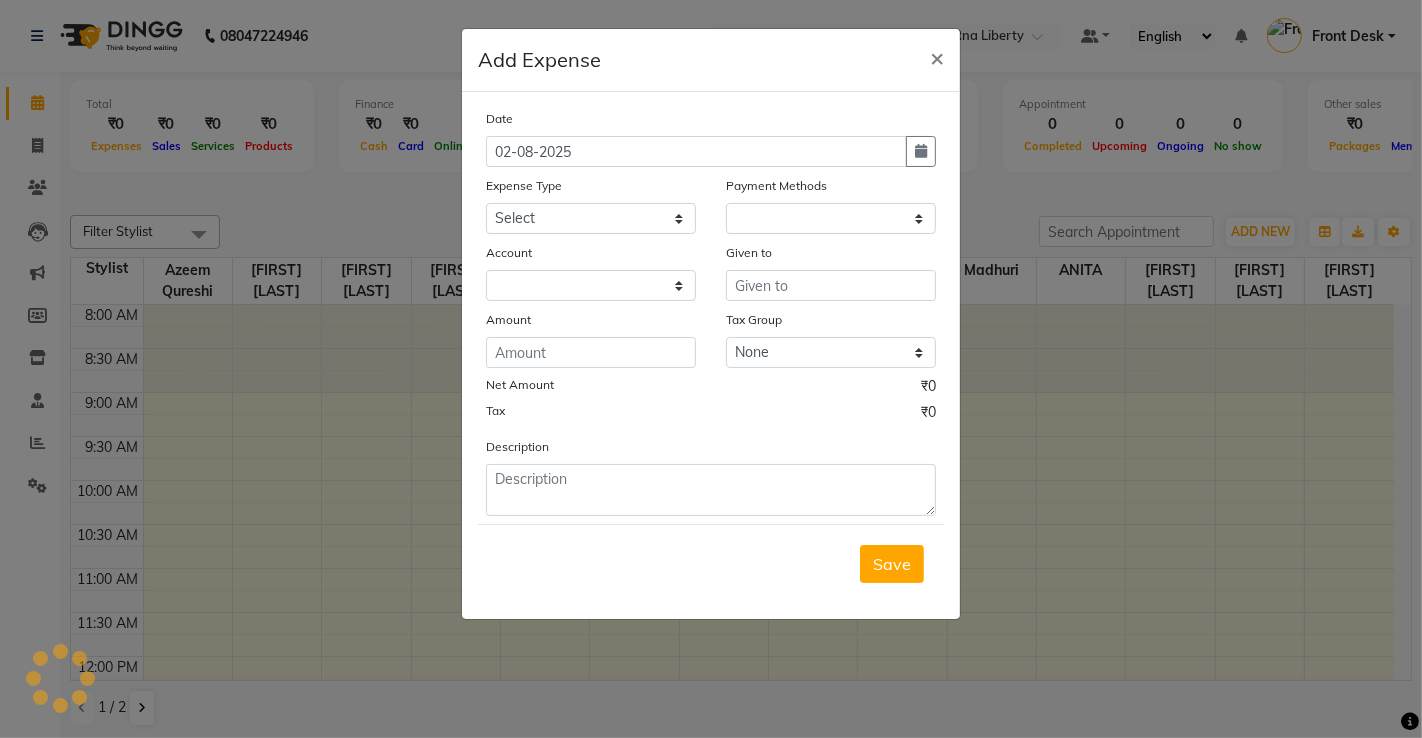select on "1" 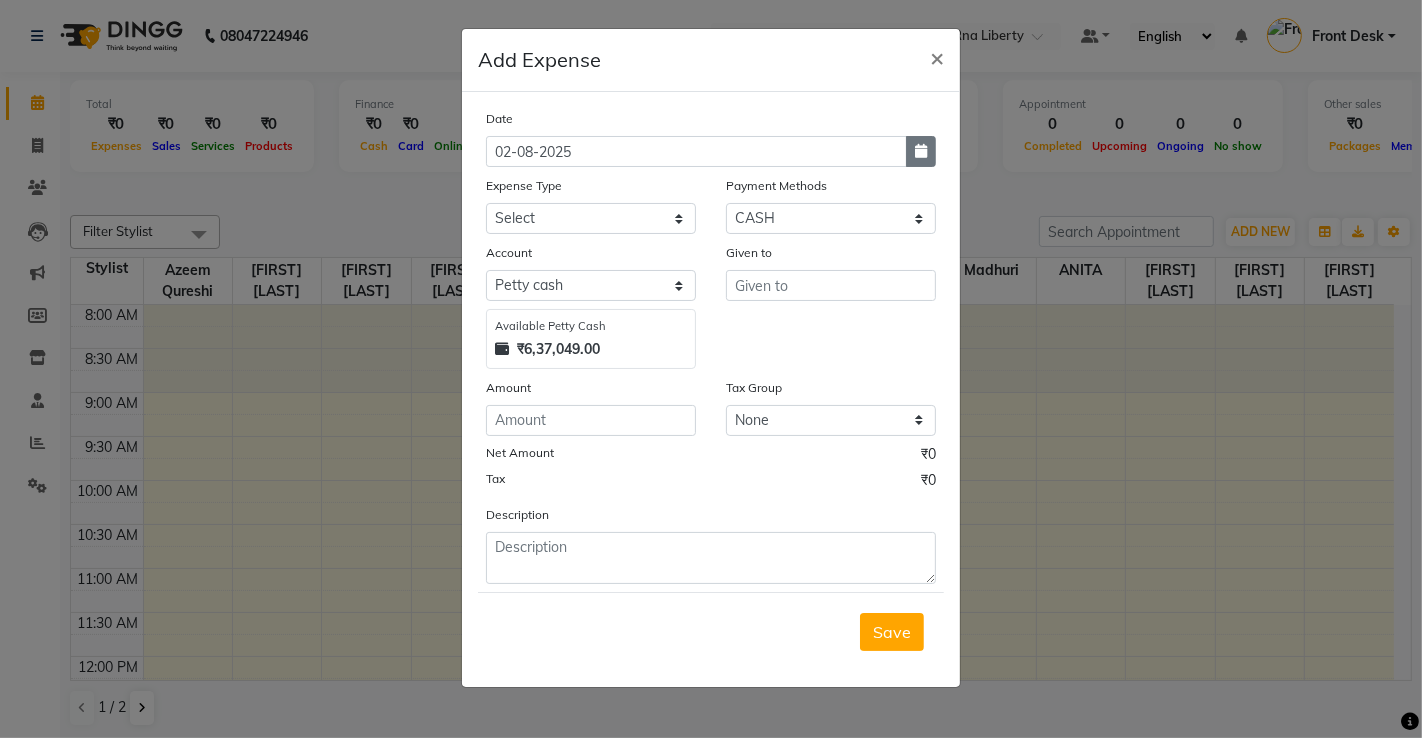 click 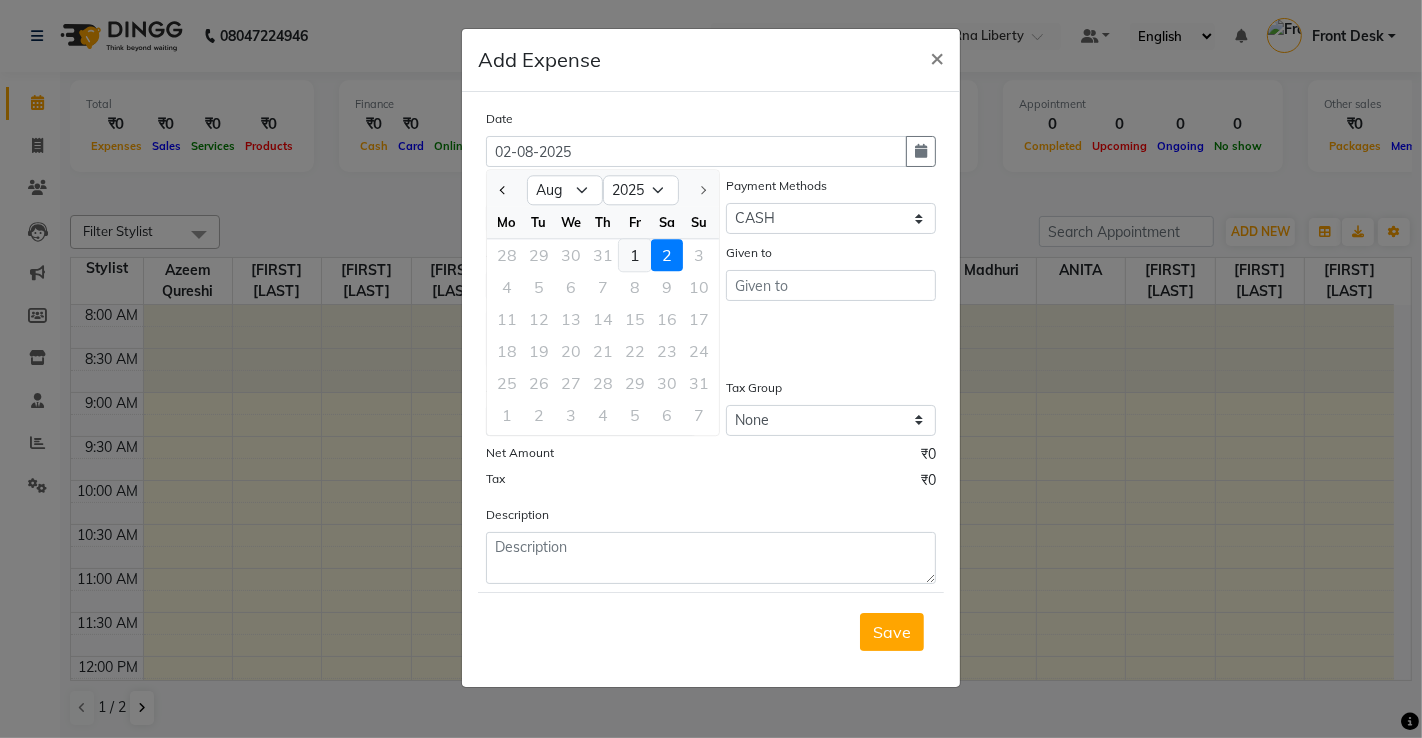 click on "1" 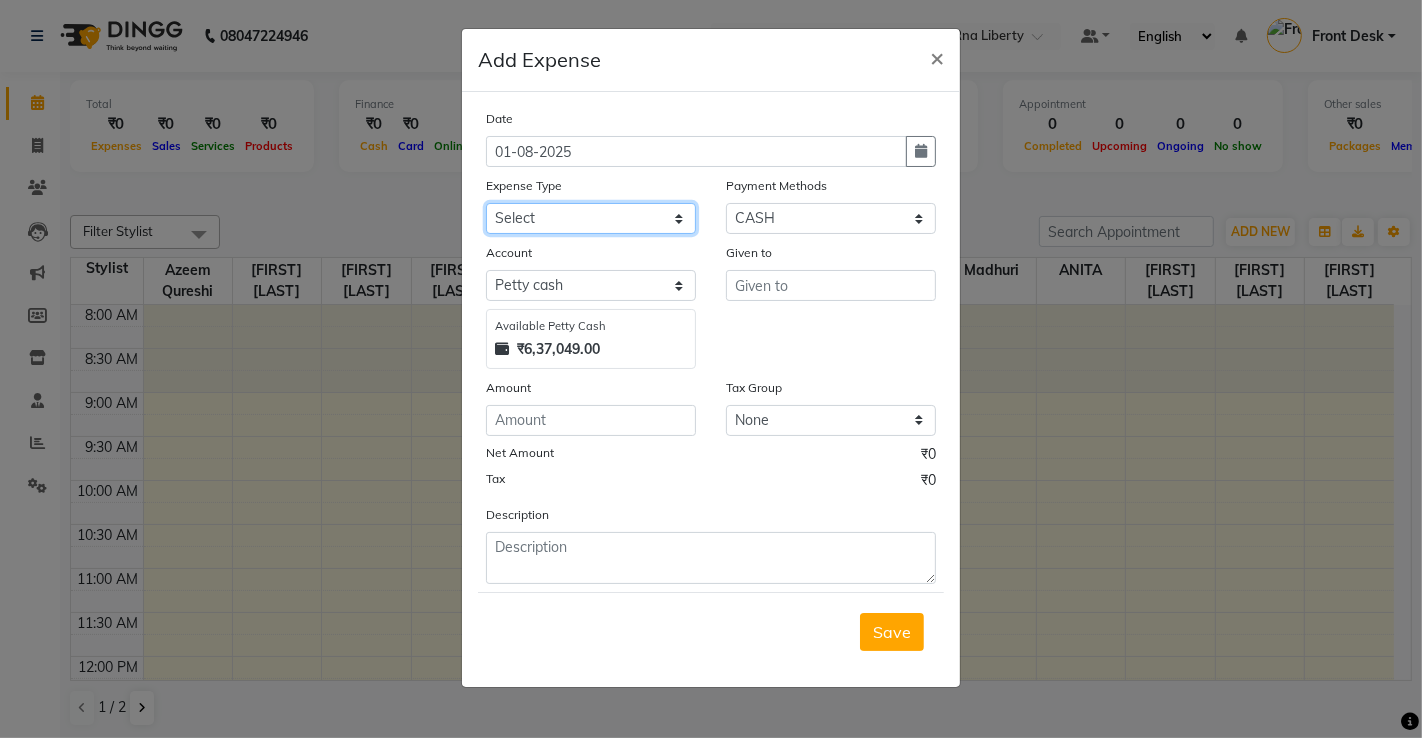 click on "Select Advance Salary Bank charges Bisleri Big 20 Litre Bisleri Small Bottle 300 ML Cash transfer to bank client snacks Clinical charges Equipment milk Other Pantry Product Rent Salary Staff Snacks Tea & Refreshment Tip Travelling Conveyance Utilities" 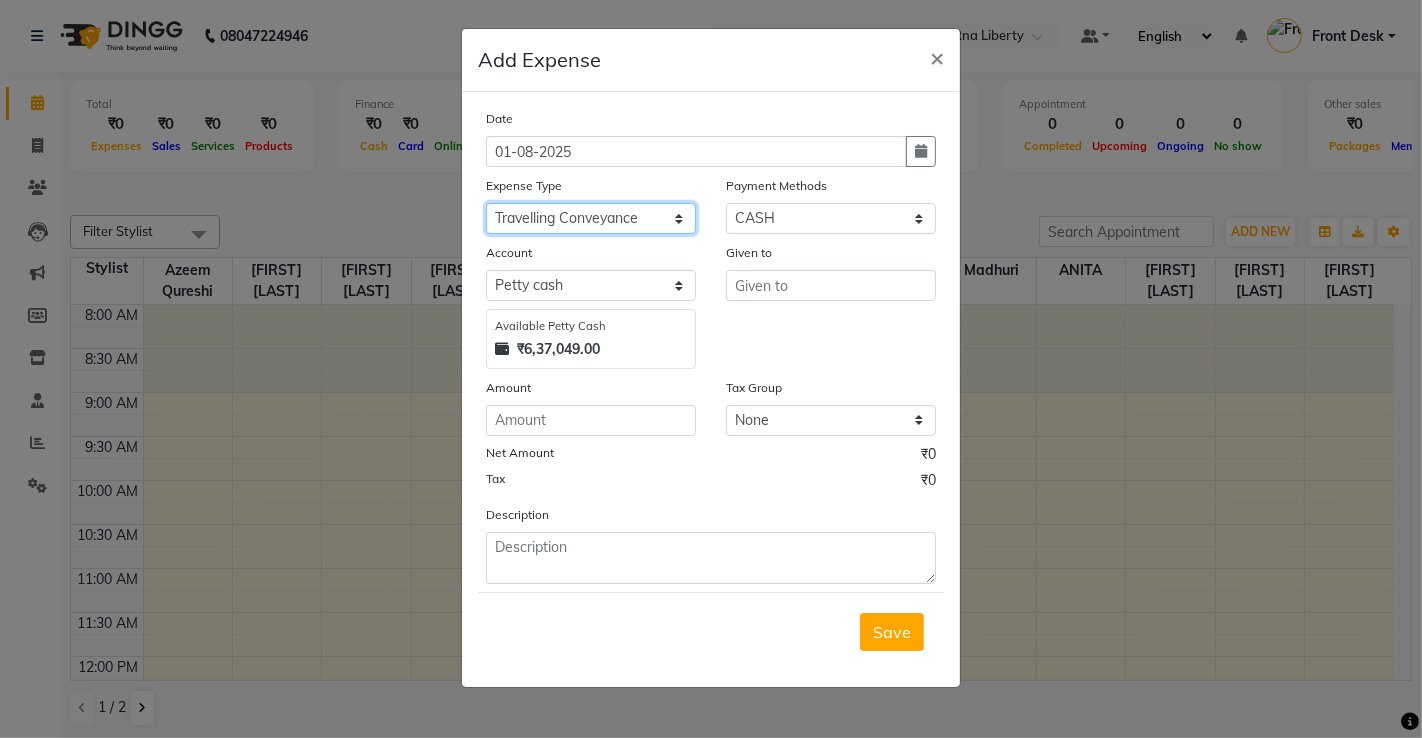 click on "Select Advance Salary Bank charges Bisleri Big 20 Litre Bisleri Small Bottle 300 ML Cash transfer to bank client snacks Clinical charges Equipment milk Other Pantry Product Rent Salary Staff Snacks Tea & Refreshment Tip Travelling Conveyance Utilities" 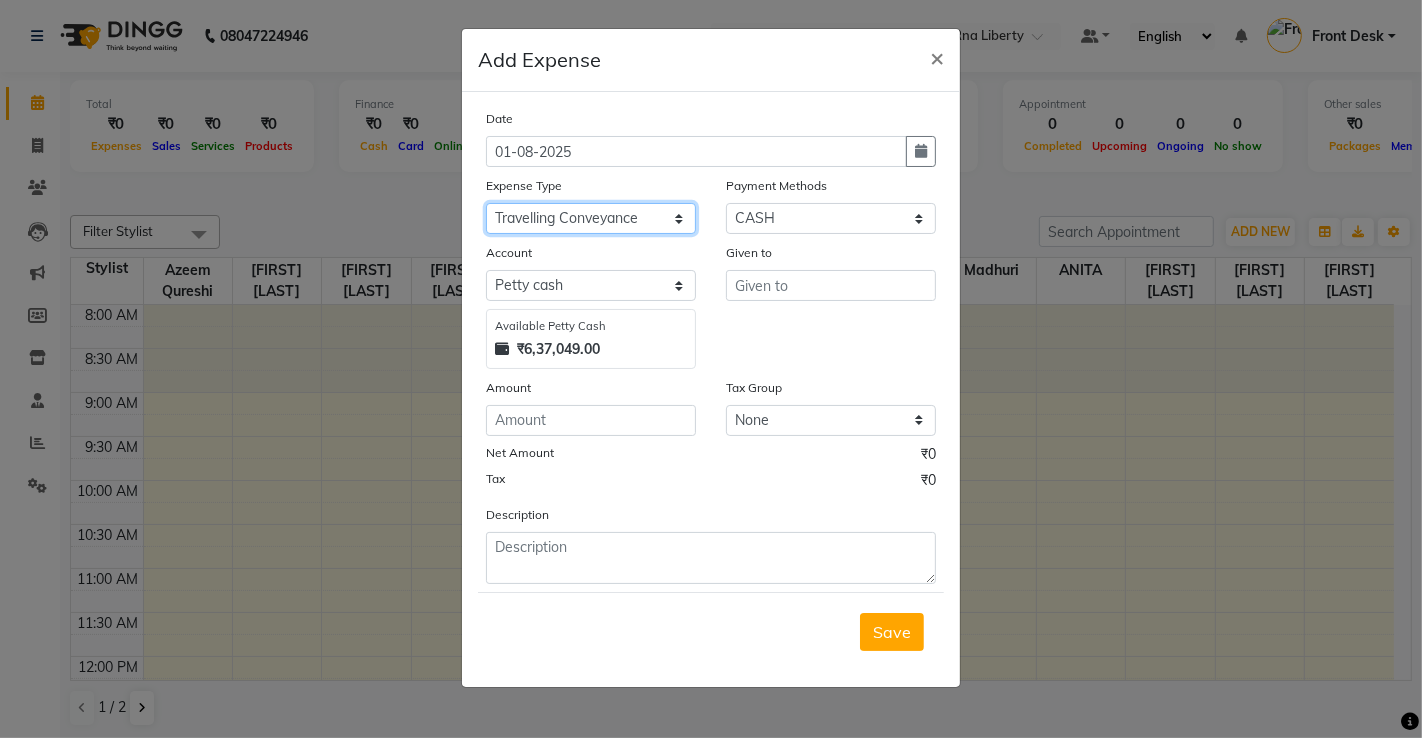 click on "Select Advance Salary Bank charges Bisleri Big 20 Litre Bisleri Small Bottle 300 ML Cash transfer to bank client snacks Clinical charges Equipment milk Other Pantry Product Rent Salary Staff Snacks Tea & Refreshment Tip Travelling Conveyance Utilities" 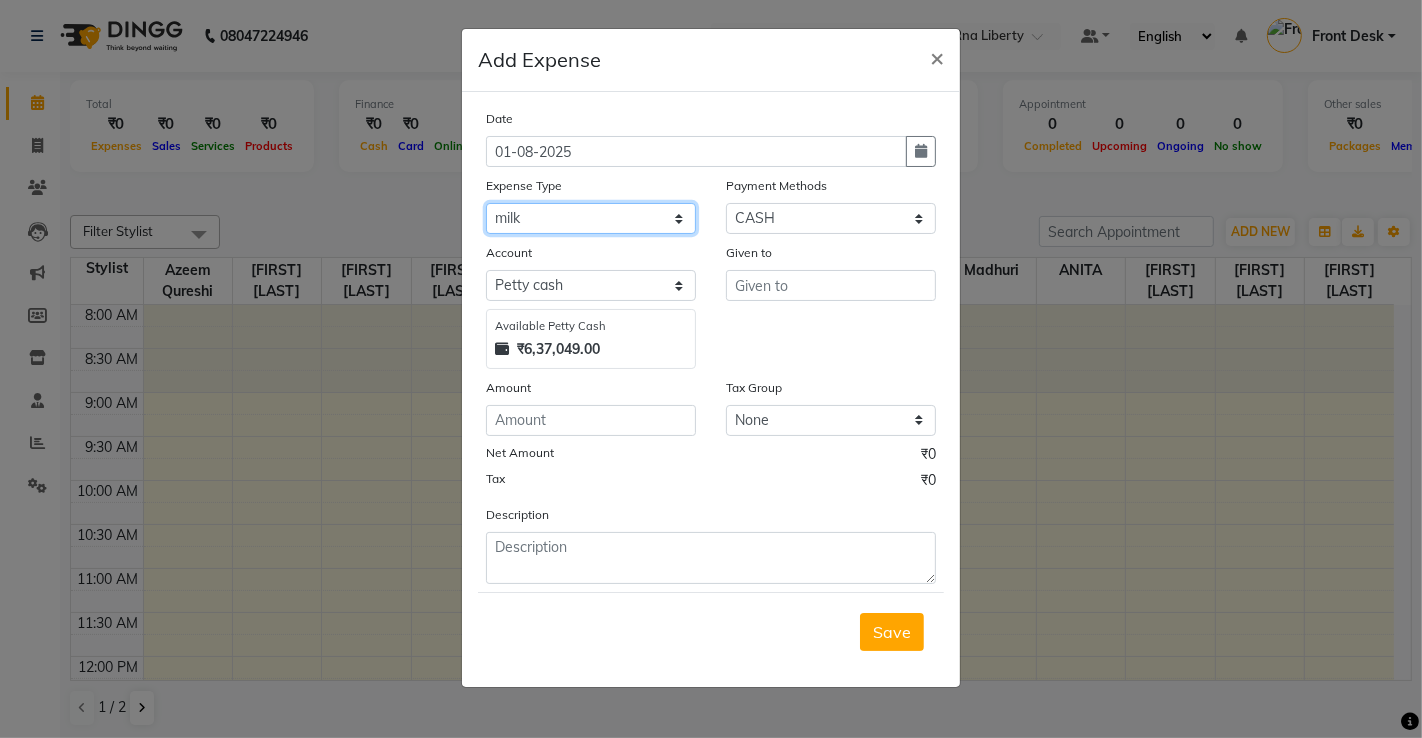 click on "Select Advance Salary Bank charges Bisleri Big 20 Litre Bisleri Small Bottle 300 ML Cash transfer to bank client snacks Clinical charges Equipment milk Other Pantry Product Rent Salary Staff Snacks Tea & Refreshment Tip Travelling Conveyance Utilities" 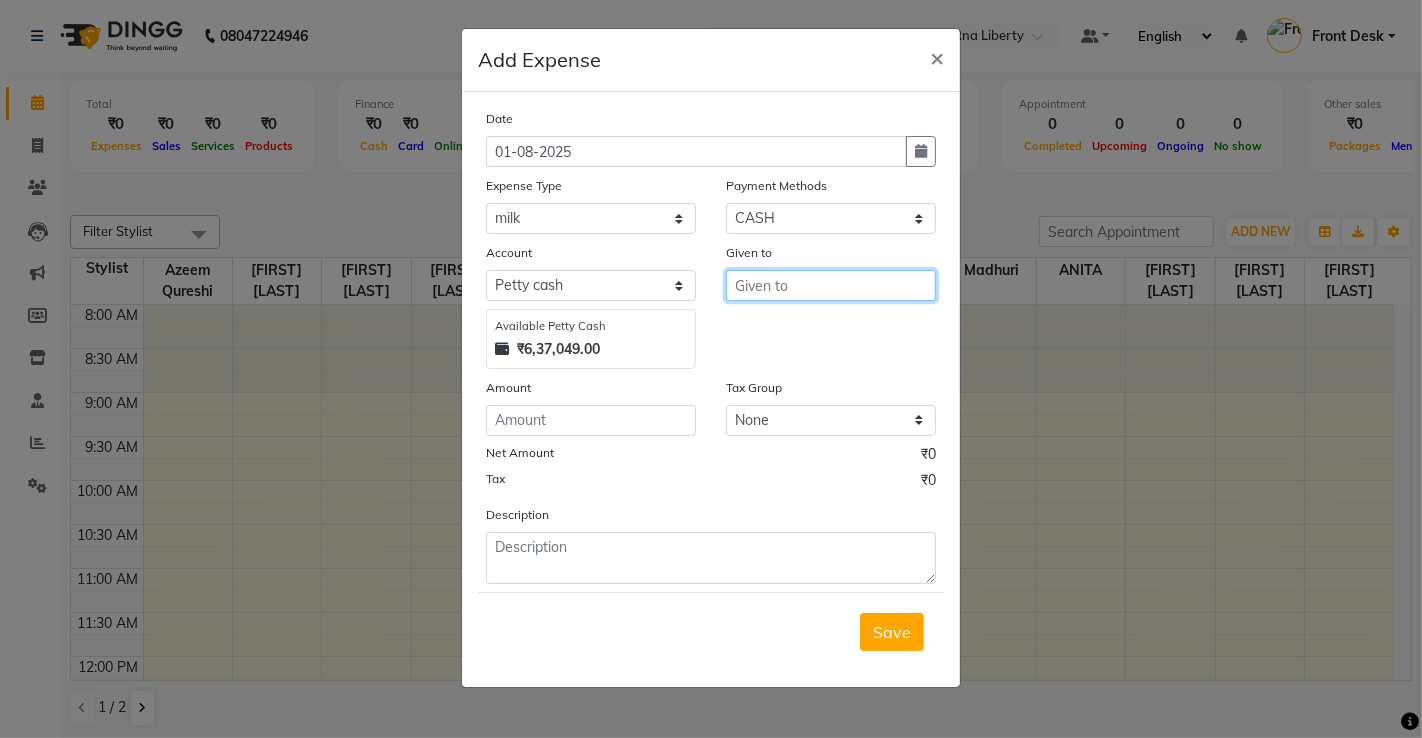 click at bounding box center (831, 285) 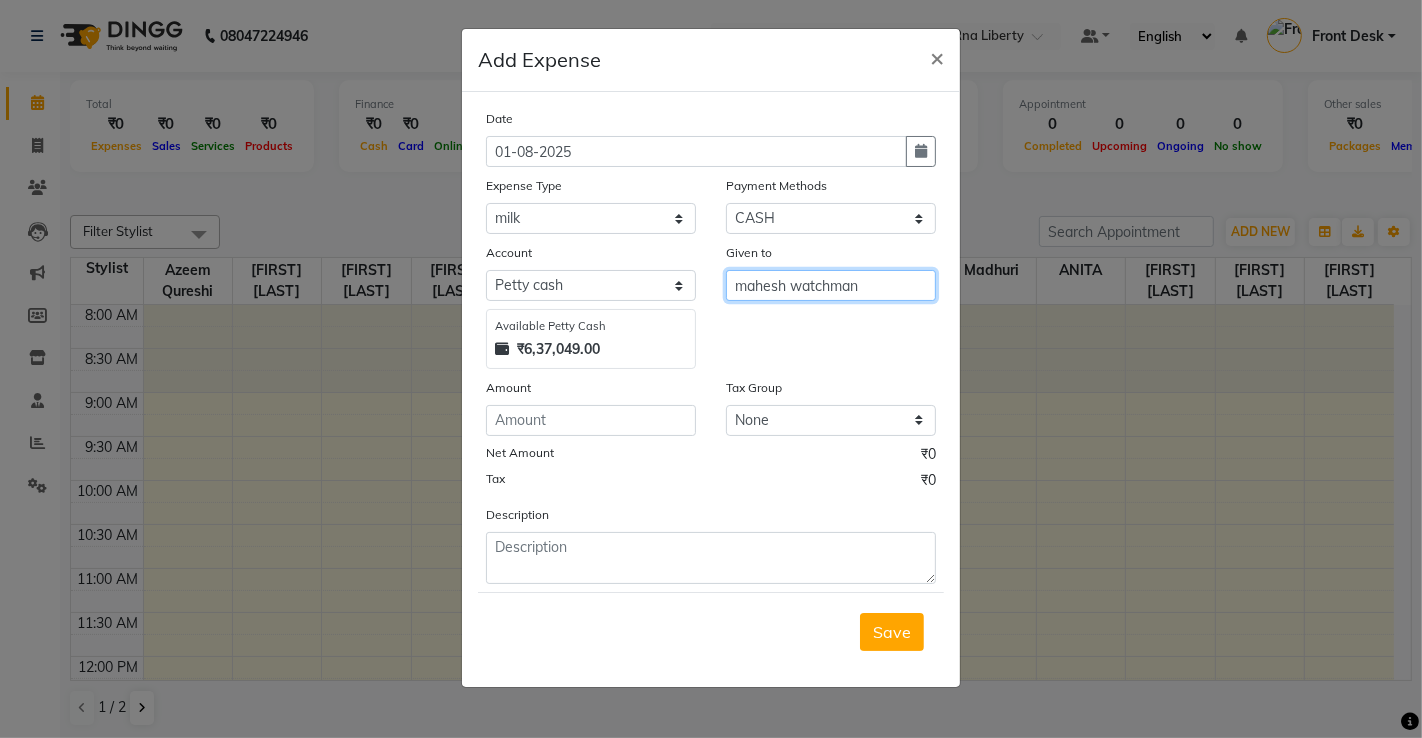 type on "mahesh watchman" 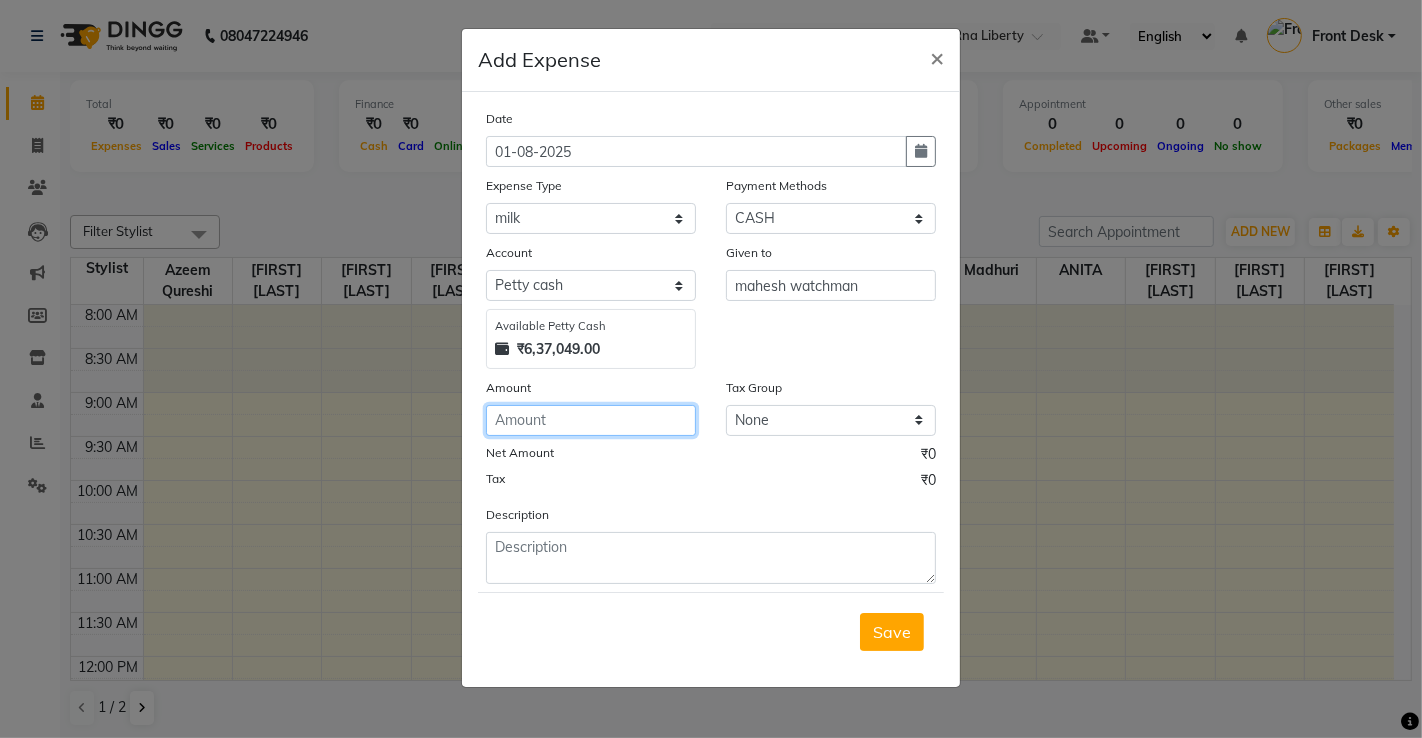 click 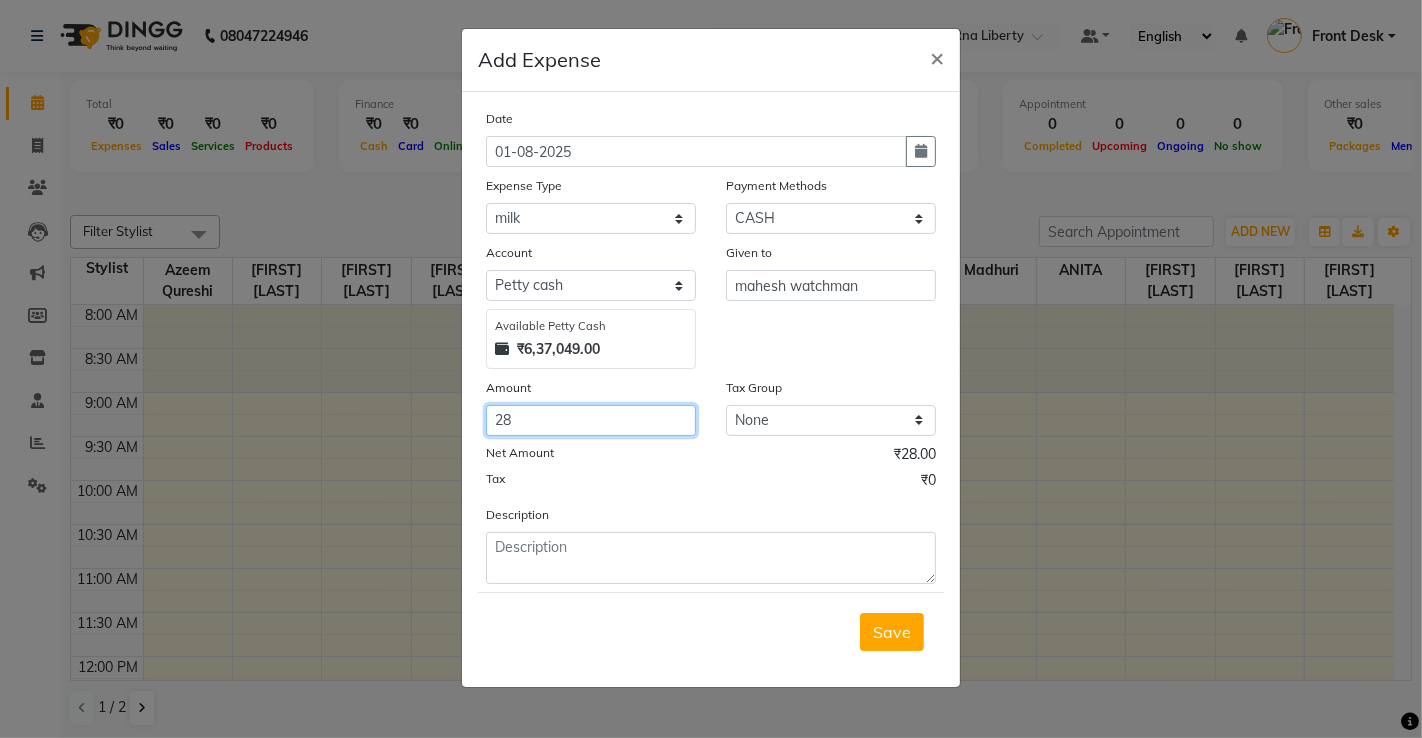 type on "28" 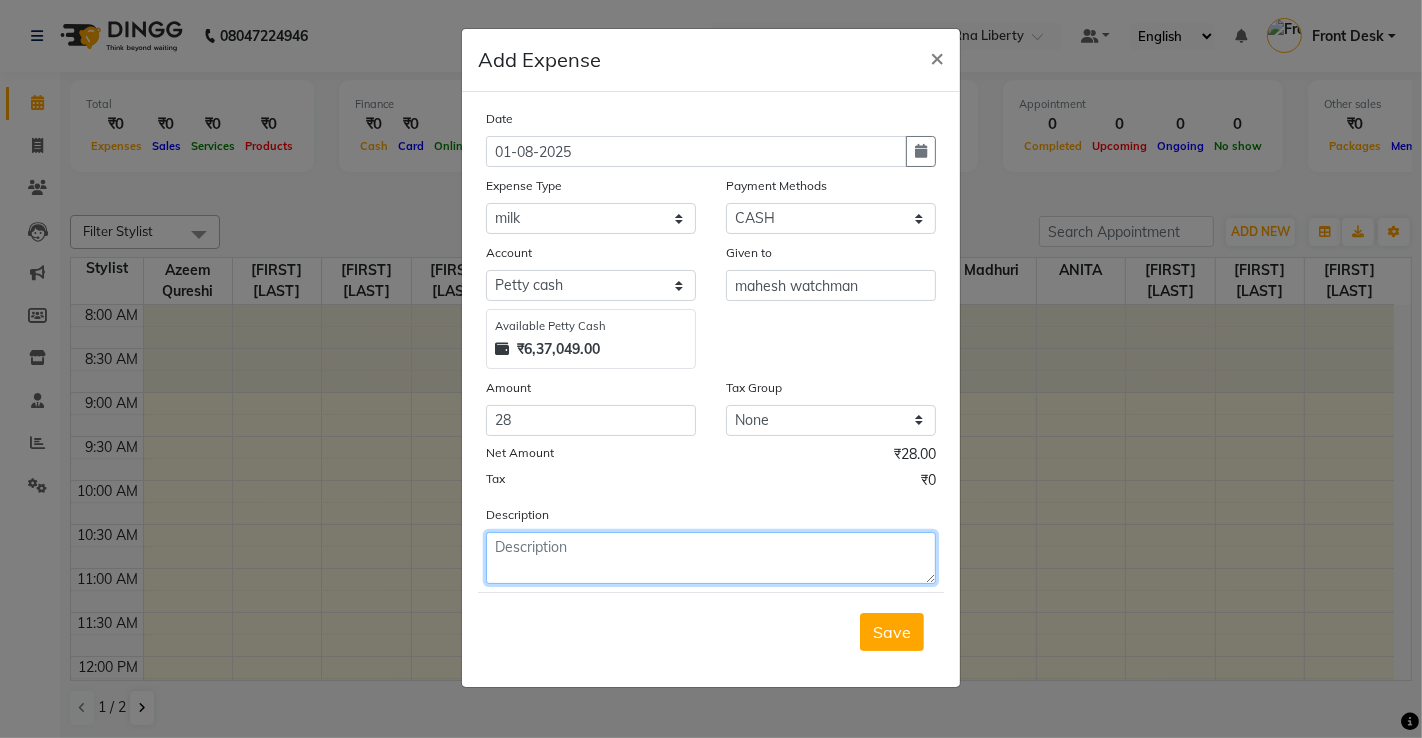 click 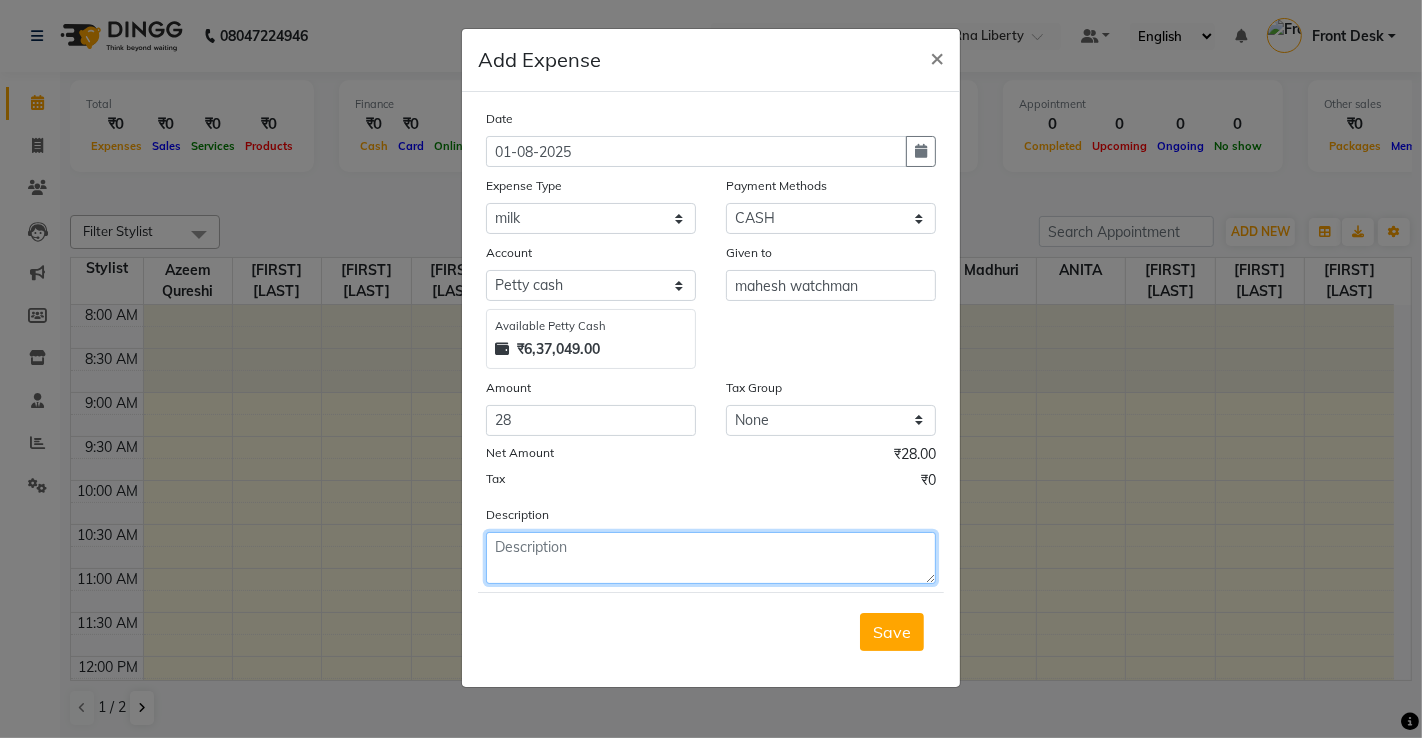 type on "1" 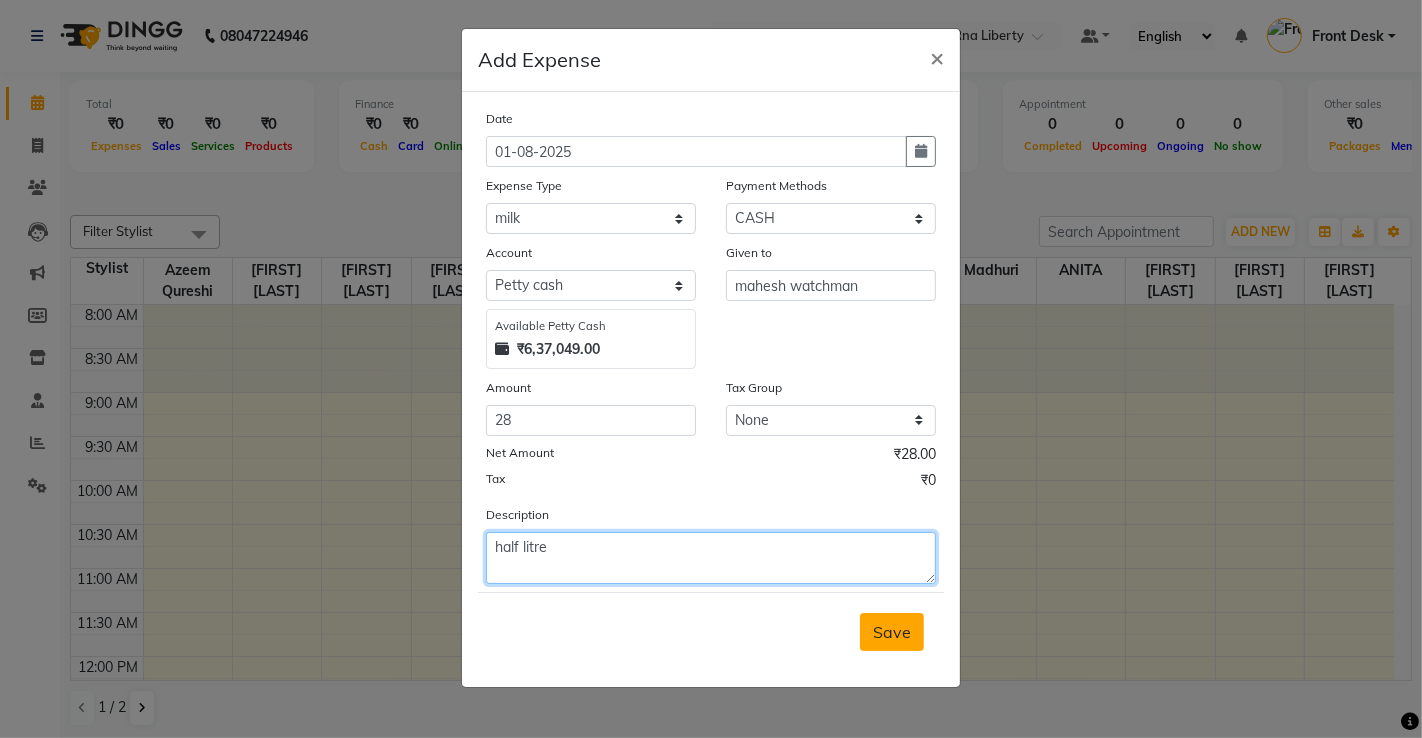 type on "half litre" 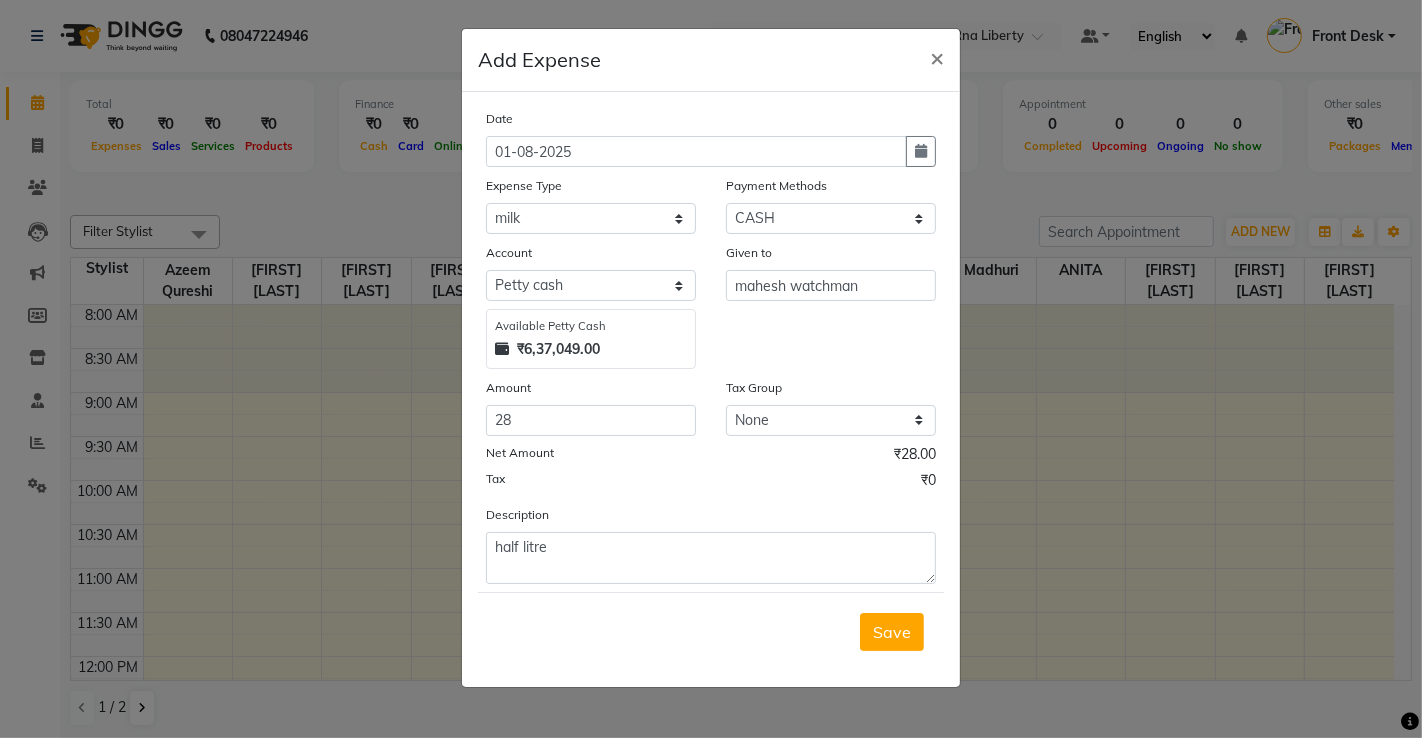 drag, startPoint x: 898, startPoint y: 623, endPoint x: 908, endPoint y: 621, distance: 10.198039 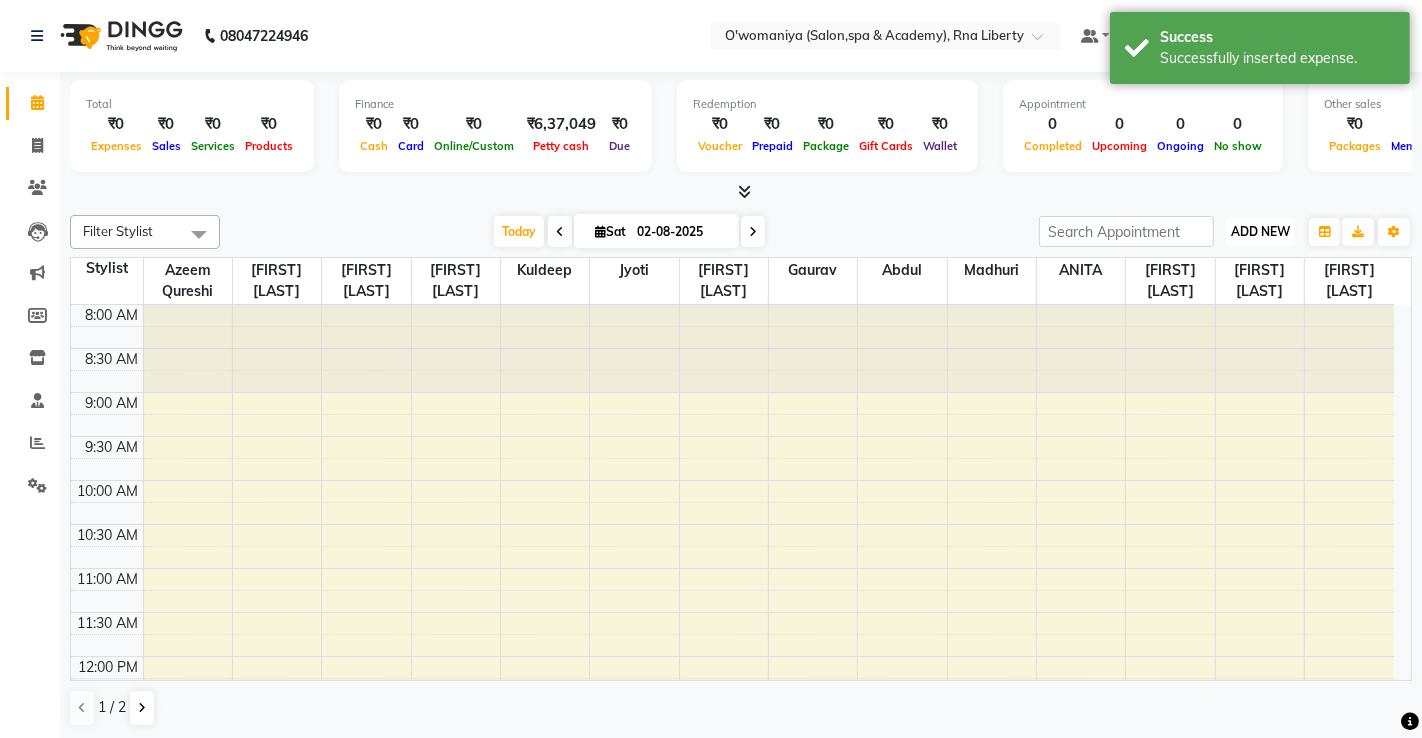 click on "ADD NEW" at bounding box center [1260, 231] 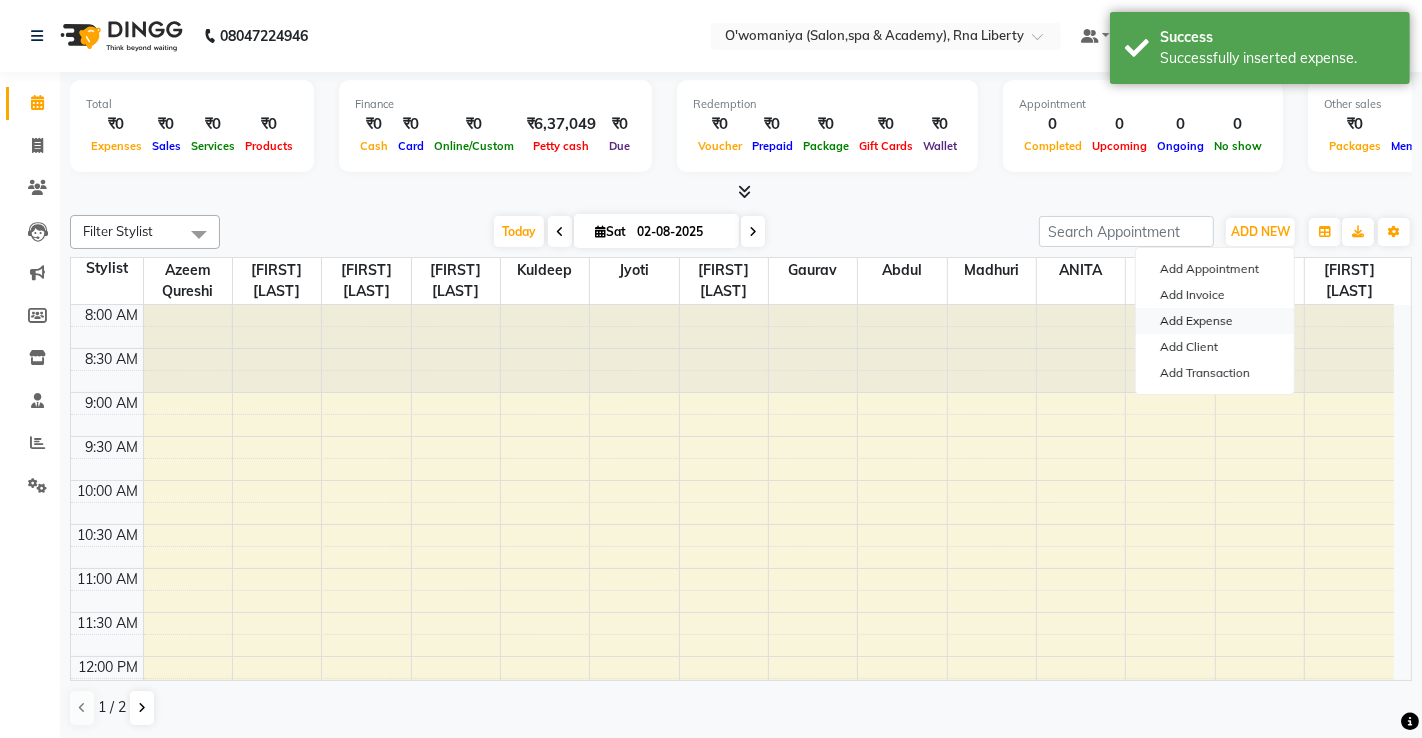 click on "Add Expense" at bounding box center [1215, 321] 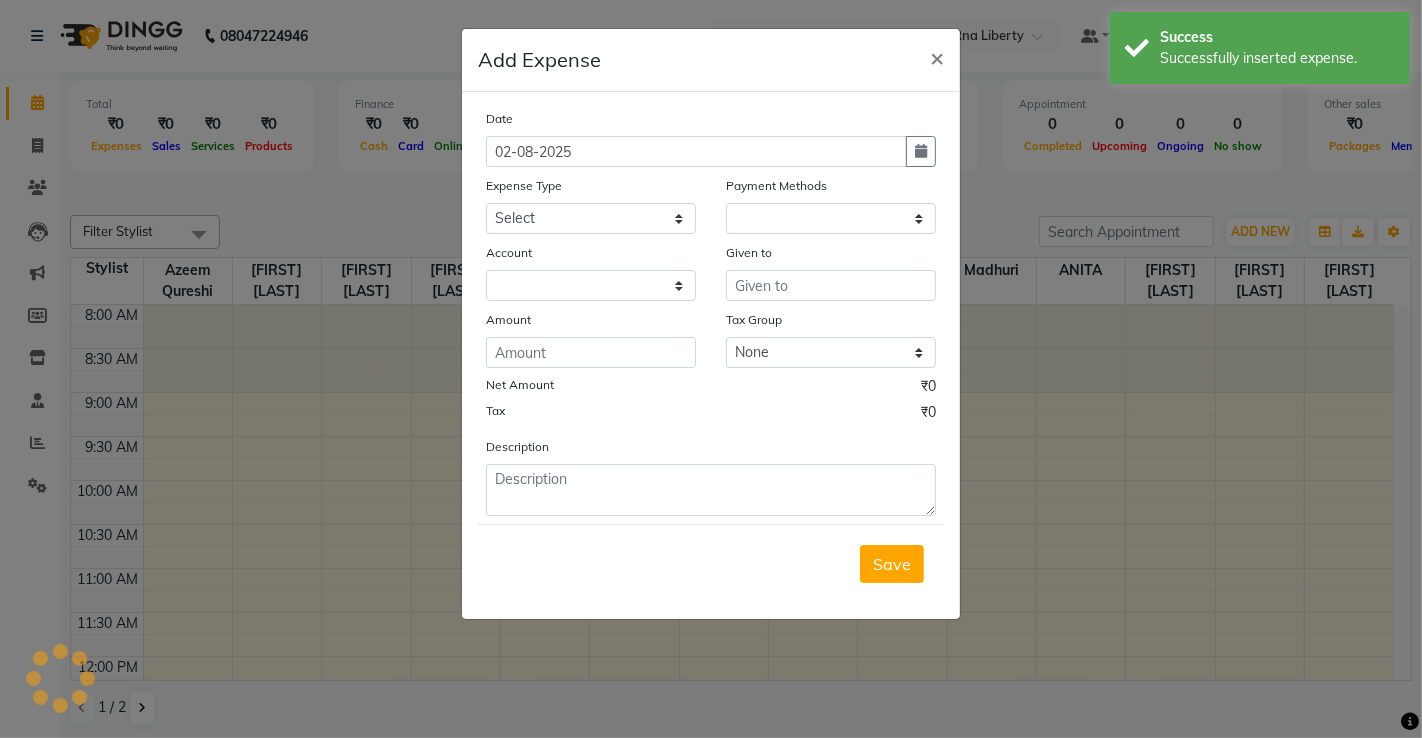 select on "1" 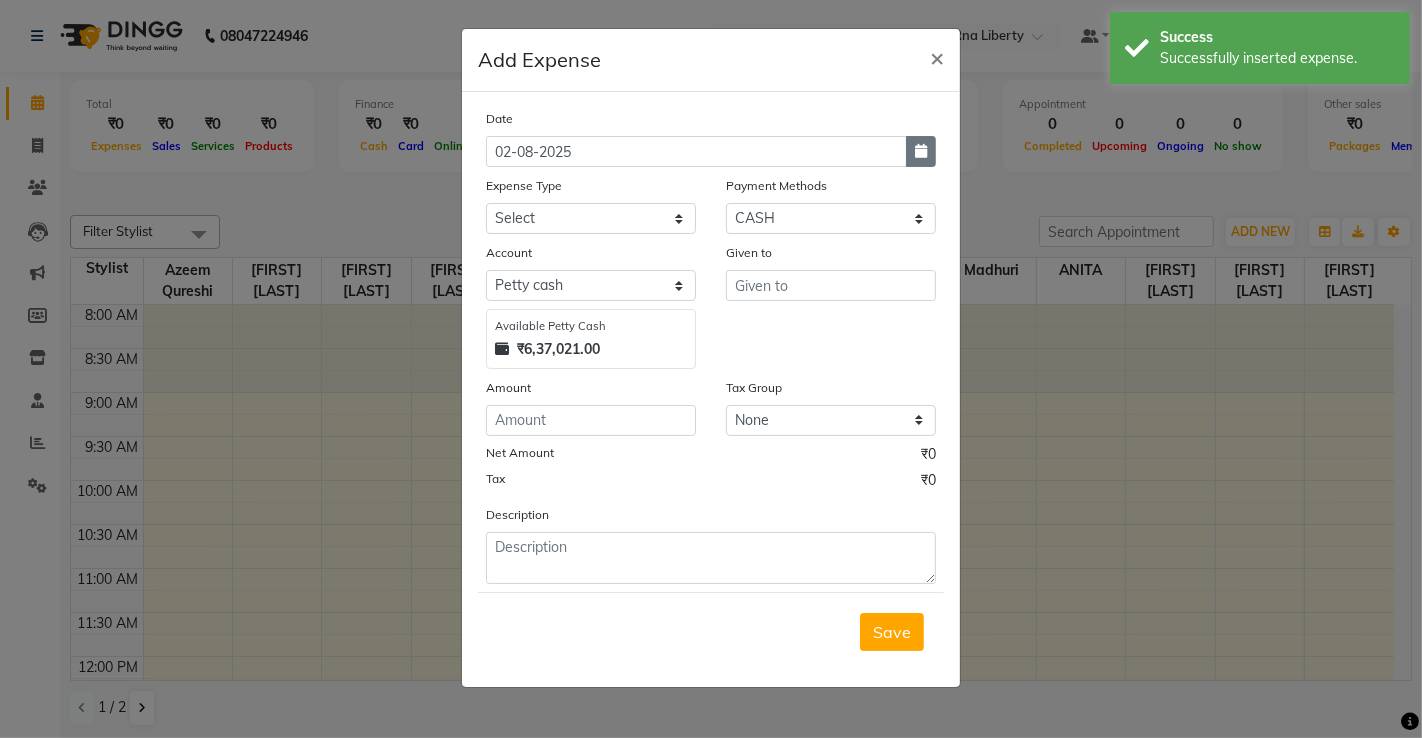 click 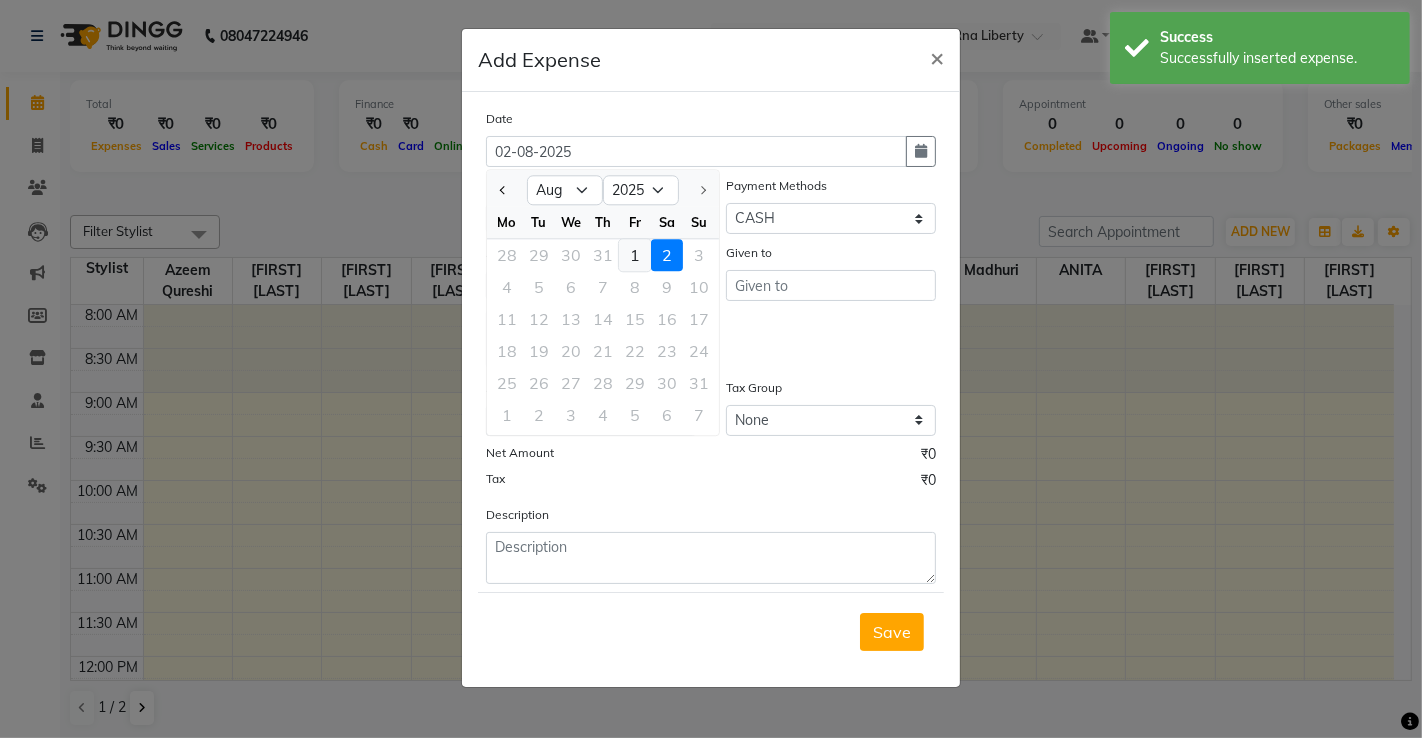 click on "1" 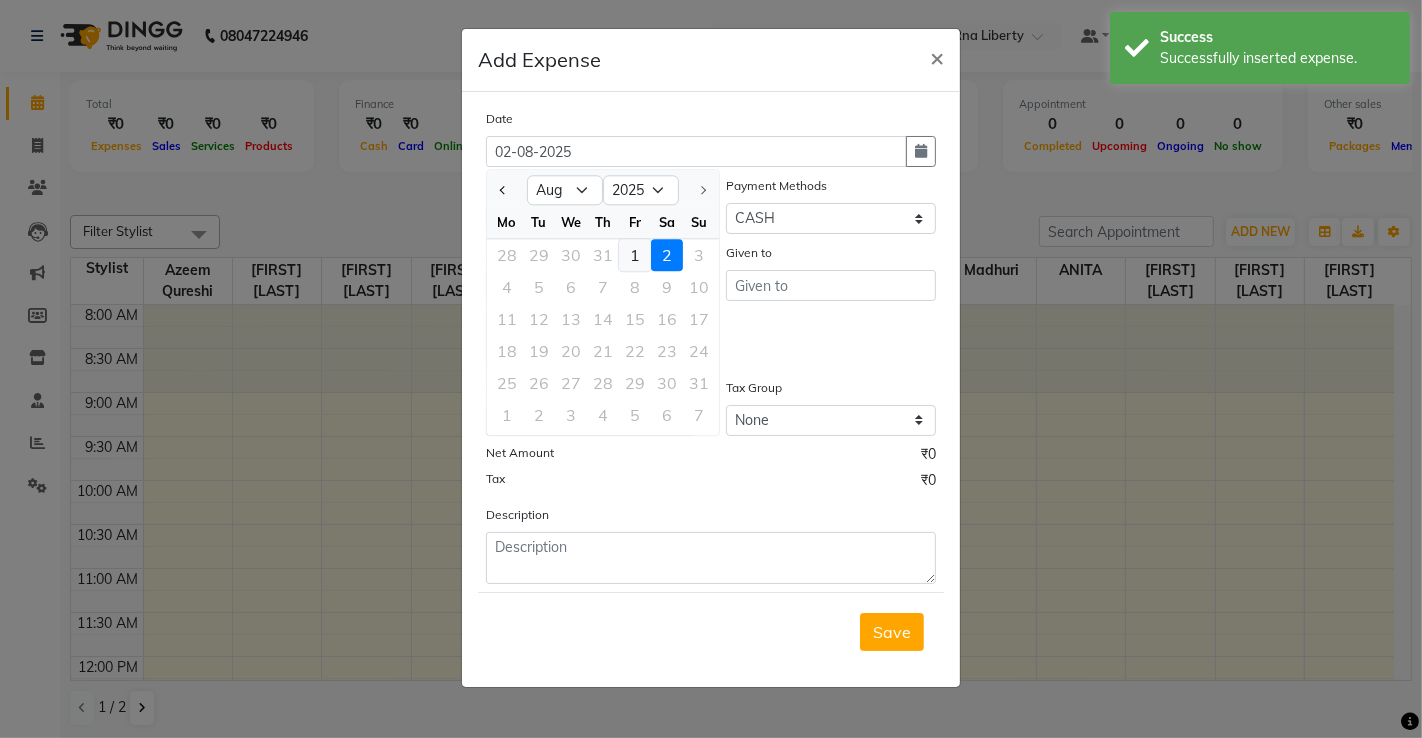 type on "01-08-2025" 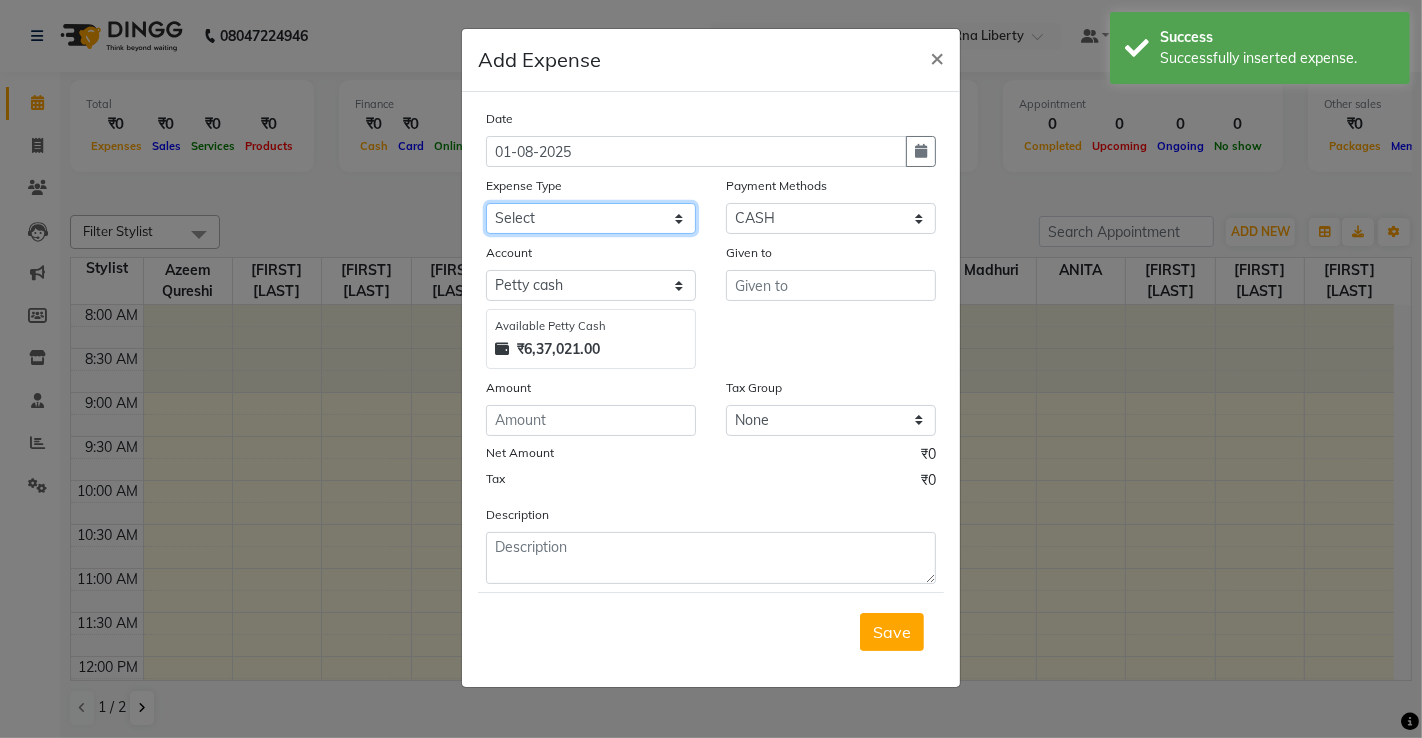 click on "Select Advance Salary Bank charges Bisleri Big 20 Litre Bisleri Small Bottle 300 ML Cash transfer to bank client snacks Clinical charges Equipment milk Other Pantry Product Rent Salary Staff Snacks Tea & Refreshment Tip Travelling Conveyance Utilities" 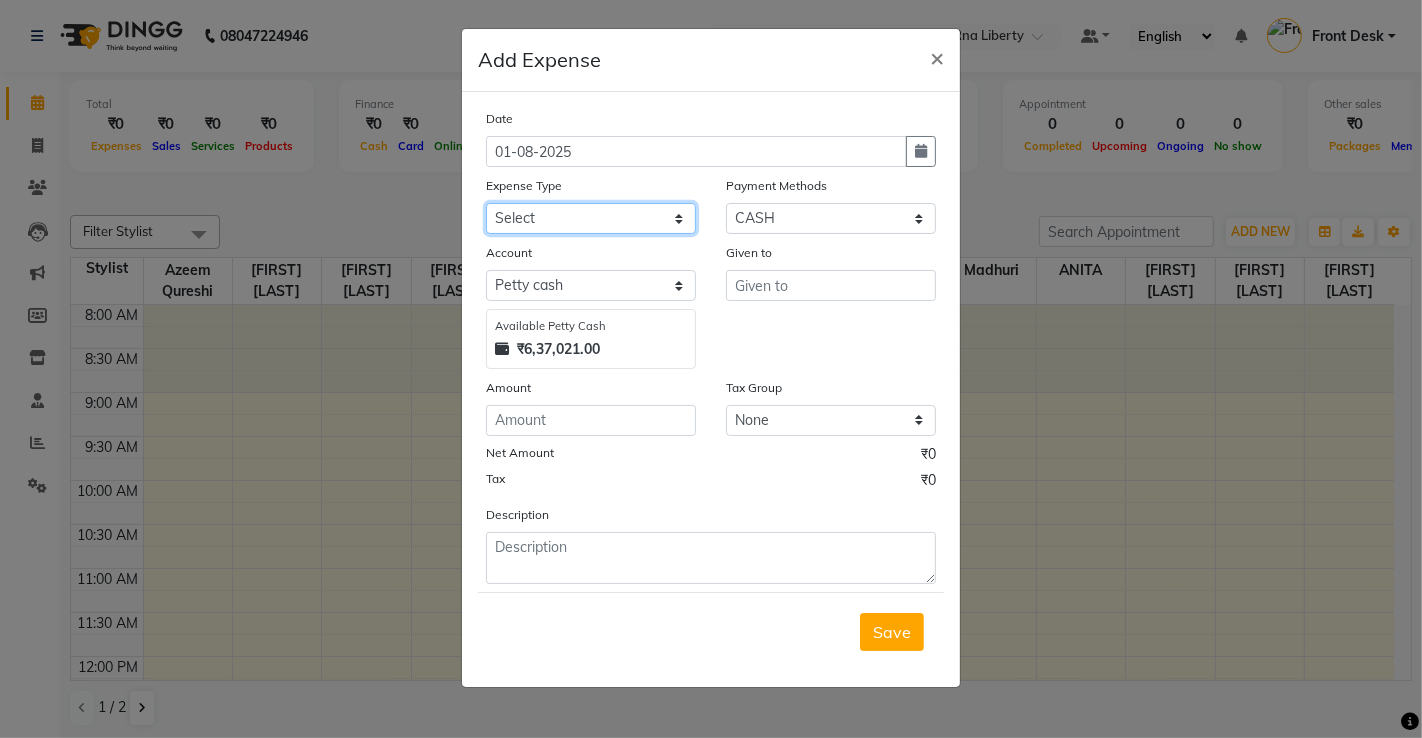select on "12296" 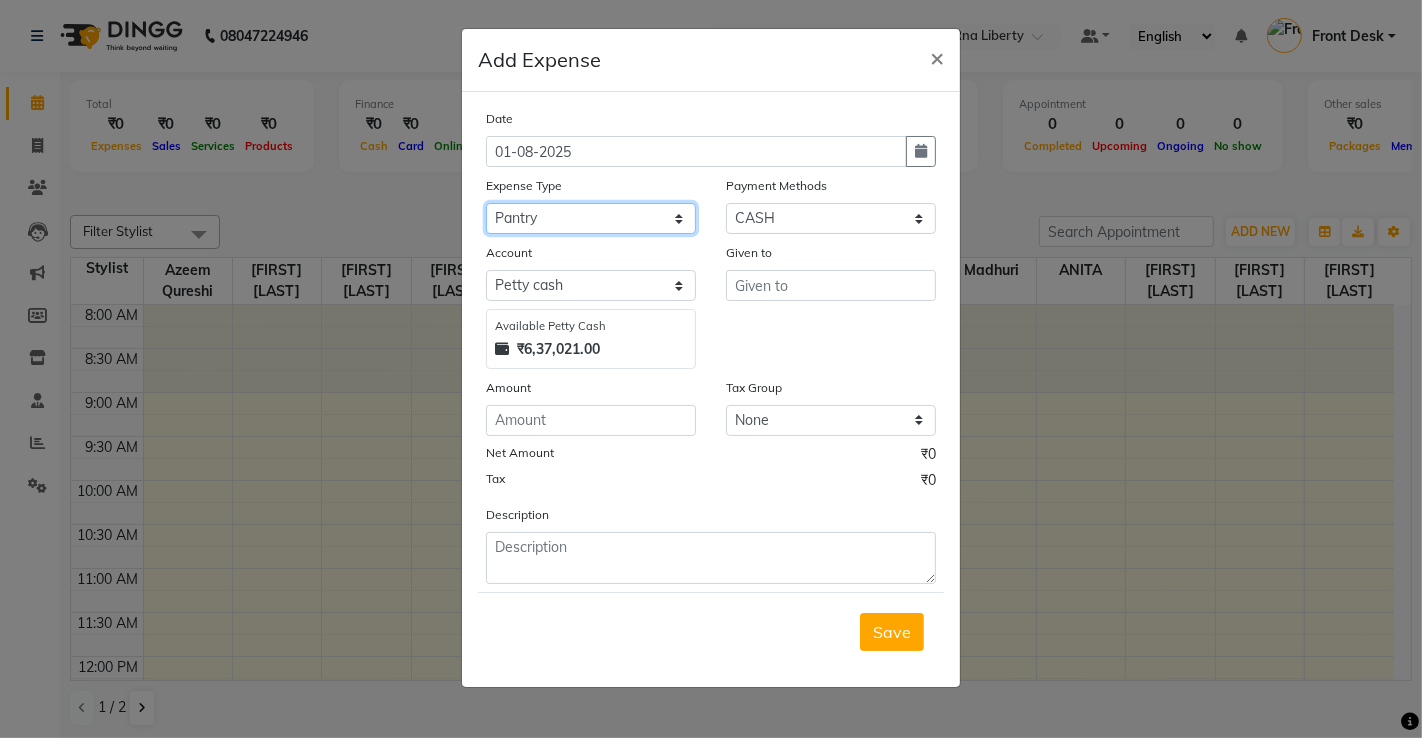 click on "Select Advance Salary Bank charges Bisleri Big 20 Litre Bisleri Small Bottle 300 ML Cash transfer to bank client snacks Clinical charges Equipment milk Other Pantry Product Rent Salary Staff Snacks Tea & Refreshment Tip Travelling Conveyance Utilities" 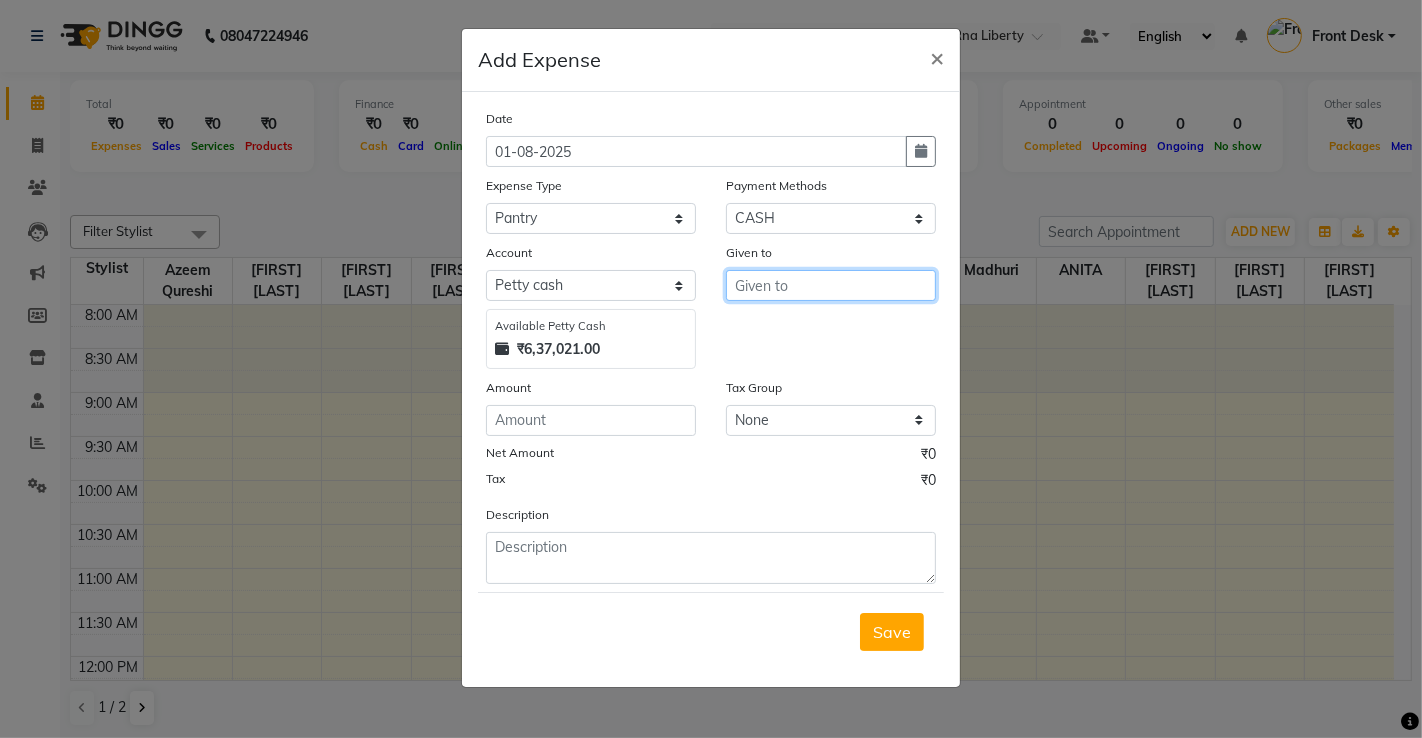 click at bounding box center (831, 285) 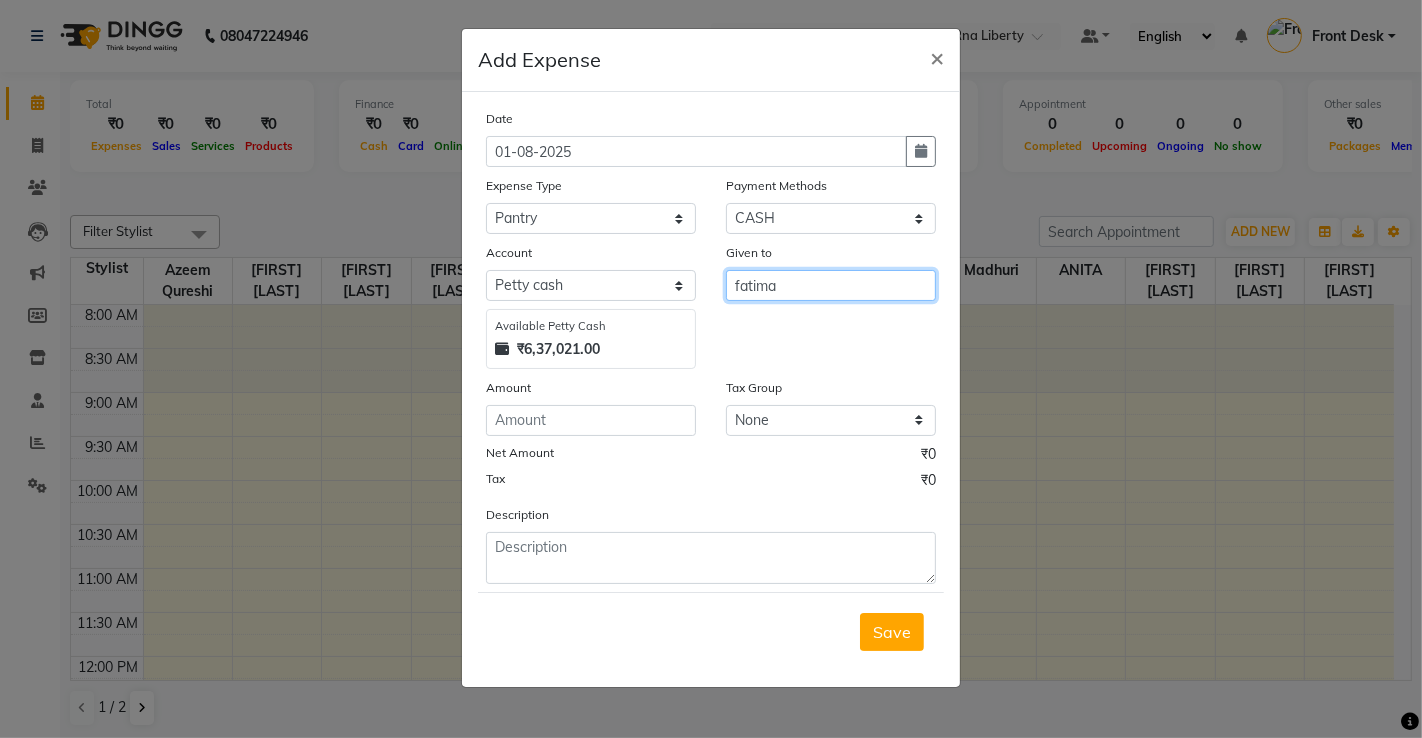 type on "fatima" 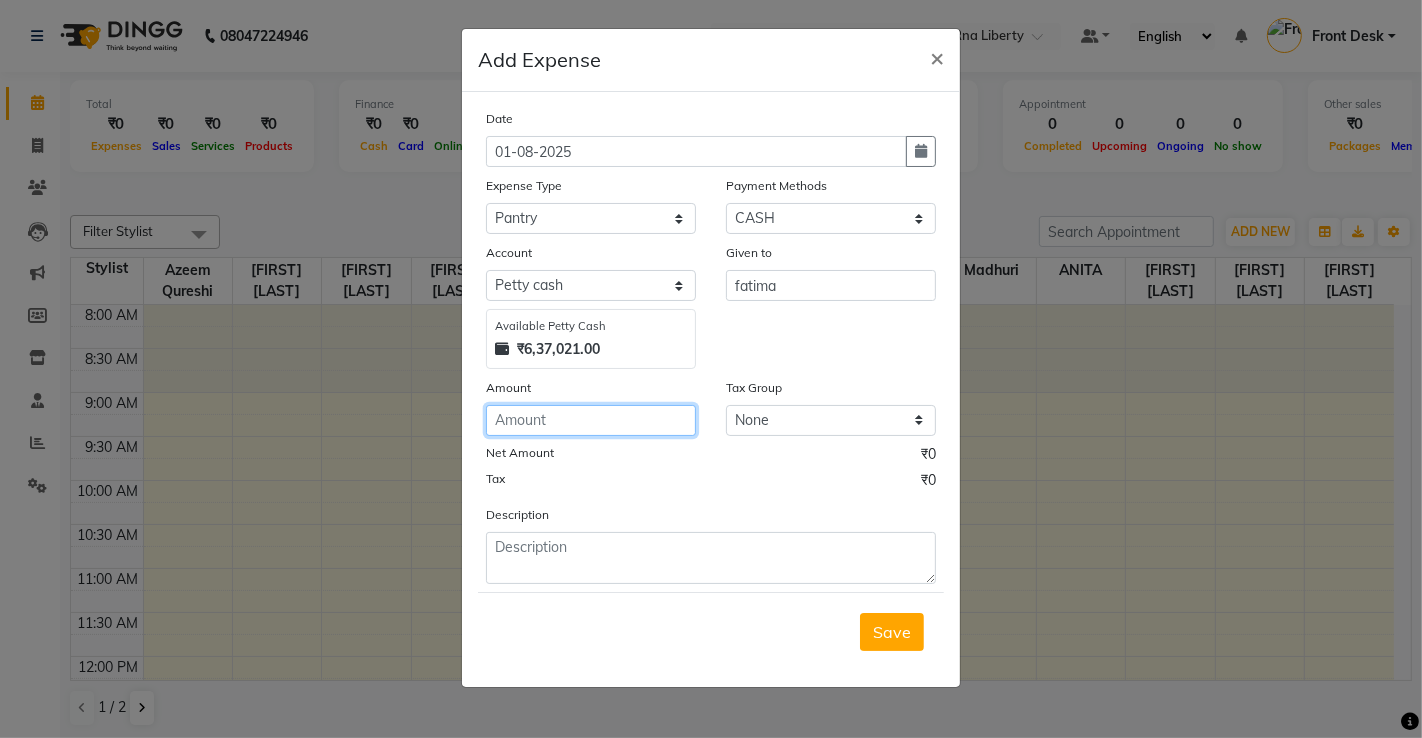 click 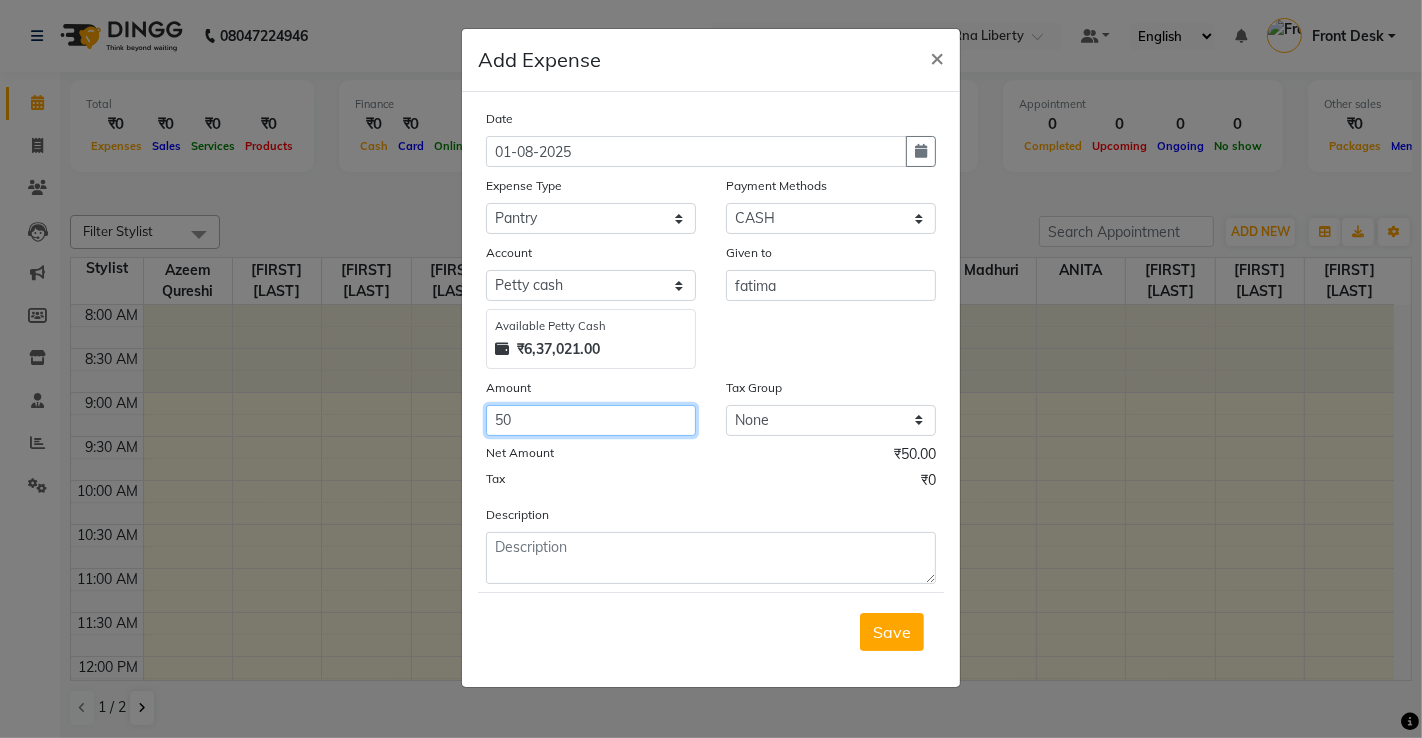 type on "50" 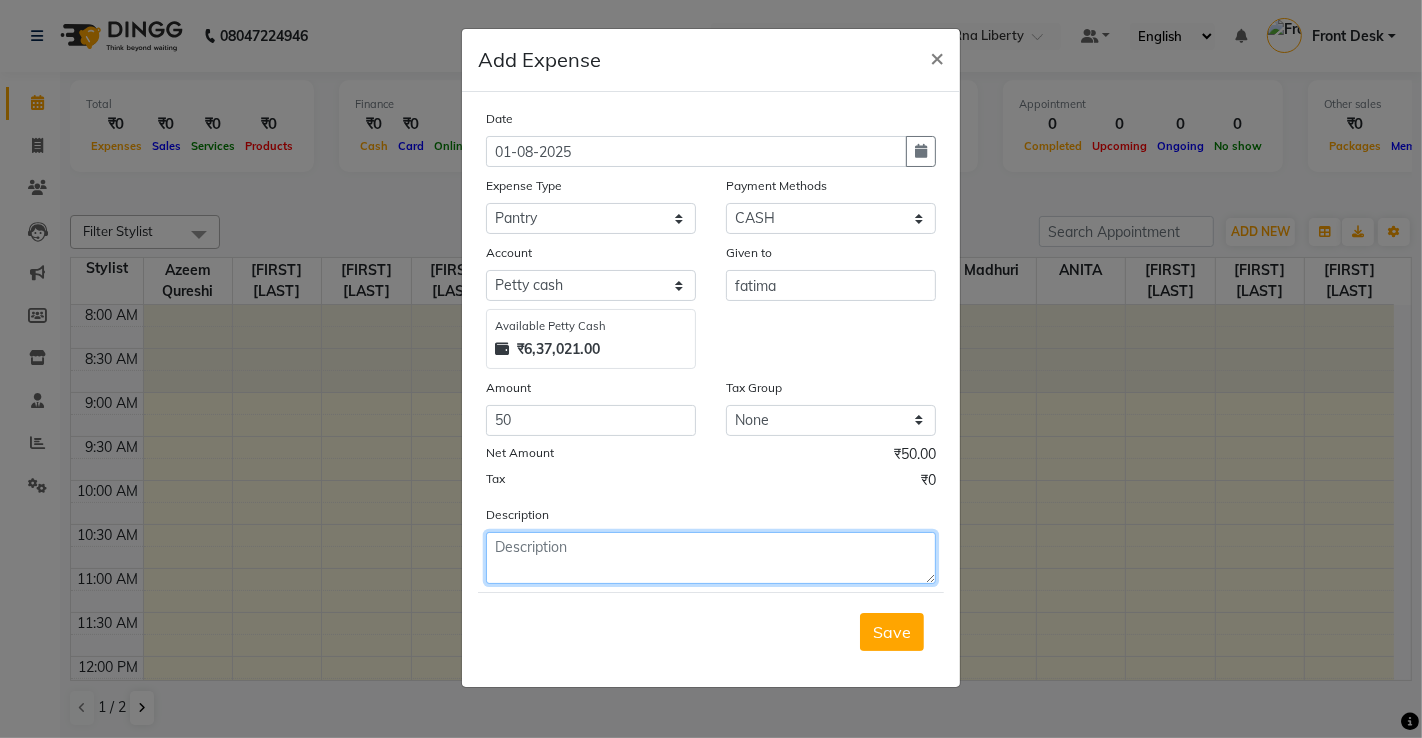 click 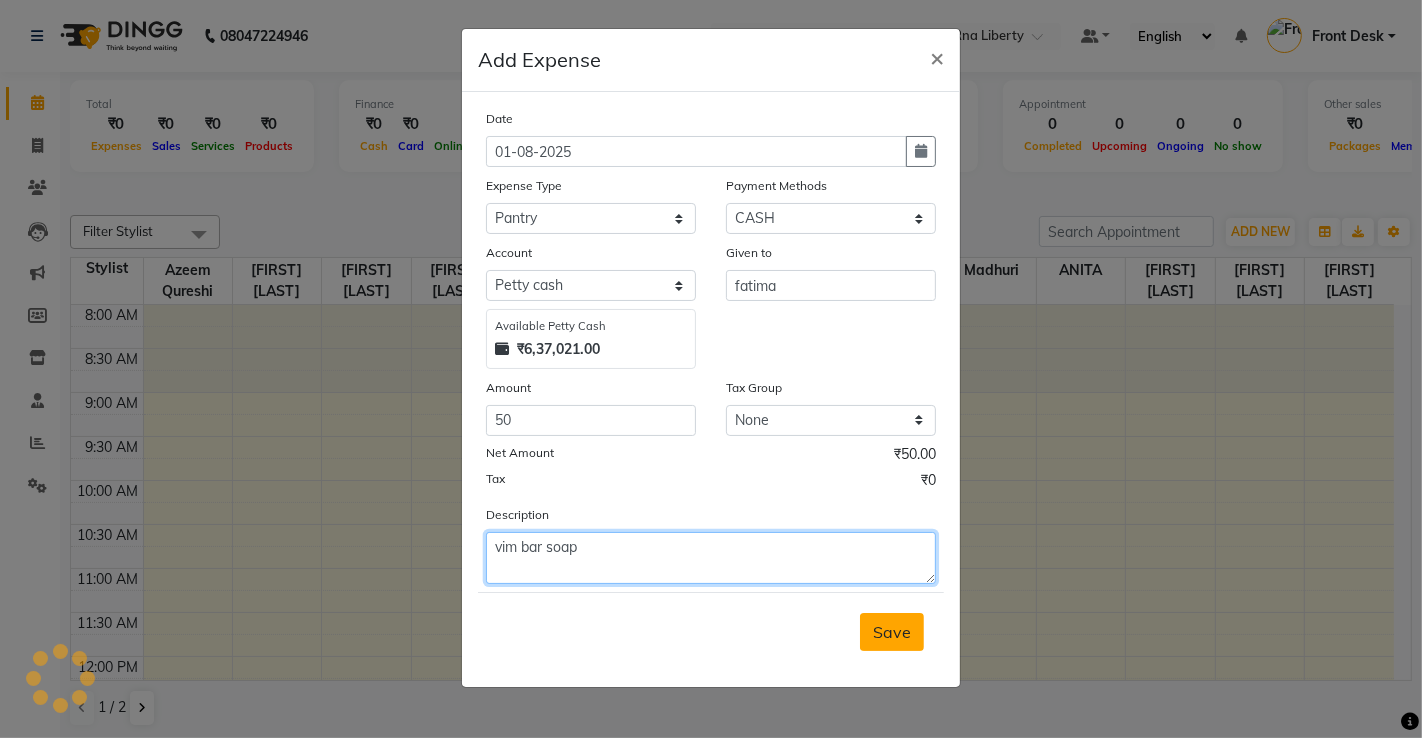 type on "vim bar soap" 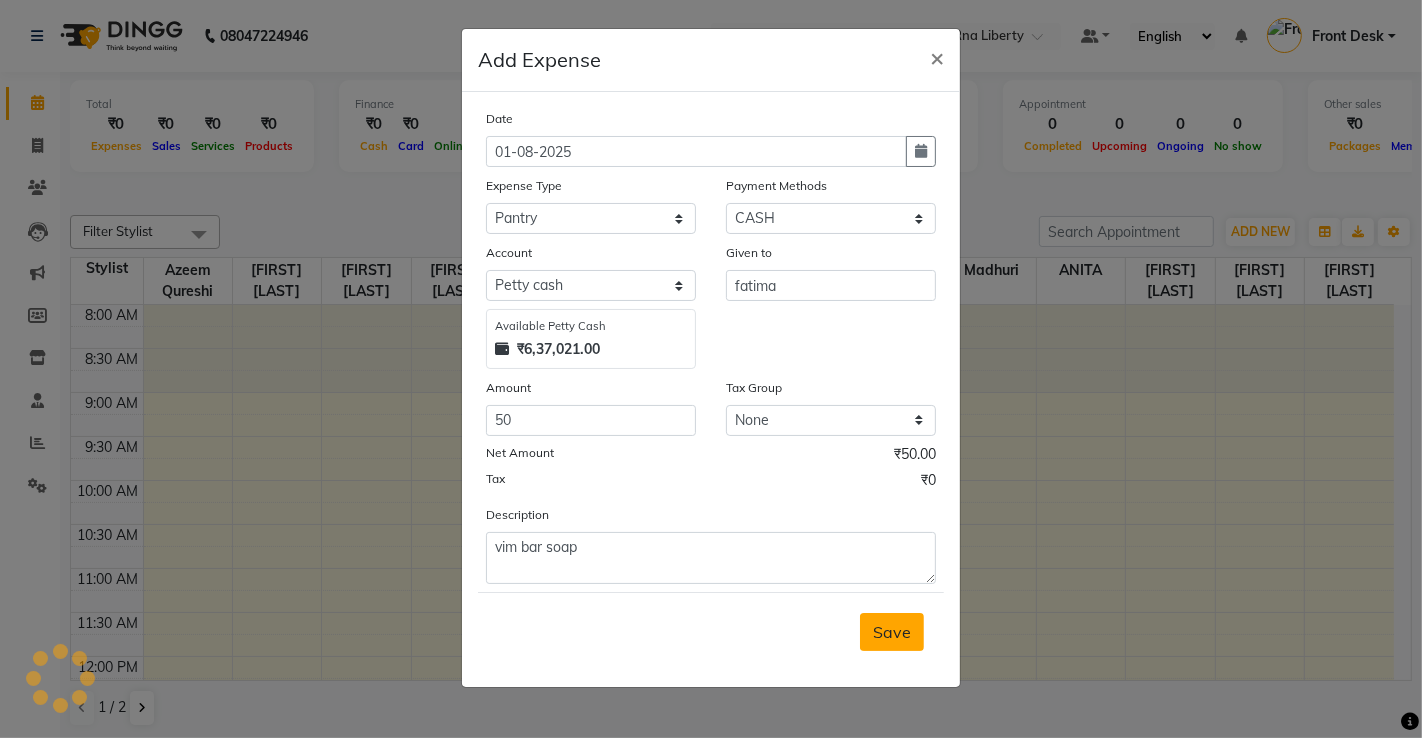 click on "Save" at bounding box center [892, 632] 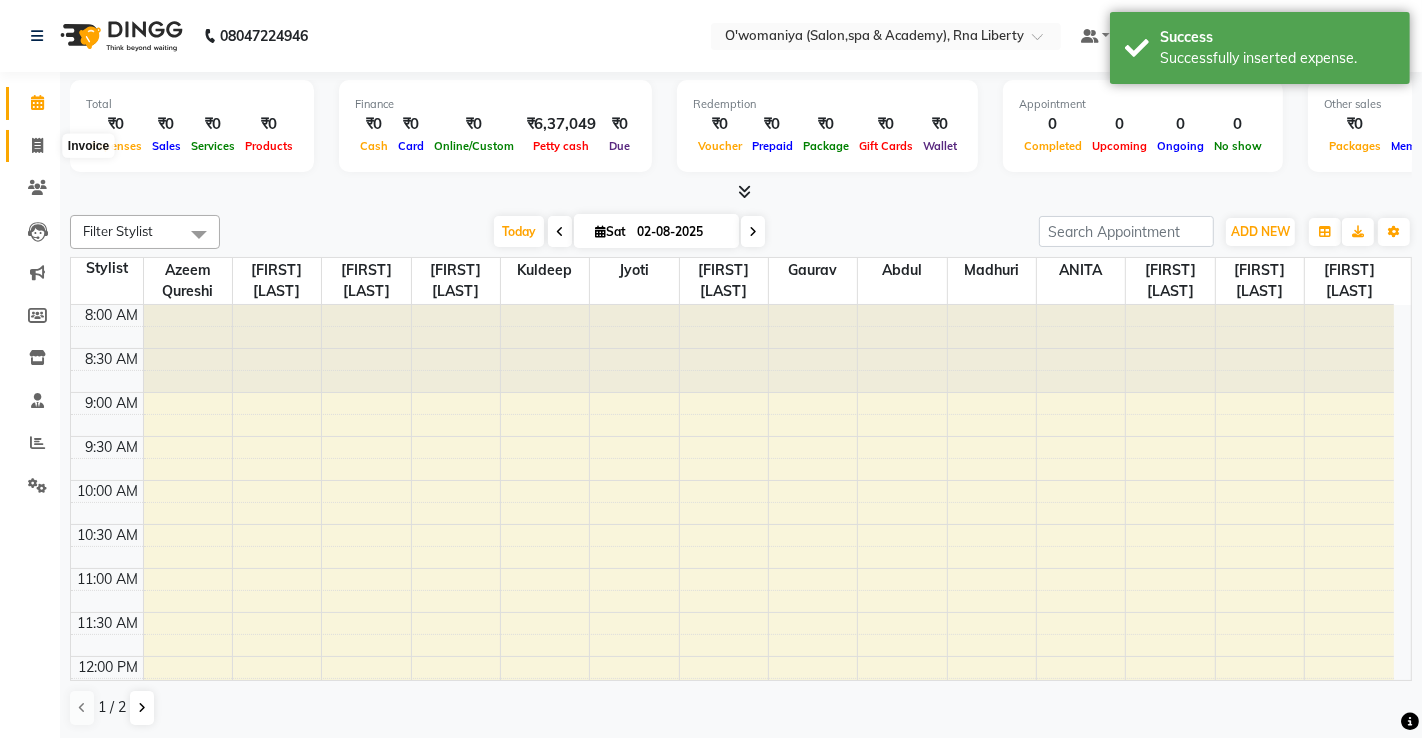 click 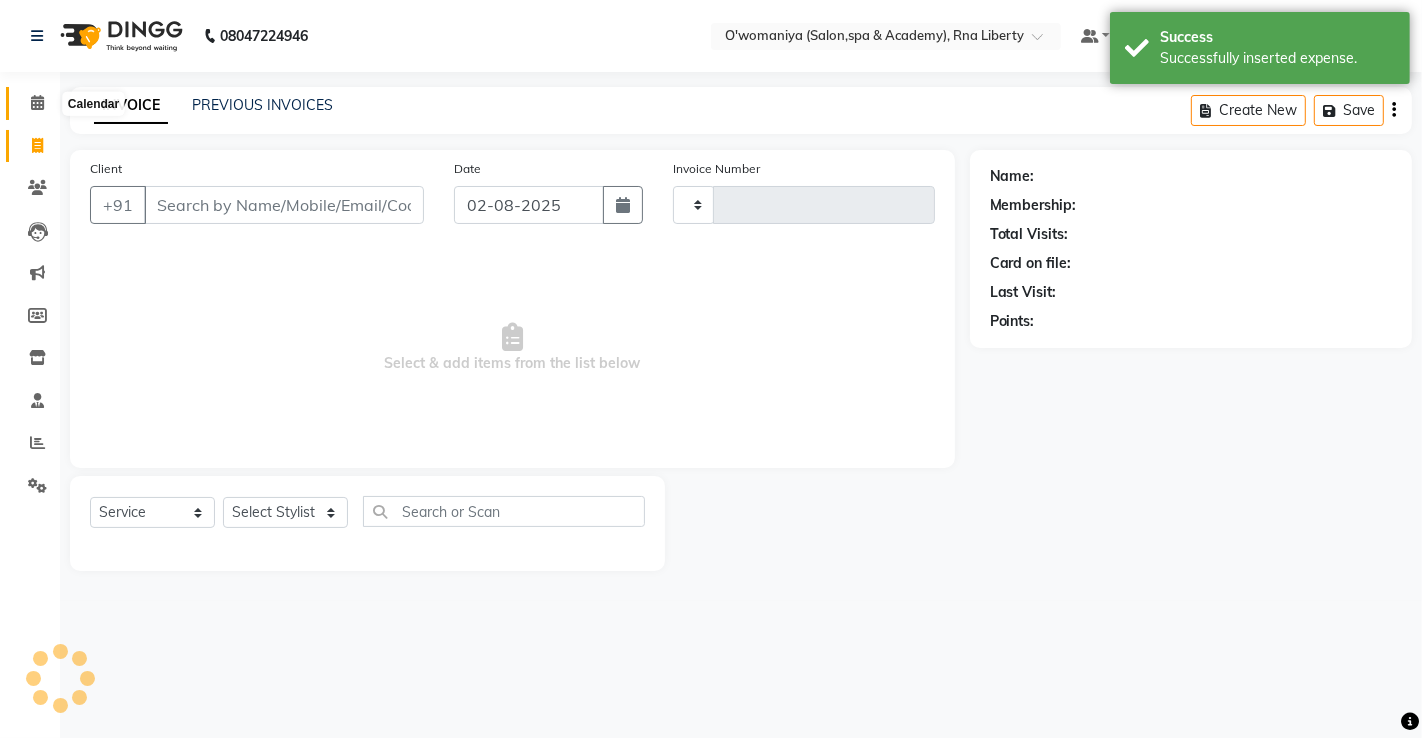 click 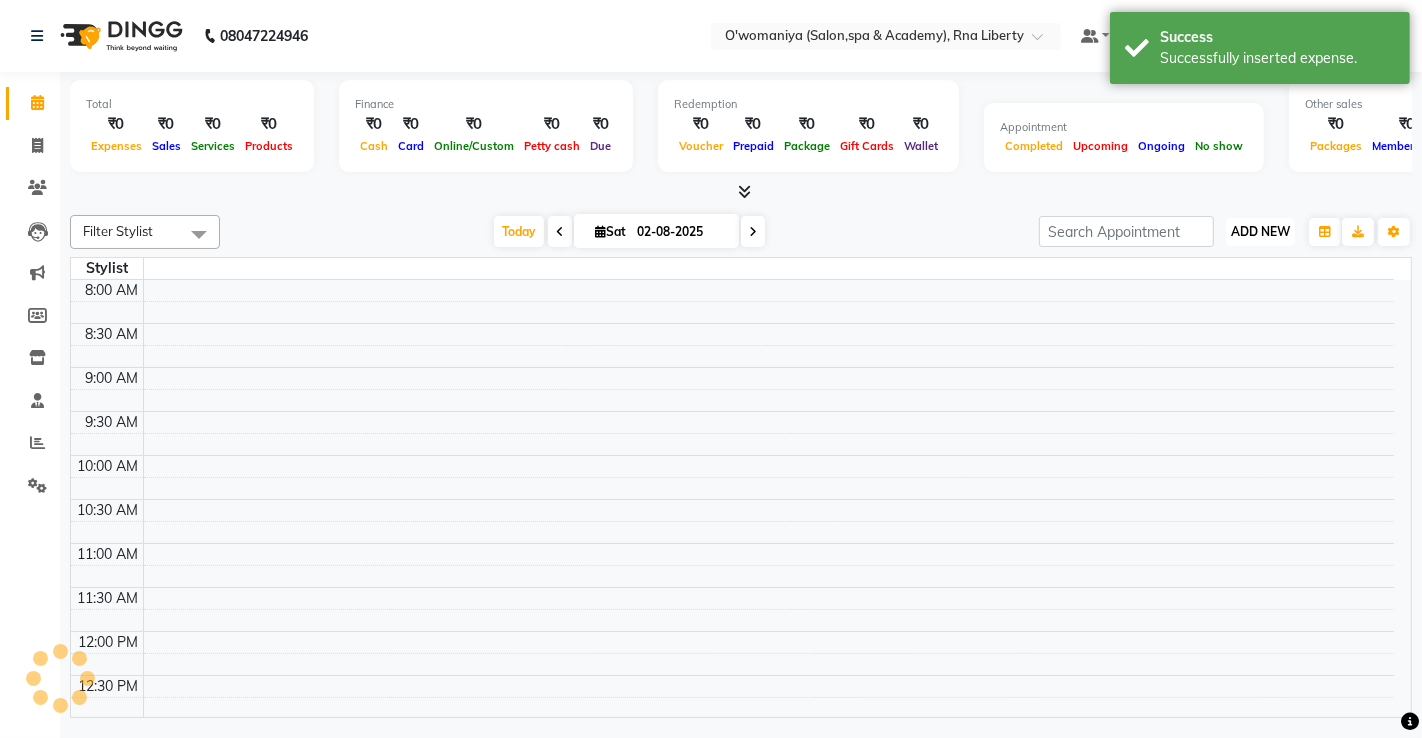 click on "ADD NEW" at bounding box center (1260, 231) 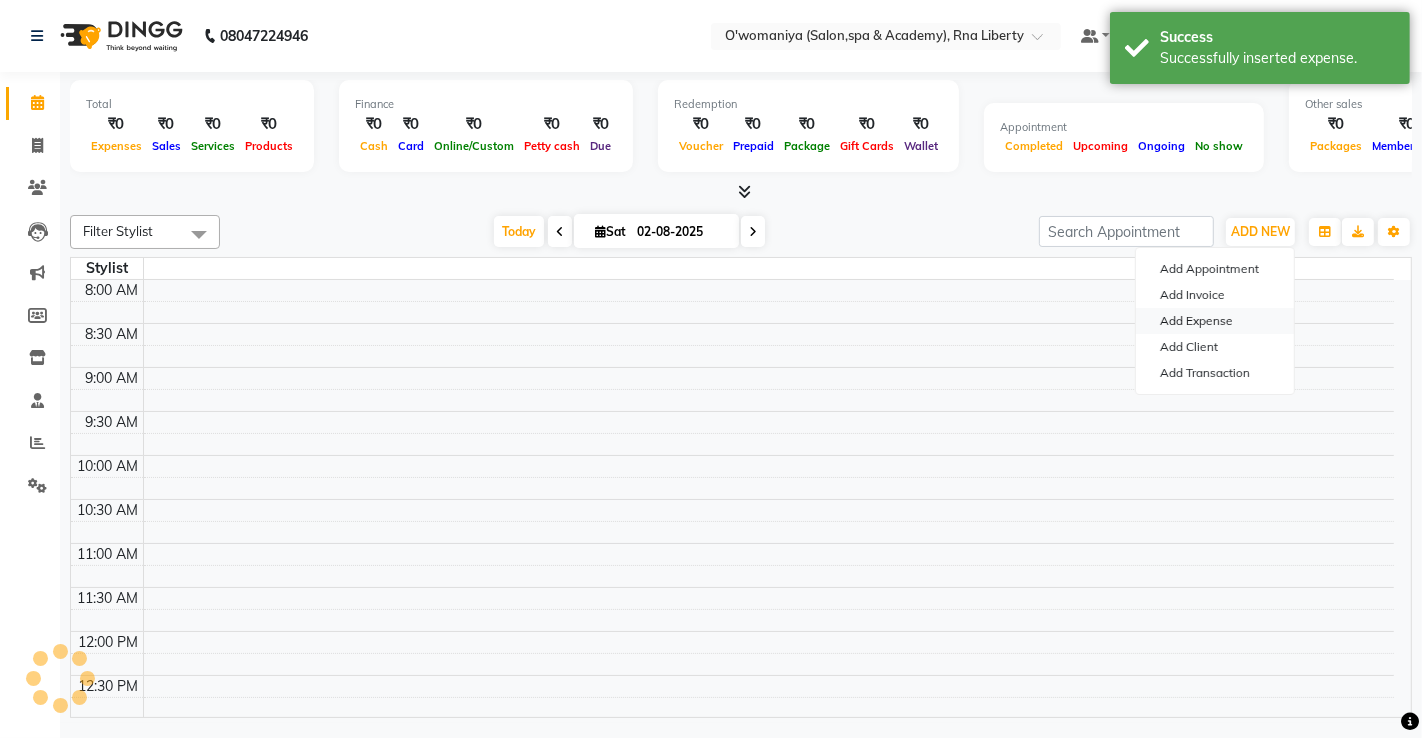 click on "Add Expense" at bounding box center [1215, 321] 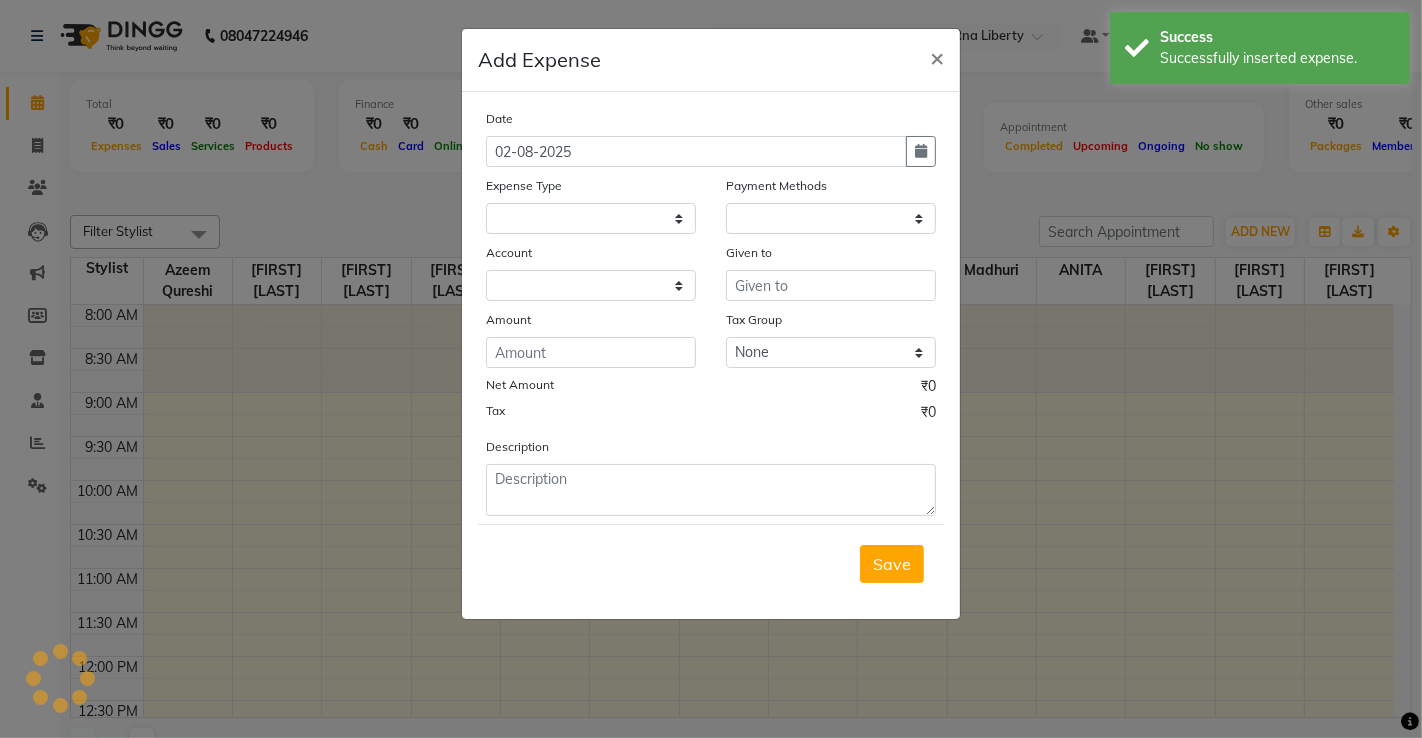 scroll, scrollTop: 443, scrollLeft: 0, axis: vertical 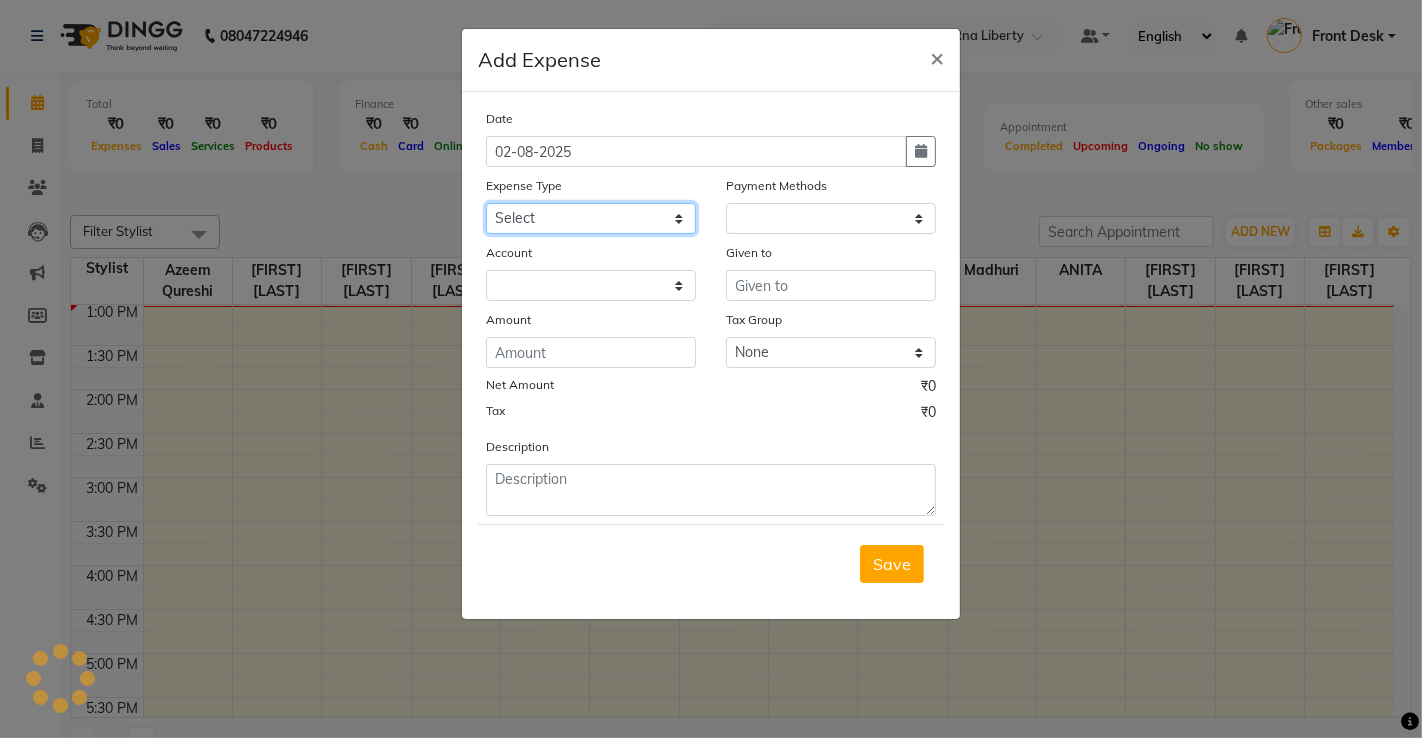 click on "Select Advance Salary Bank charges Bisleri Big 20 Litre Bisleri Small Bottle 300 ML Cash transfer to bank client snacks Clinical charges Equipment milk Other Pantry Product Rent Salary Staff Snacks Tea & Refreshment Tip Travelling Conveyance Utilities" 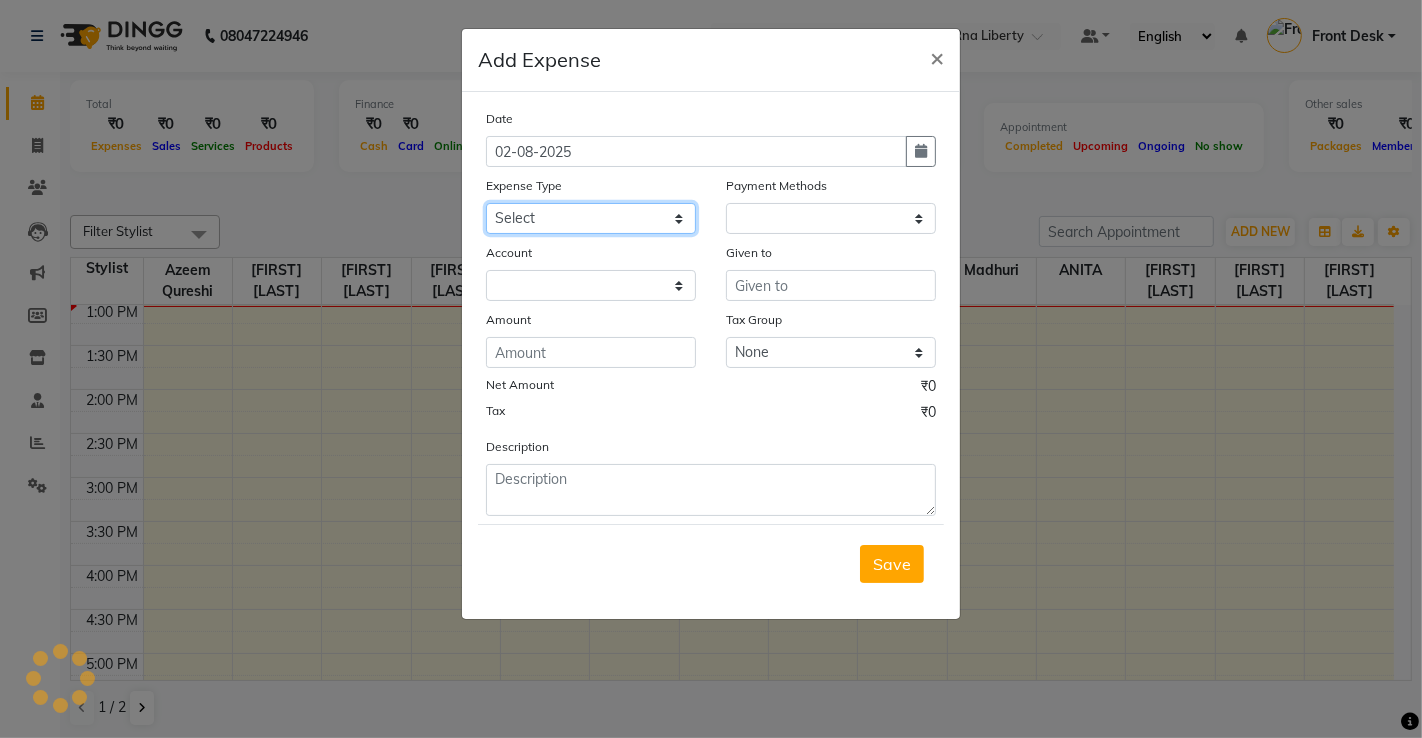 scroll, scrollTop: 0, scrollLeft: 0, axis: both 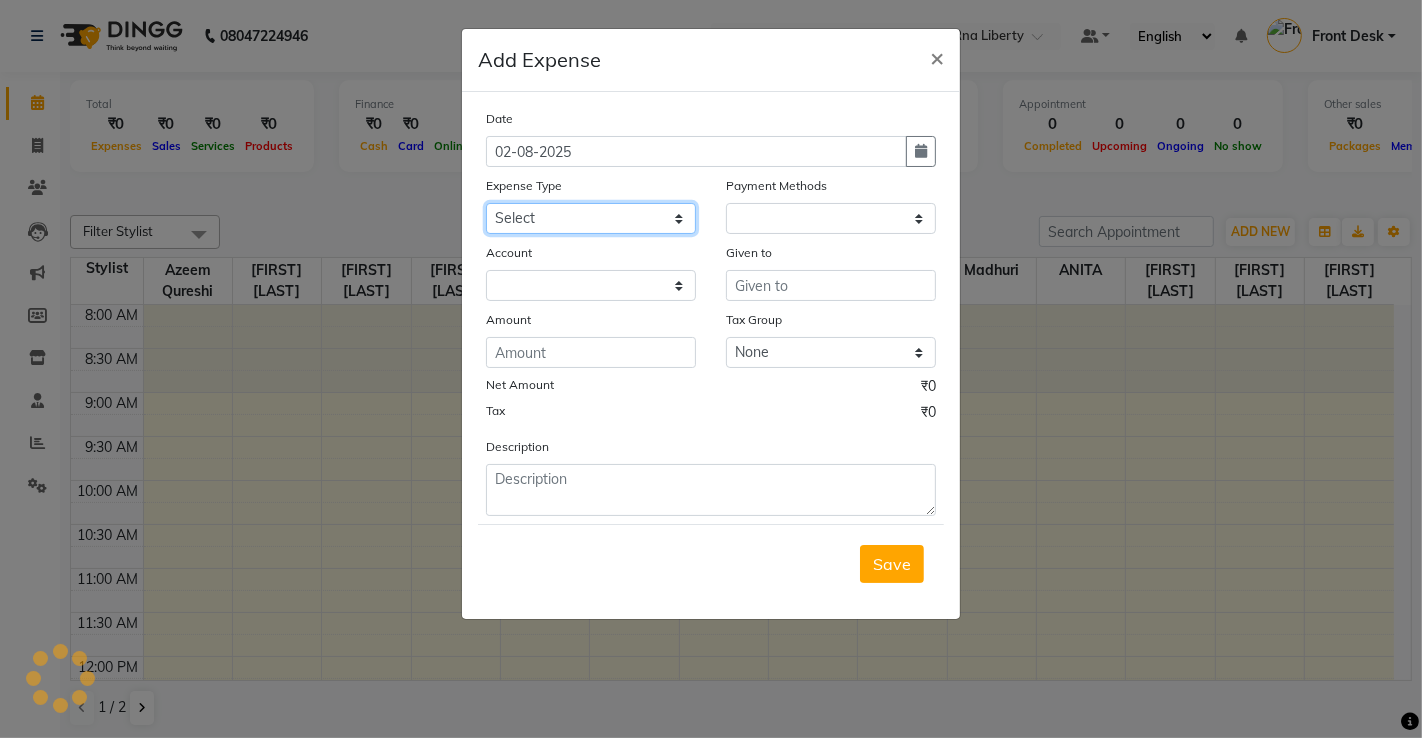 select on "1" 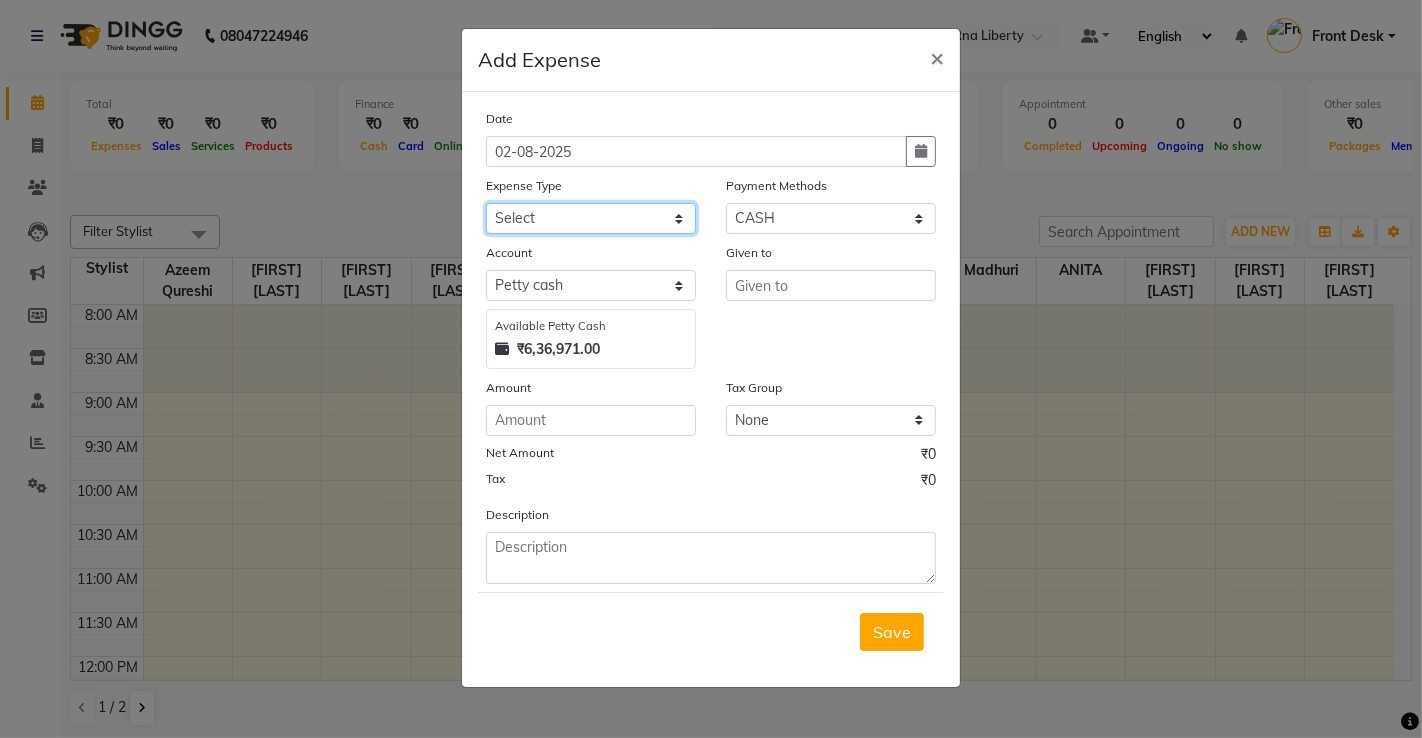 select on "14842" 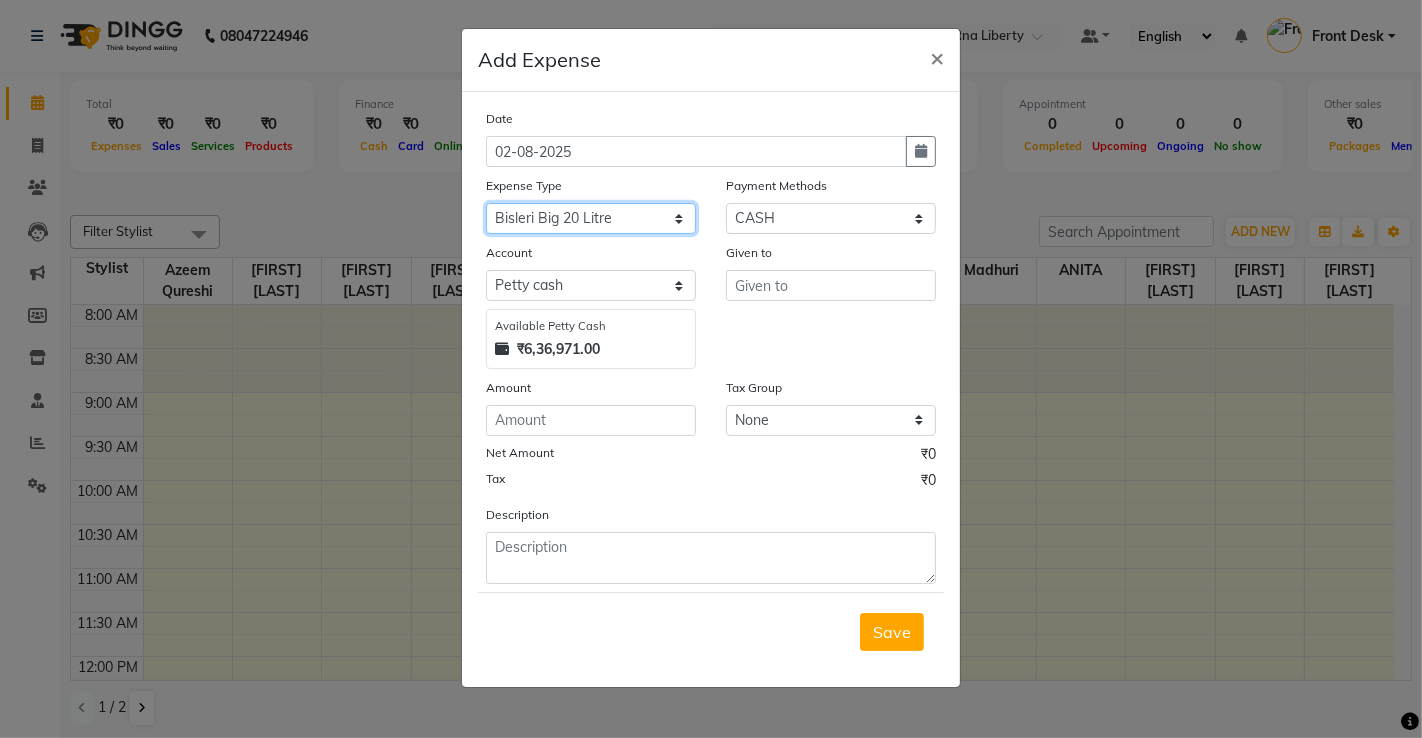 click on "Select Advance Salary Bank charges Bisleri Big 20 Litre Bisleri Small Bottle 300 ML Cash transfer to bank client snacks Clinical charges Equipment milk Other Pantry Product Rent Salary Staff Snacks Tea & Refreshment Tip Travelling Conveyance Utilities" 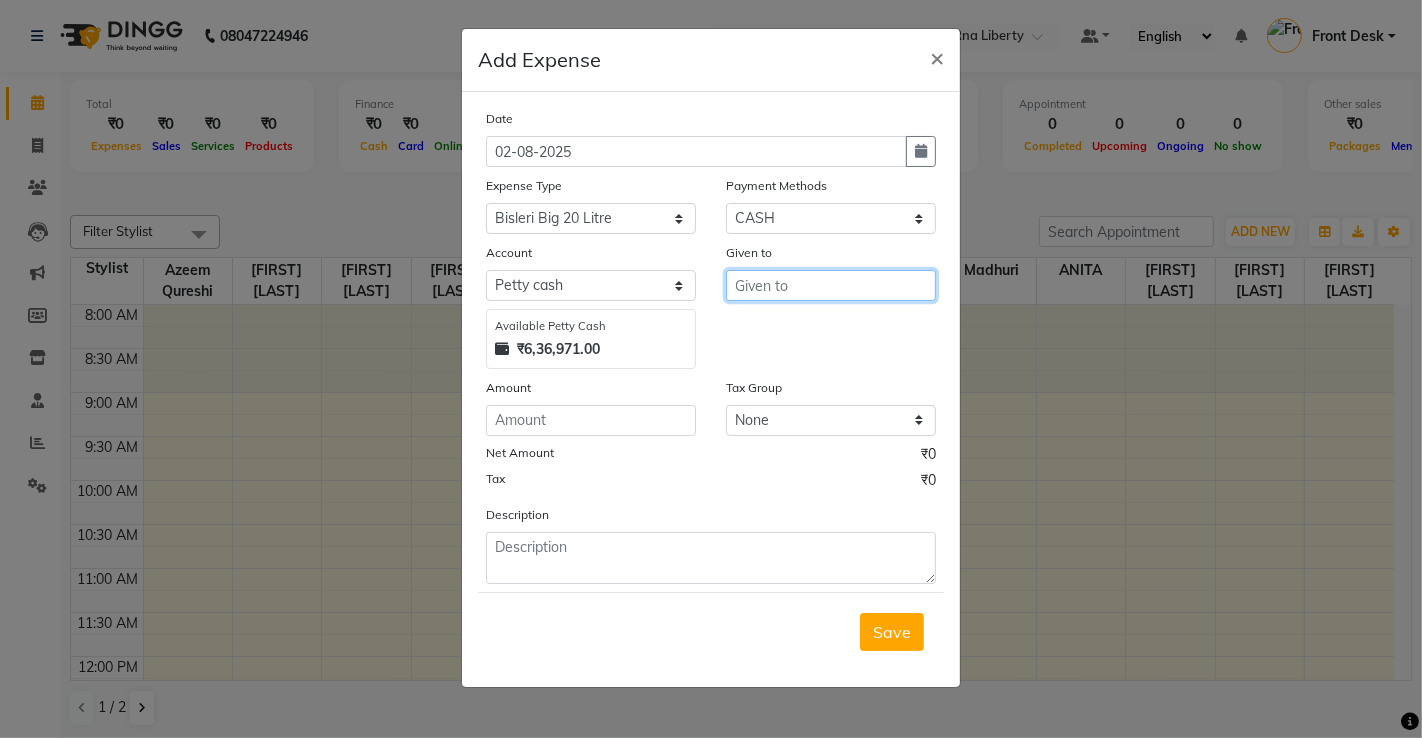 click at bounding box center [831, 285] 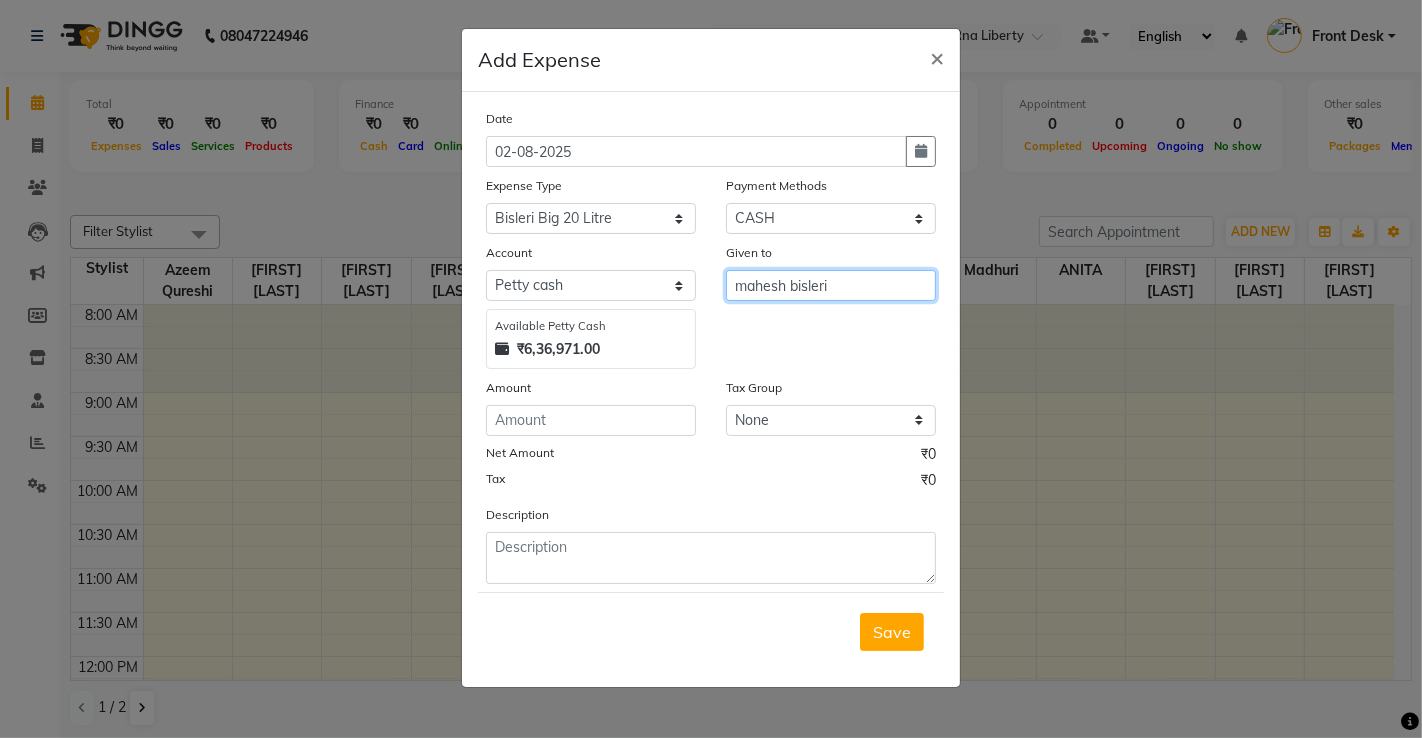 type on "mahesh bisleri" 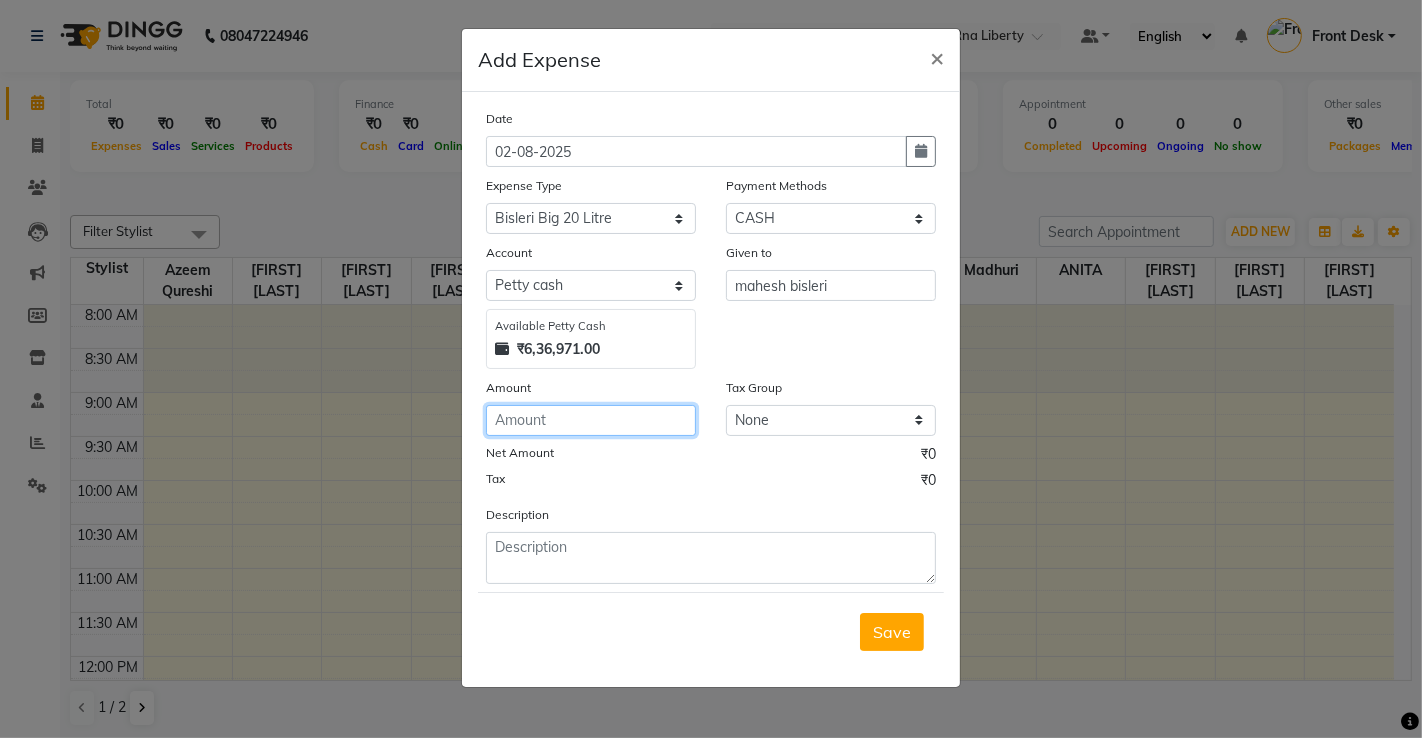 click 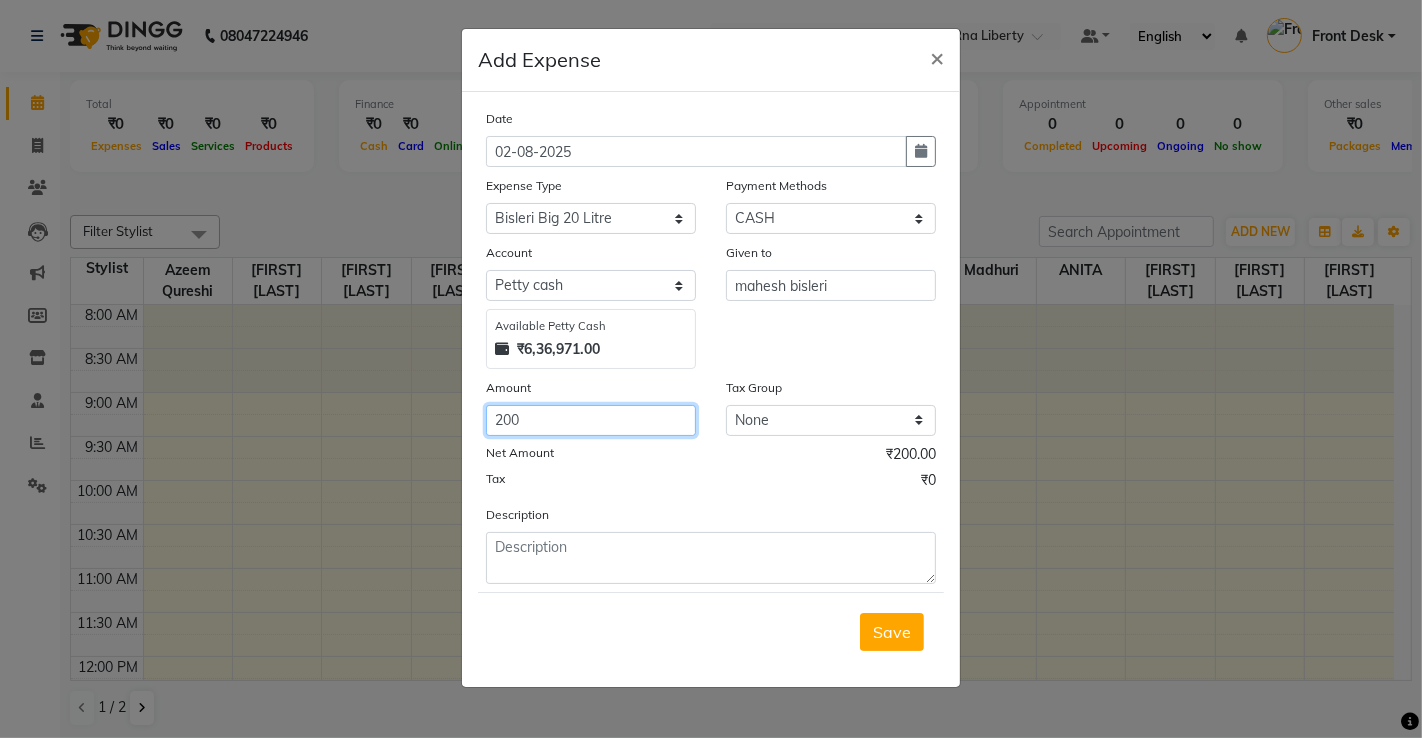 type on "200" 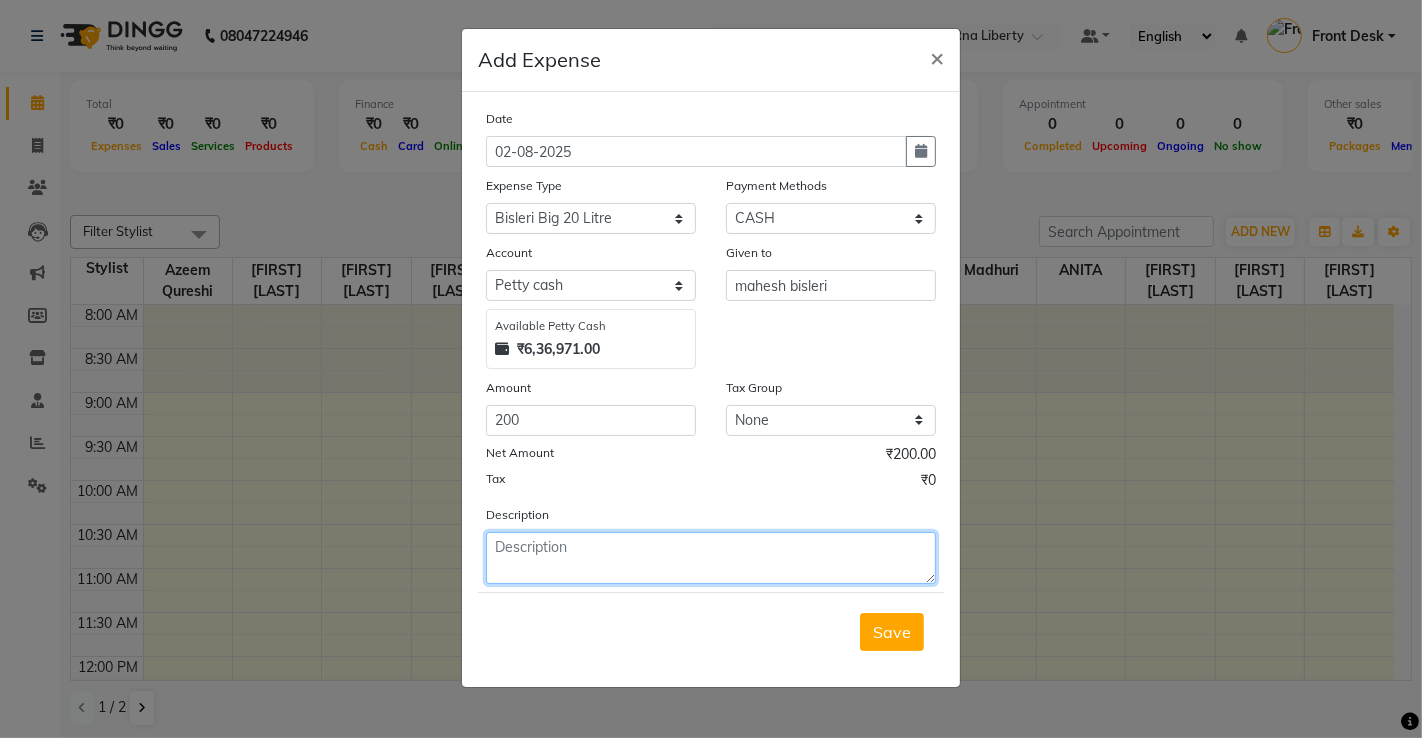 click 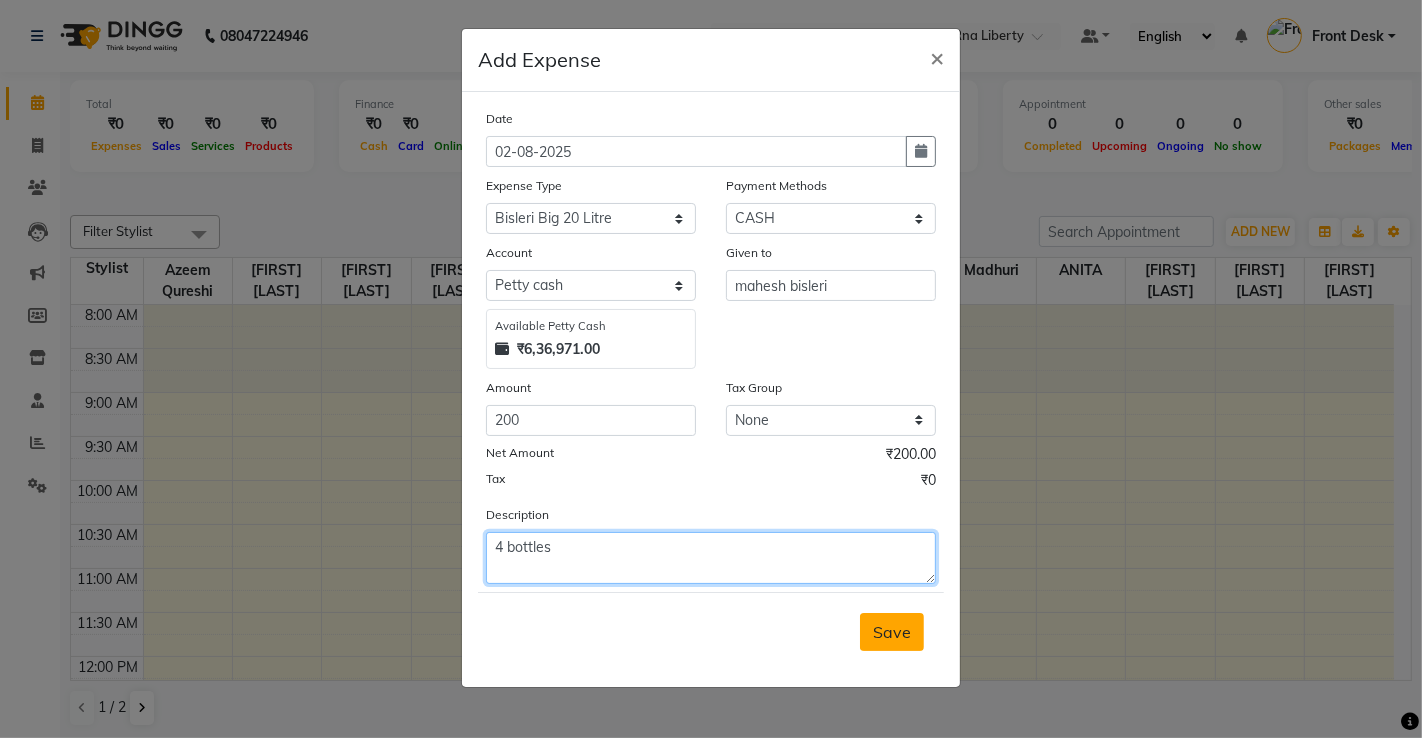 type on "4 bottles" 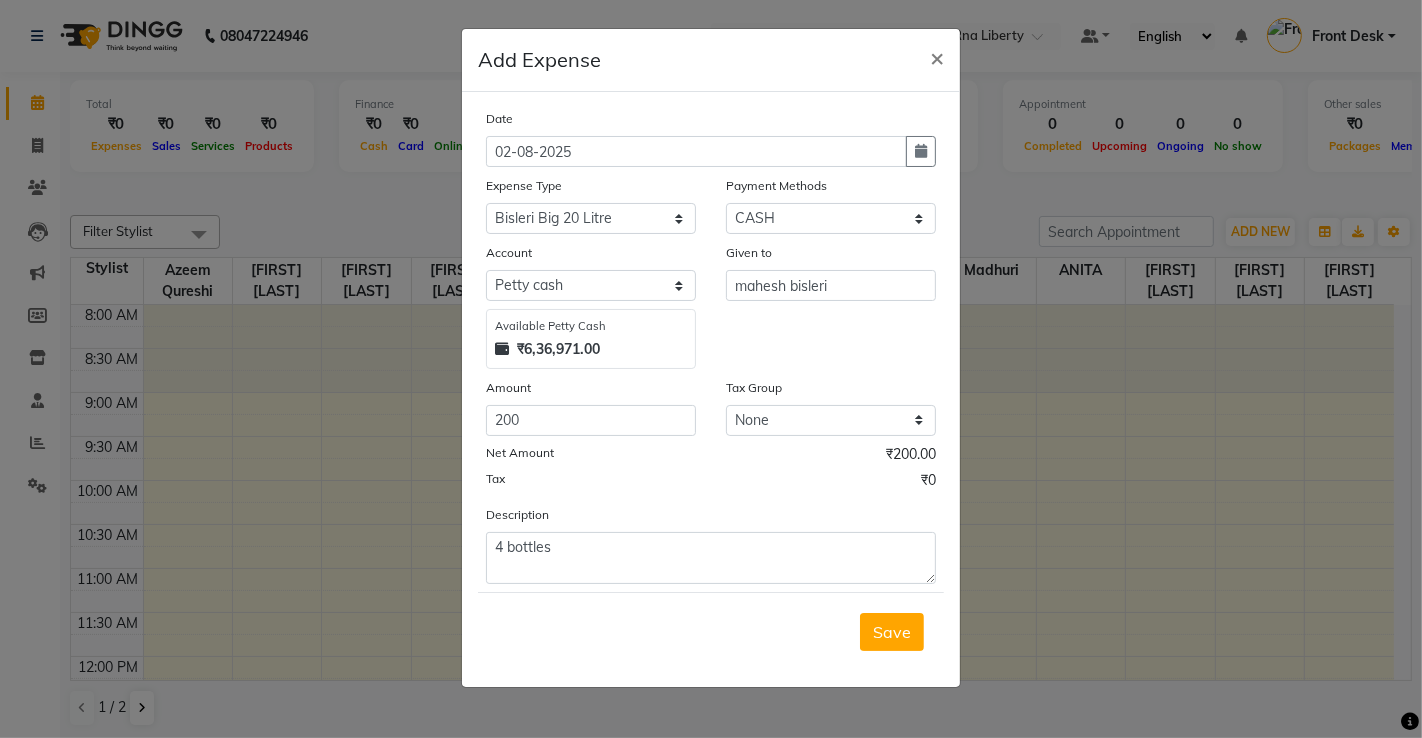 click on "Save" at bounding box center [892, 632] 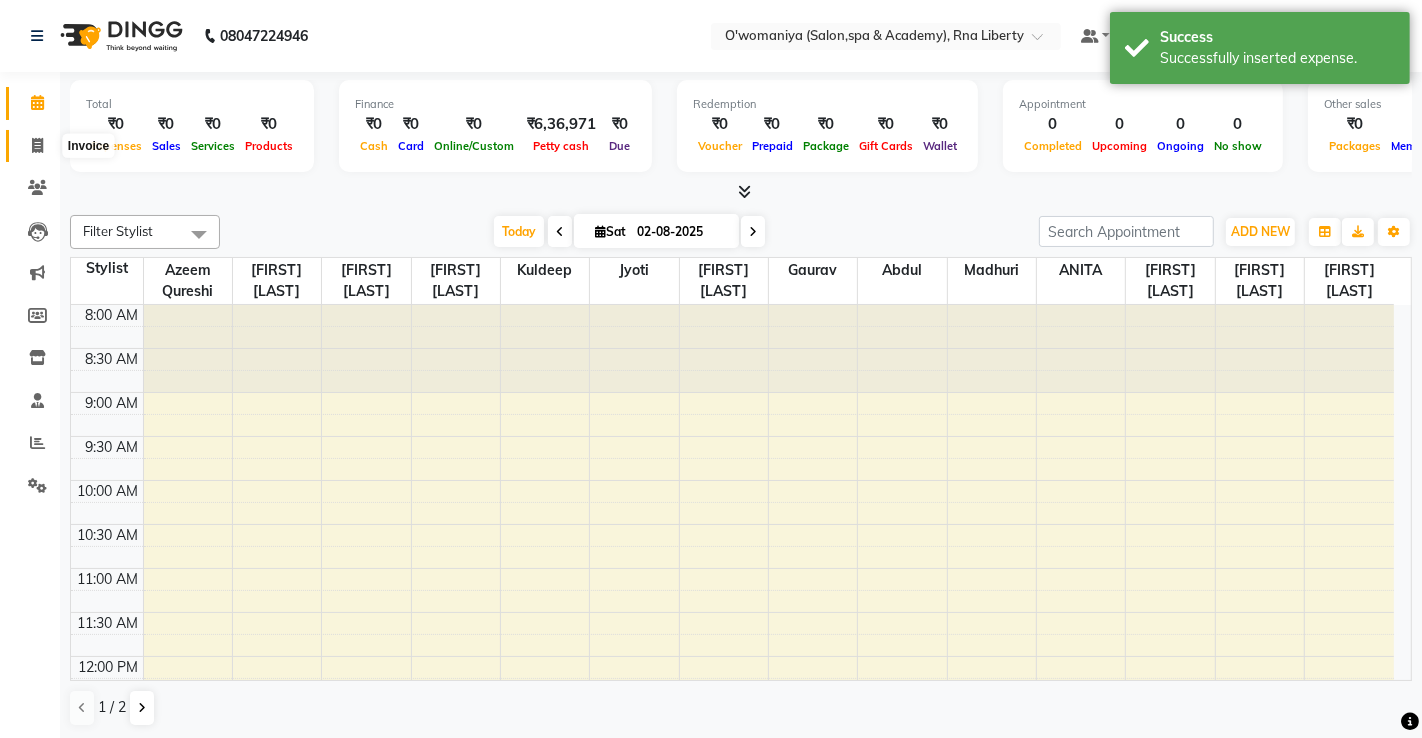 click 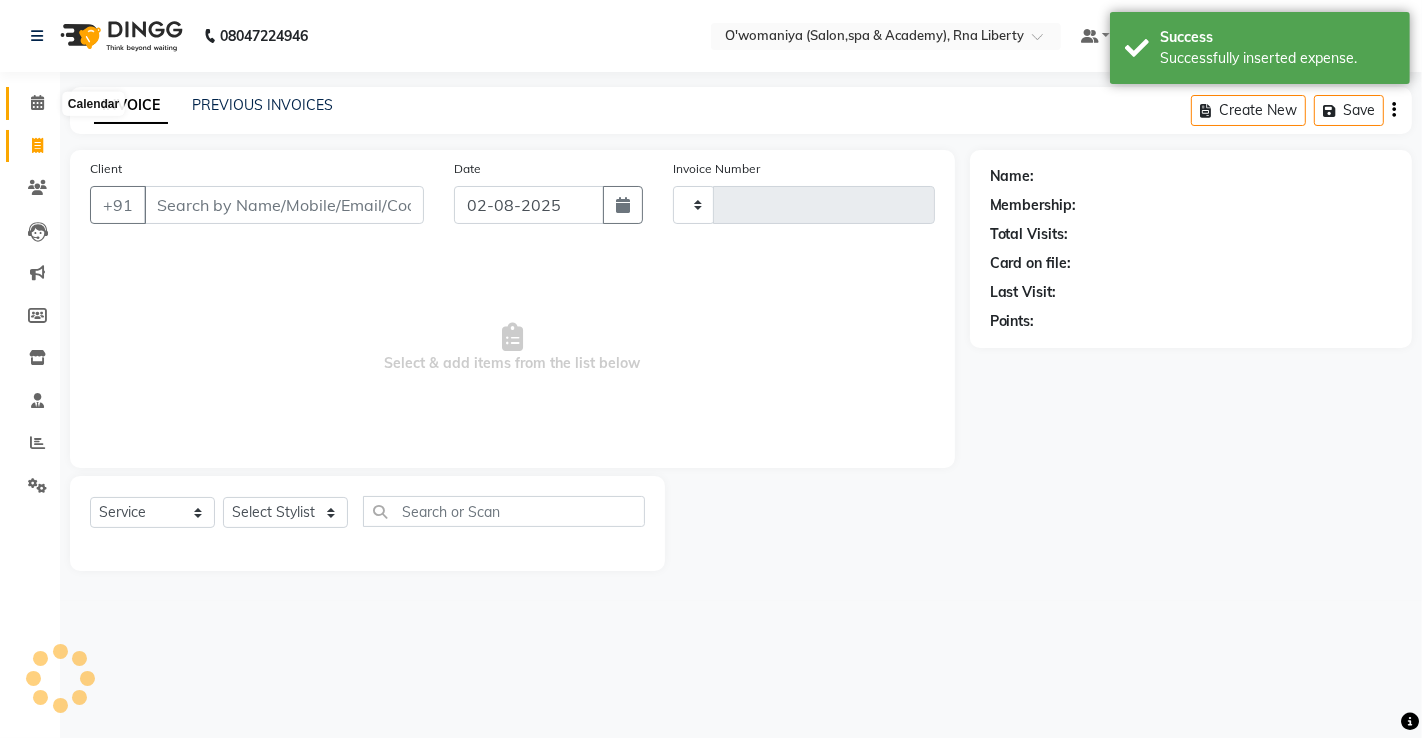 click 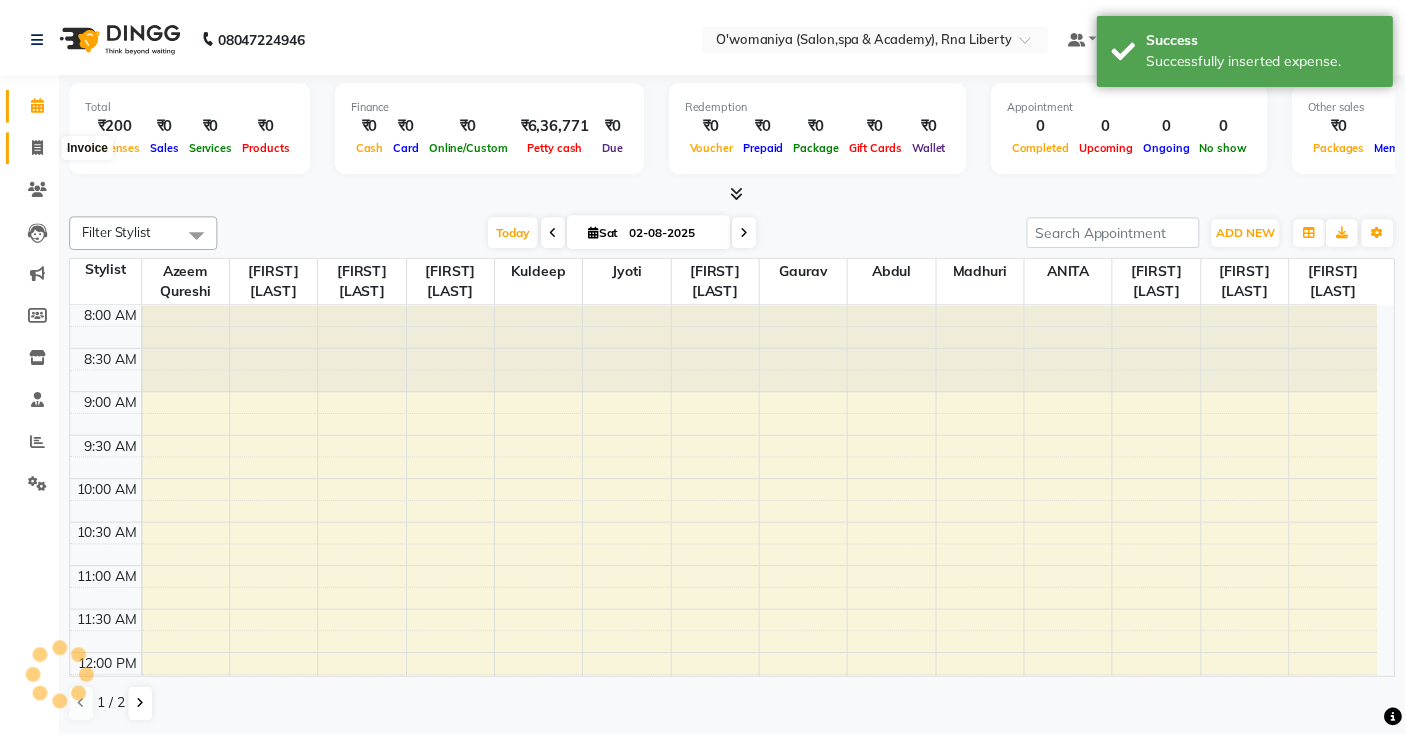 scroll, scrollTop: 0, scrollLeft: 0, axis: both 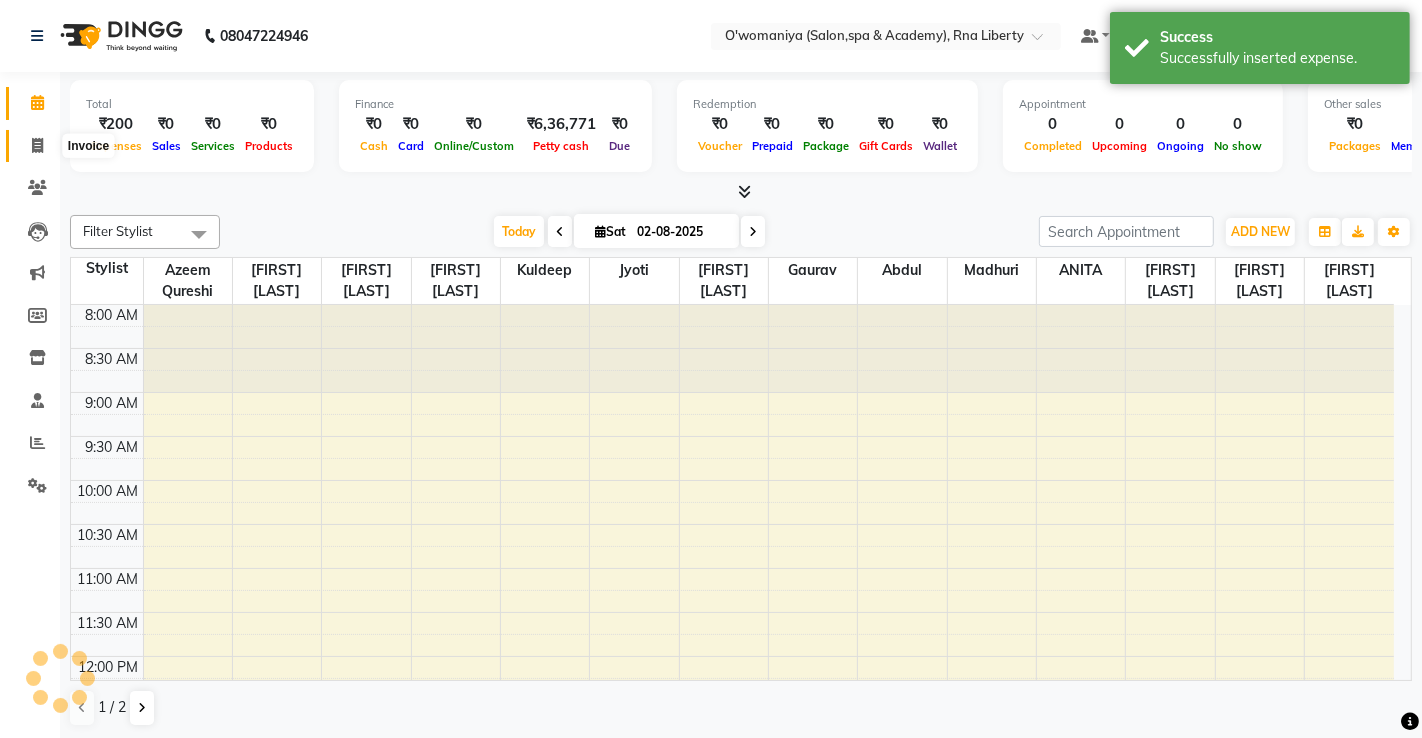 click 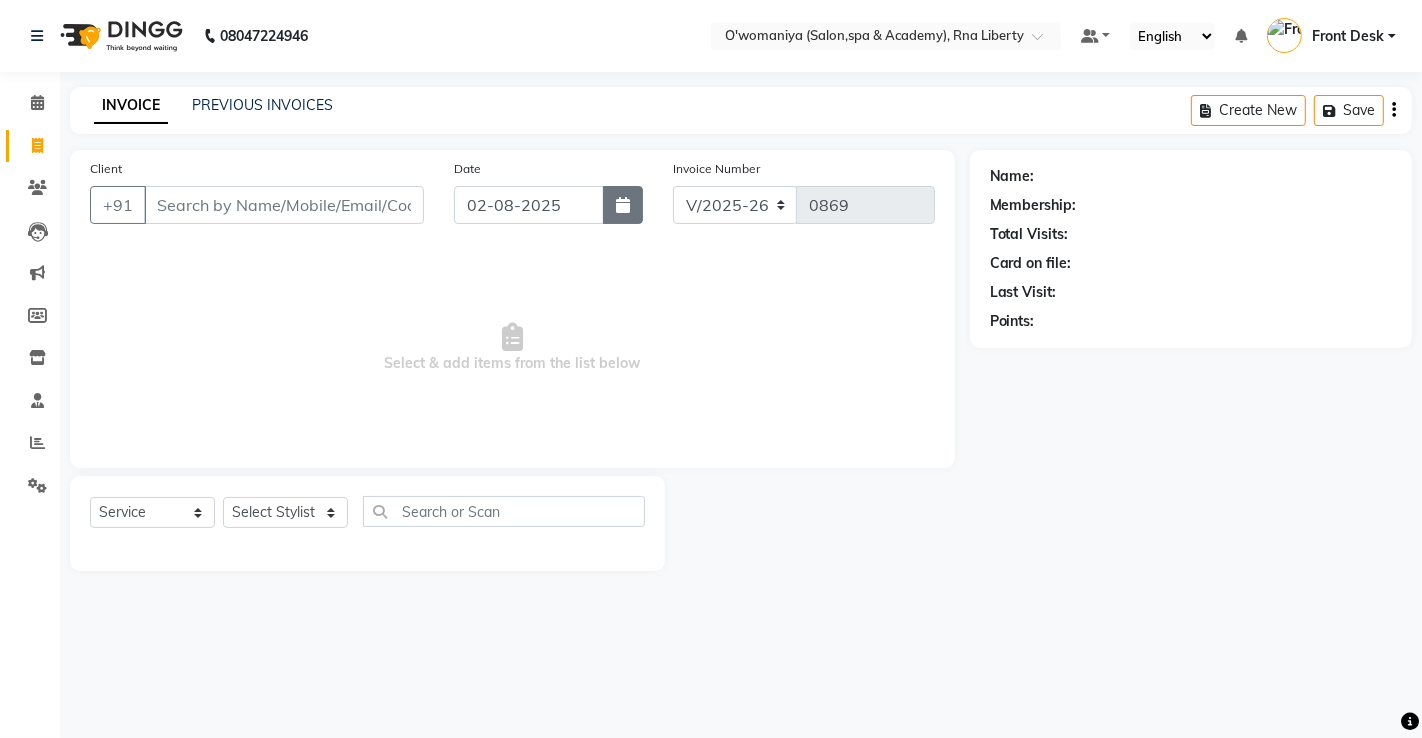click 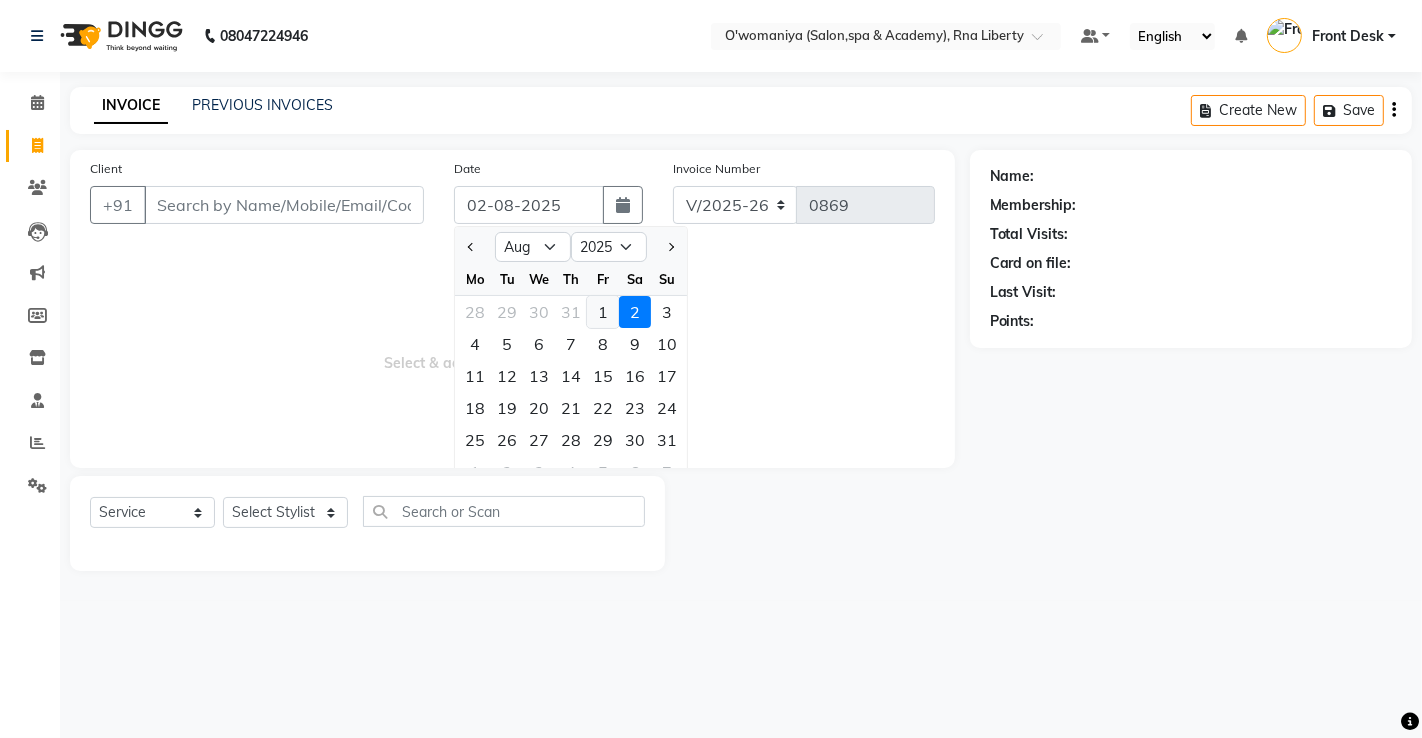 click on "1" 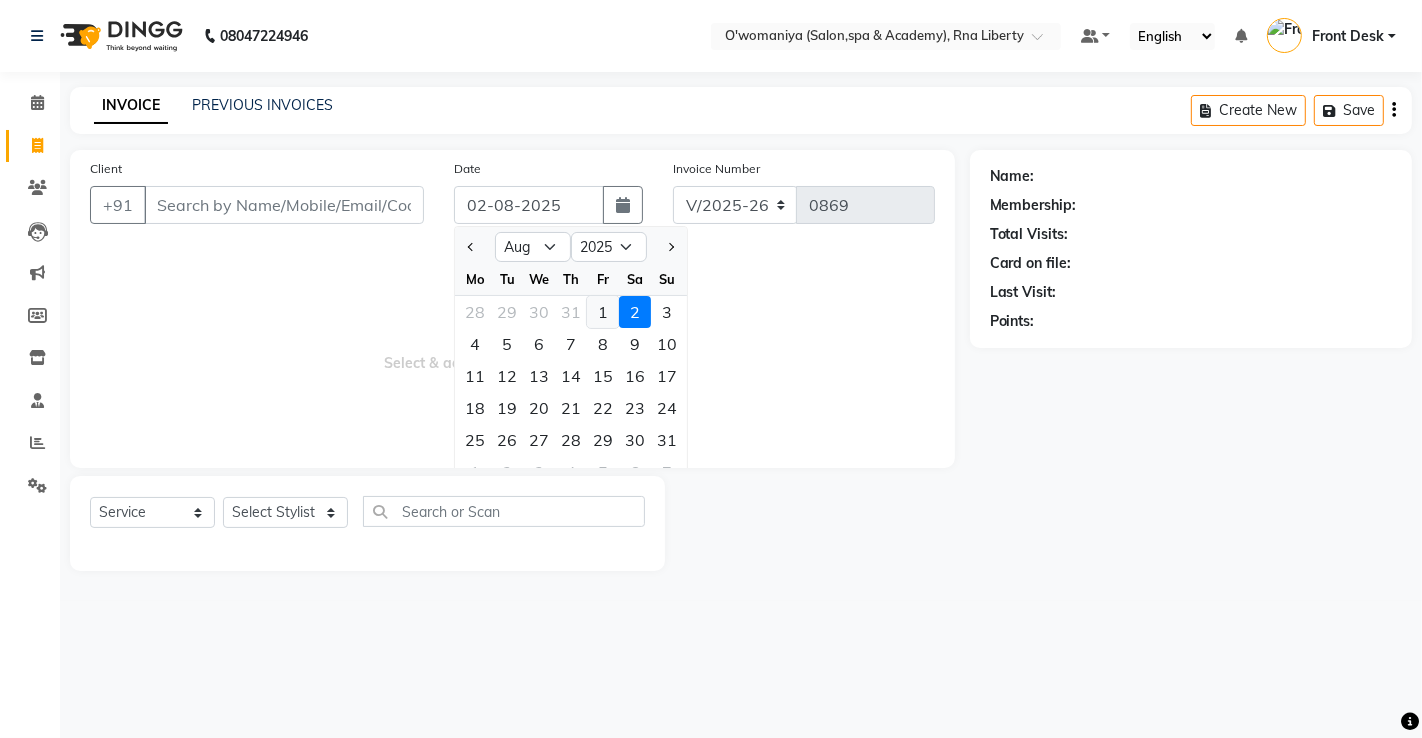 type on "01-08-2025" 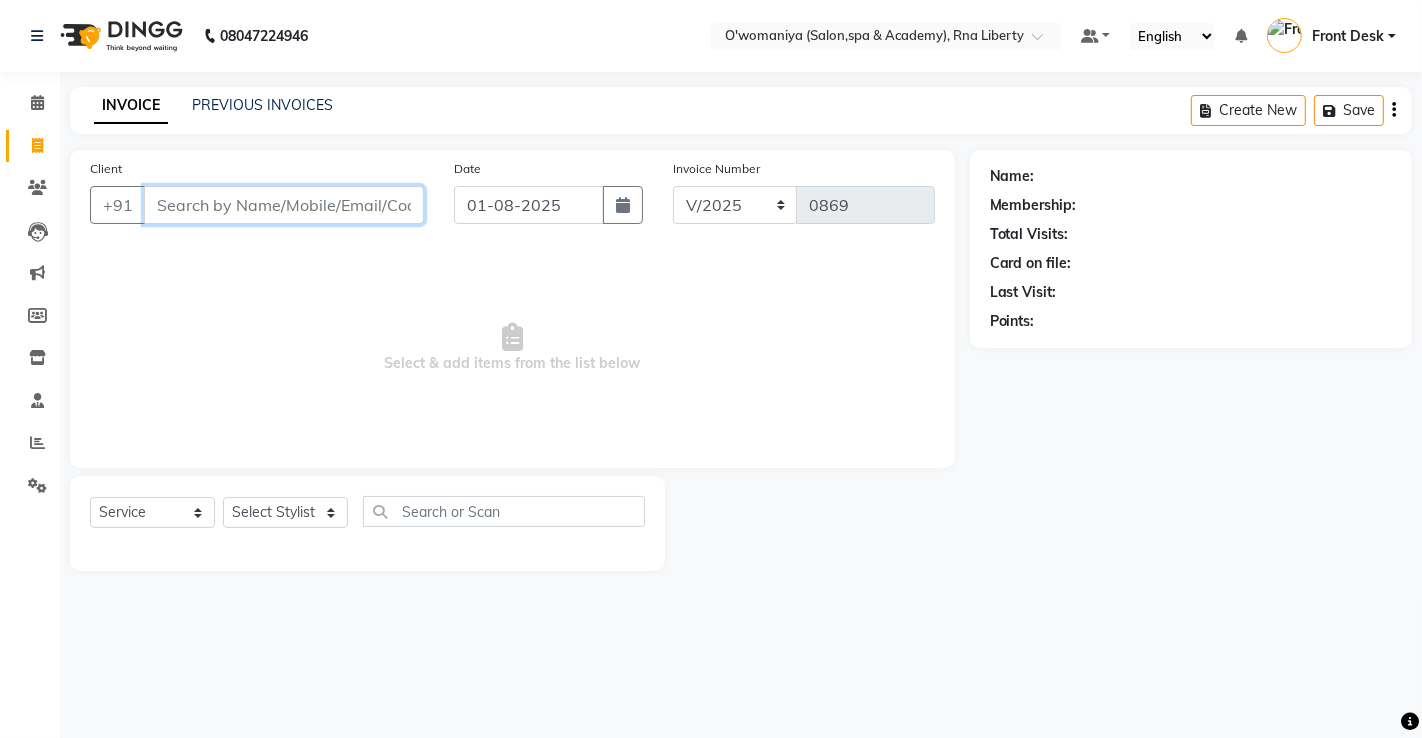 click on "Client" at bounding box center (284, 205) 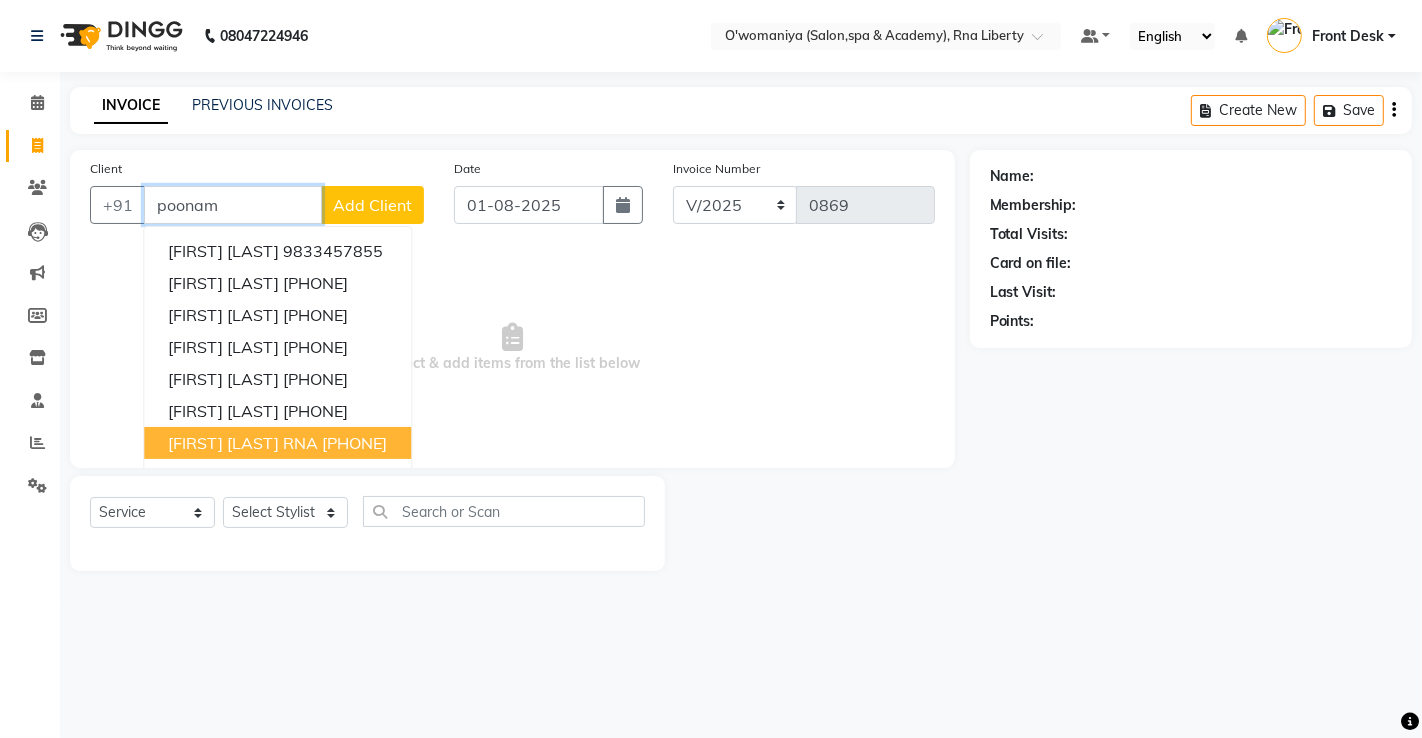 click on "[FIRST] [LAST] RNA" at bounding box center [243, 443] 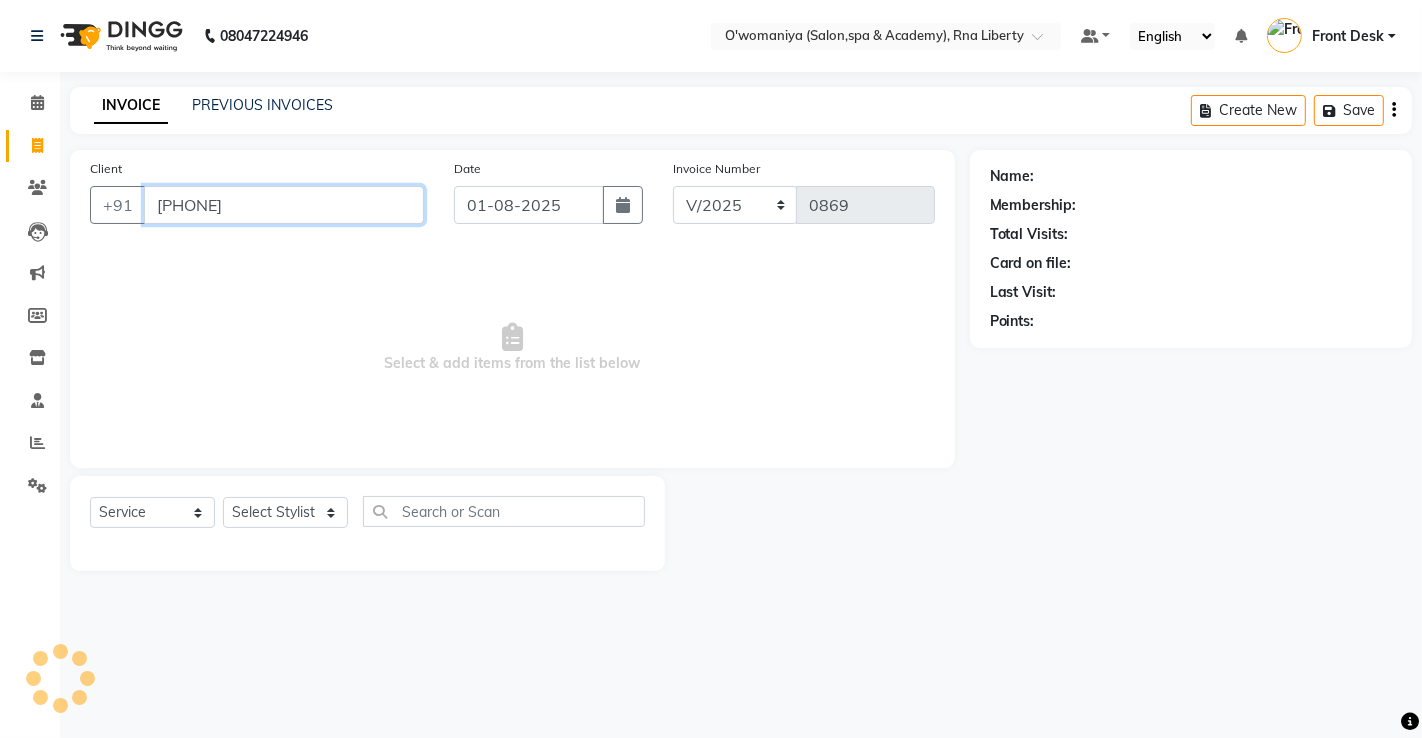 type on "[PHONE]" 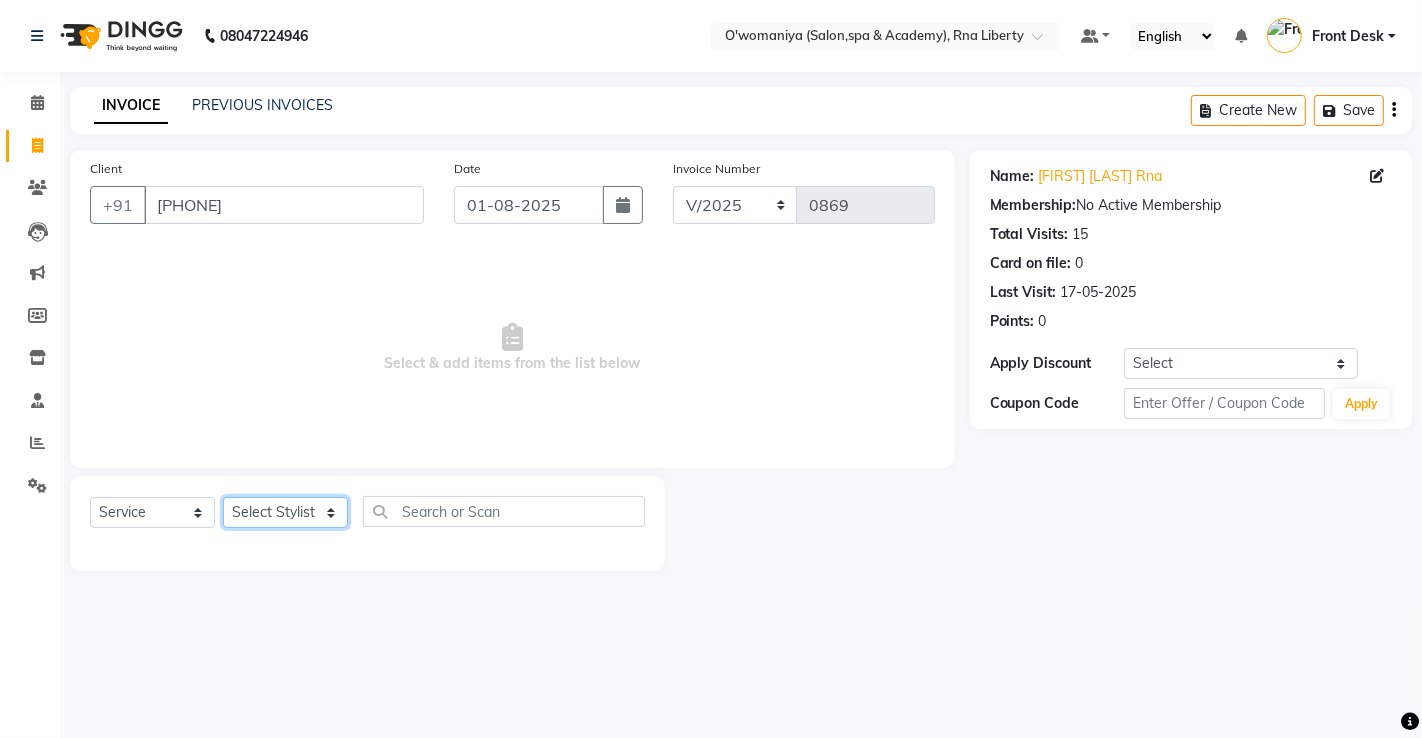 click on "Select Stylist abdul Afreen Shaikh ANITA Azeem Qureshi Dilshad Ali Faizan Siddqui Front Desk gaurav Jatin Mane Jyoti Kajal Ritesh Raaj kevat jadhav Kuldeep Lavina Fernandez madhuri Mahi Manohar kakad Maymol R Kinny Mona Dhanraaj Singh Nidhi yadav nikita mohite Parveen Sheikh Pinky Reema Ghosh Ruby singh Sanaya Agrawaal Shanu Ansari Sweeta Joseph" 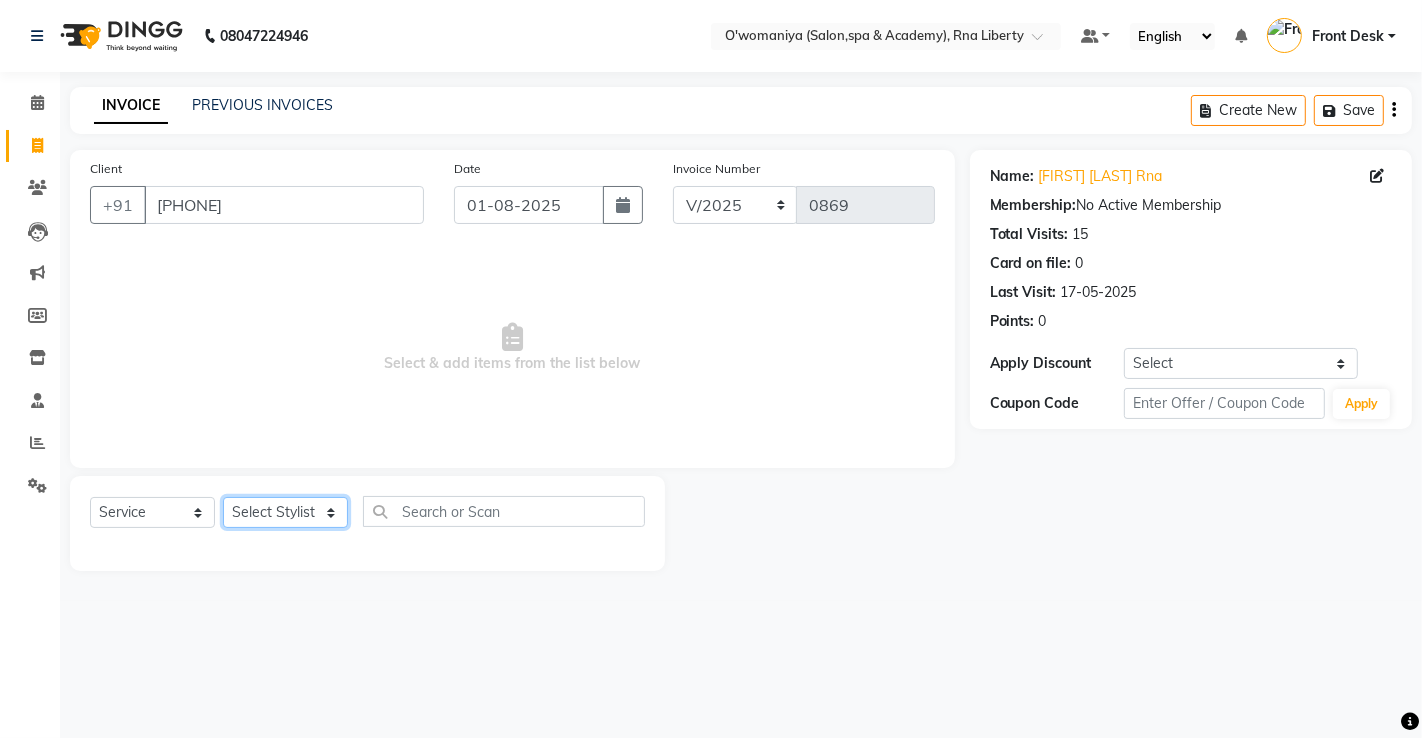 select on "37293" 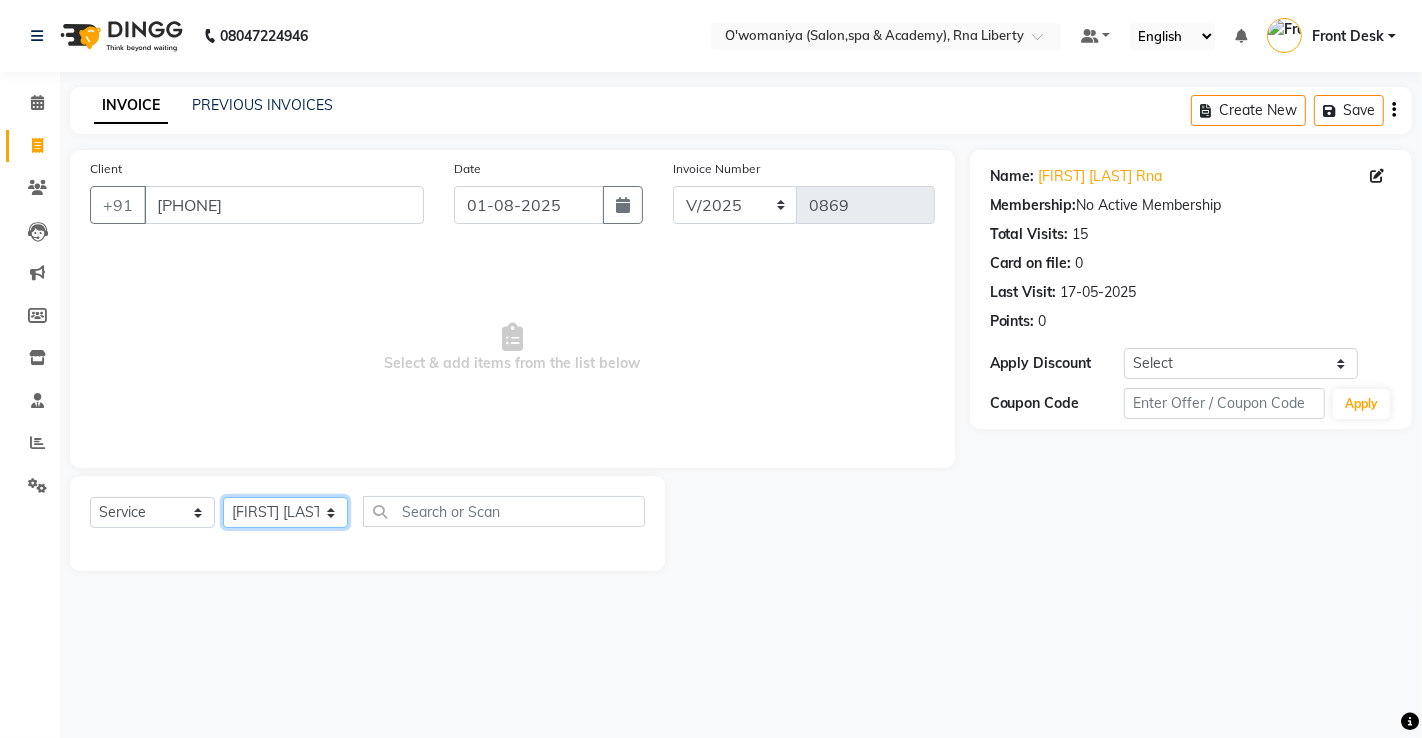 click on "Select Stylist abdul Afreen Shaikh ANITA Azeem Qureshi Dilshad Ali Faizan Siddqui Front Desk gaurav Jatin Mane Jyoti Kajal Ritesh Raaj kevat jadhav Kuldeep Lavina Fernandez madhuri Mahi Manohar kakad Maymol R Kinny Mona Dhanraaj Singh Nidhi yadav nikita mohite Parveen Sheikh Pinky Reema Ghosh Ruby singh Sanaya Agrawaal Shanu Ansari Sweeta Joseph" 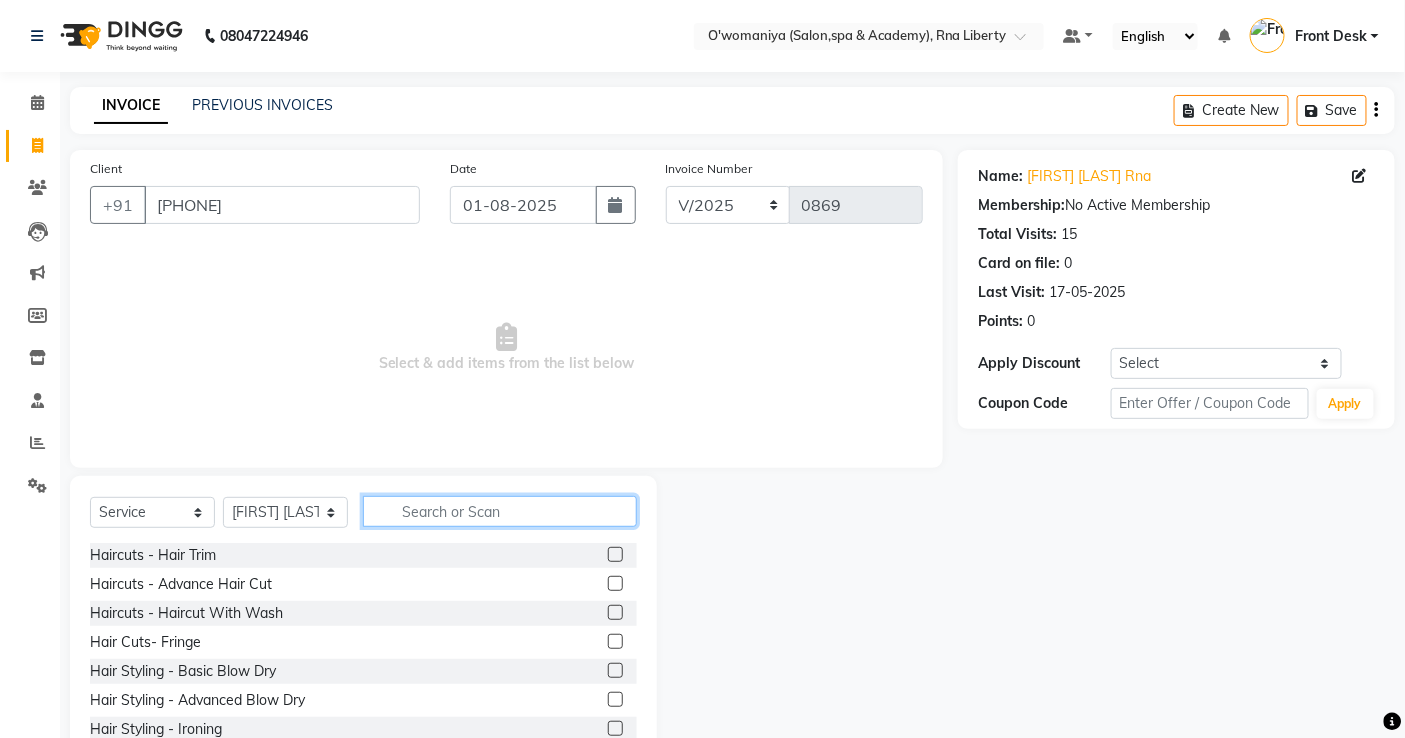 click 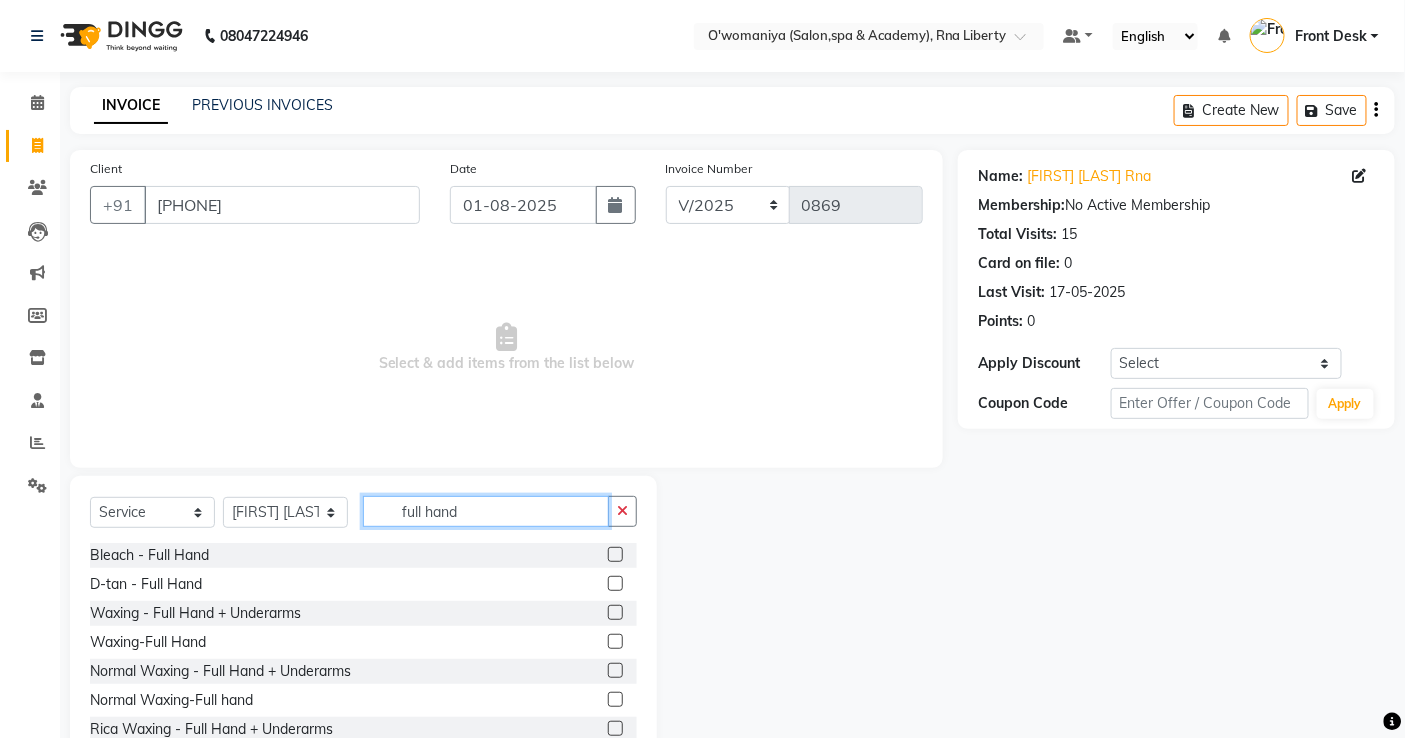 type on "full hand" 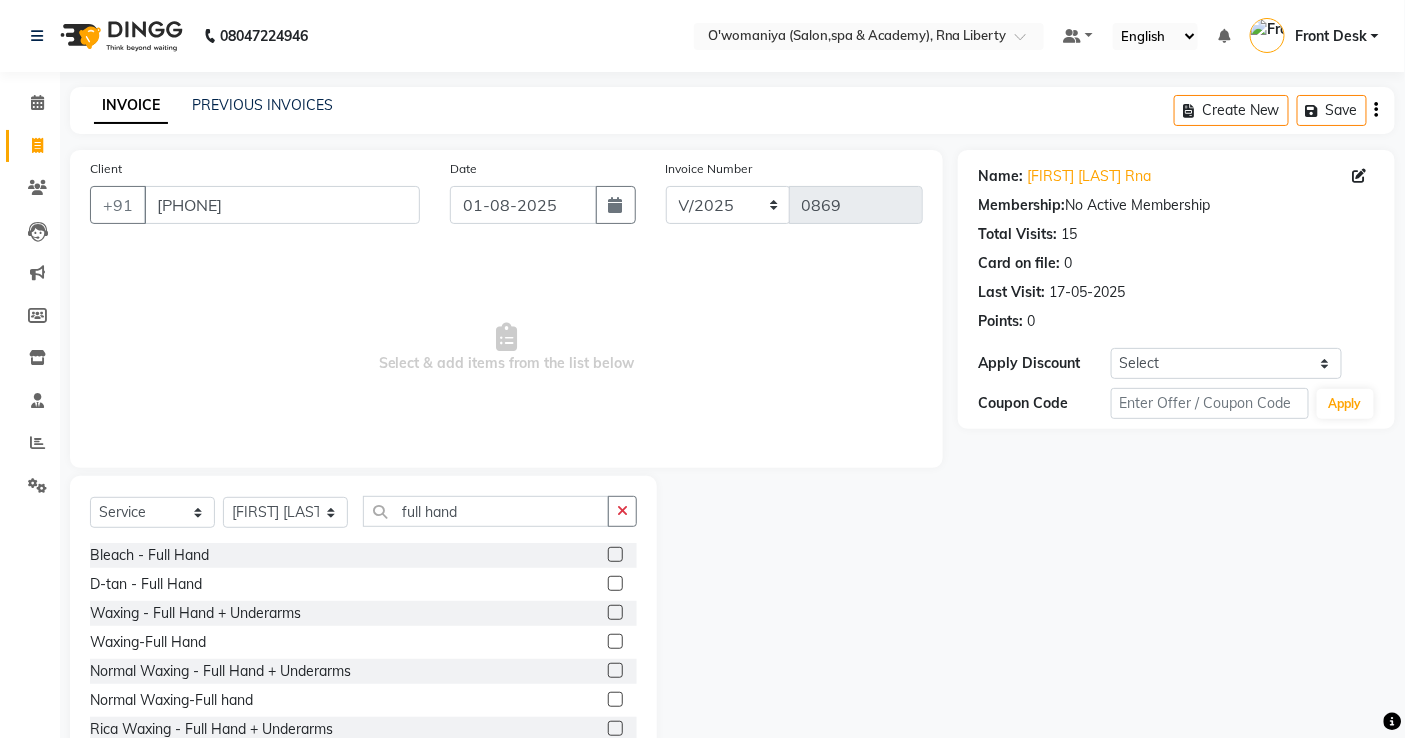drag, startPoint x: 598, startPoint y: 725, endPoint x: 610, endPoint y: 634, distance: 91.787796 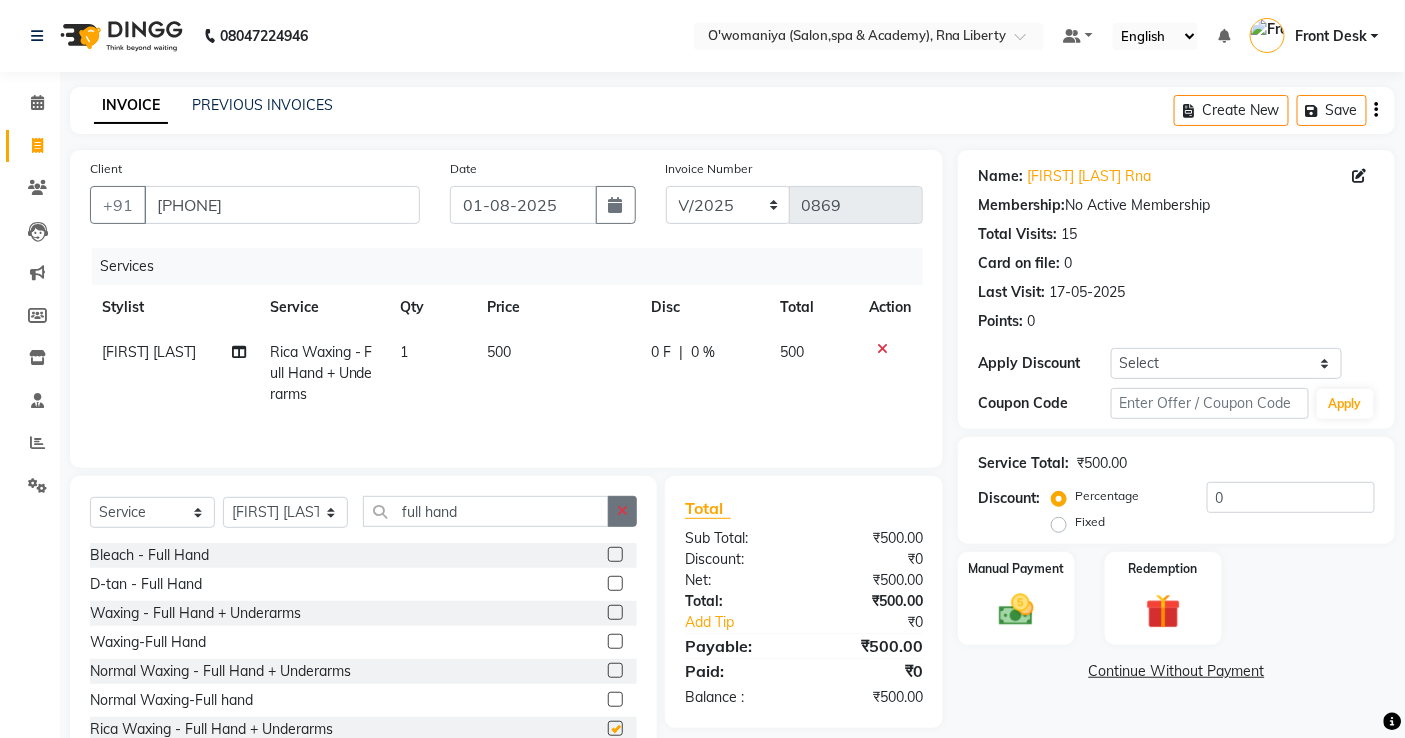 checkbox on "false" 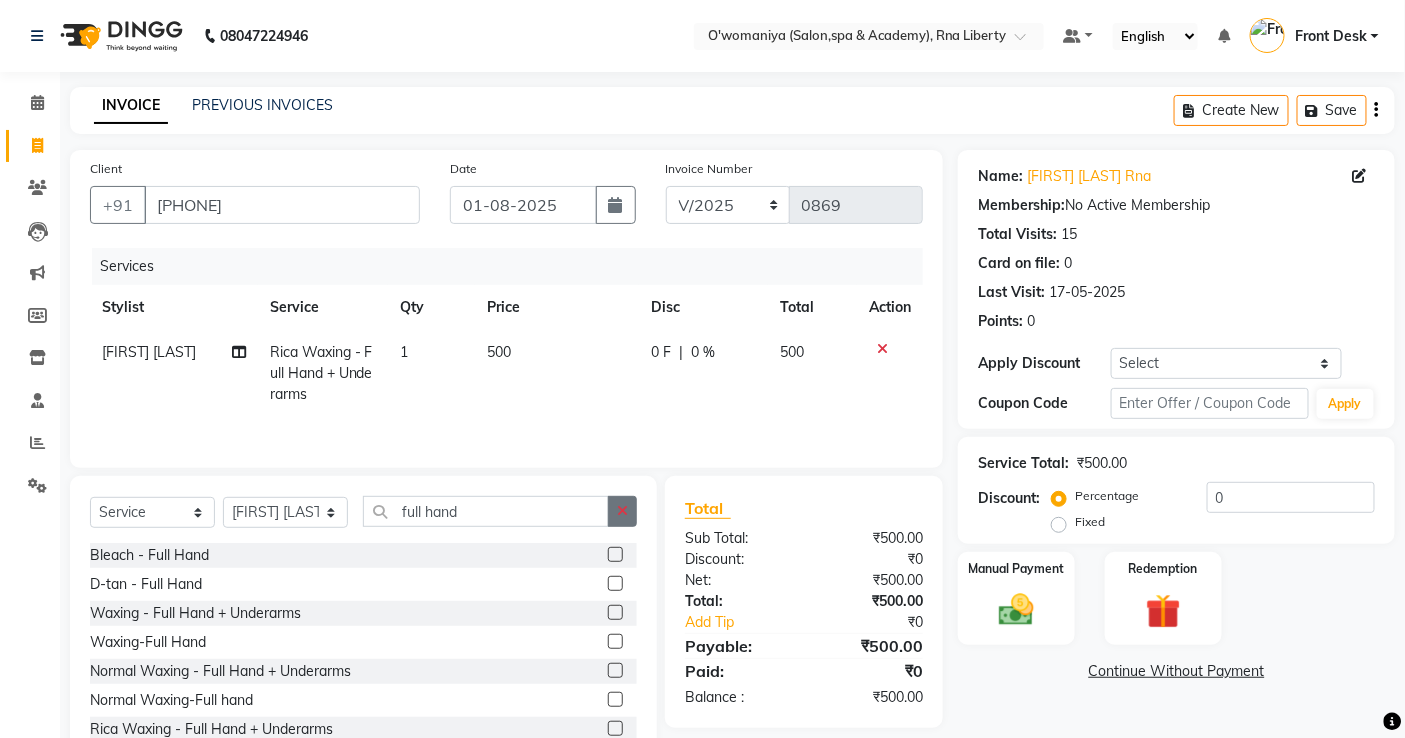 click 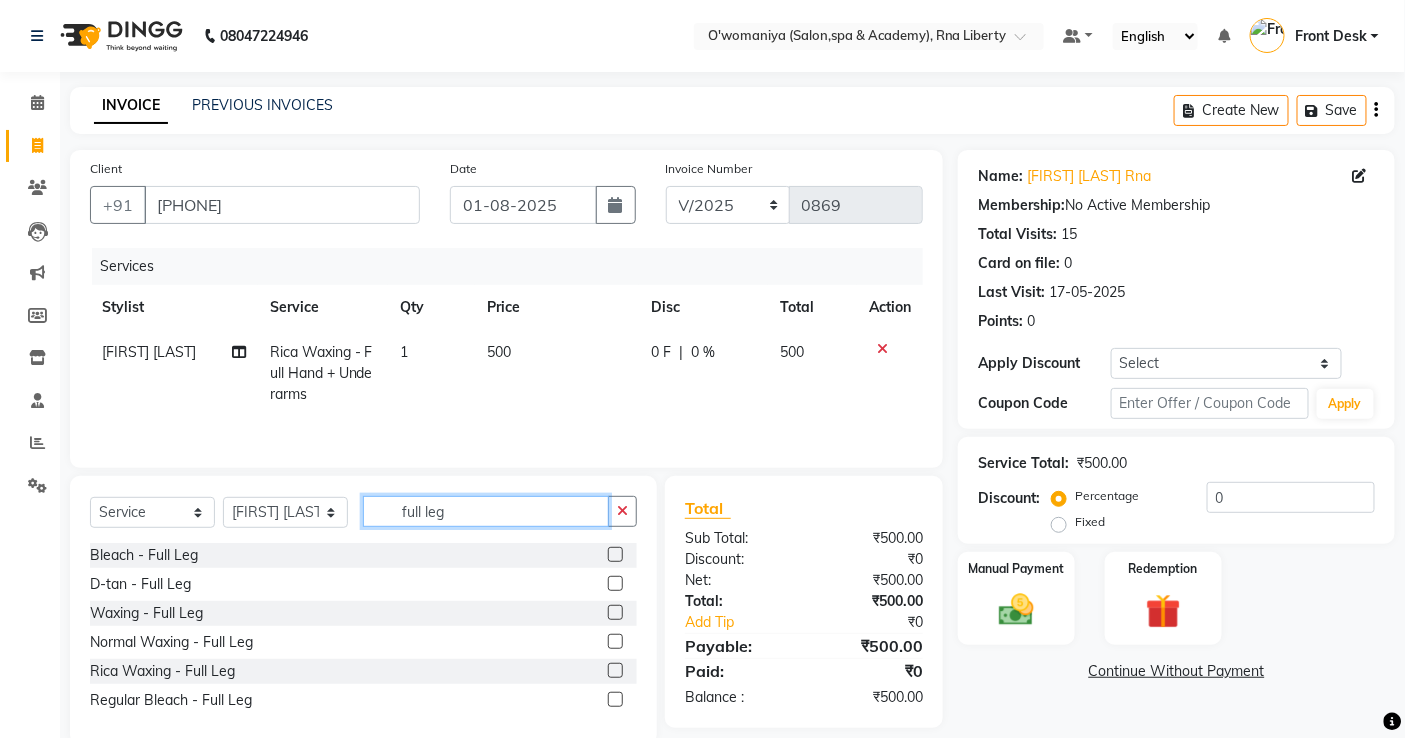 type on "full leg" 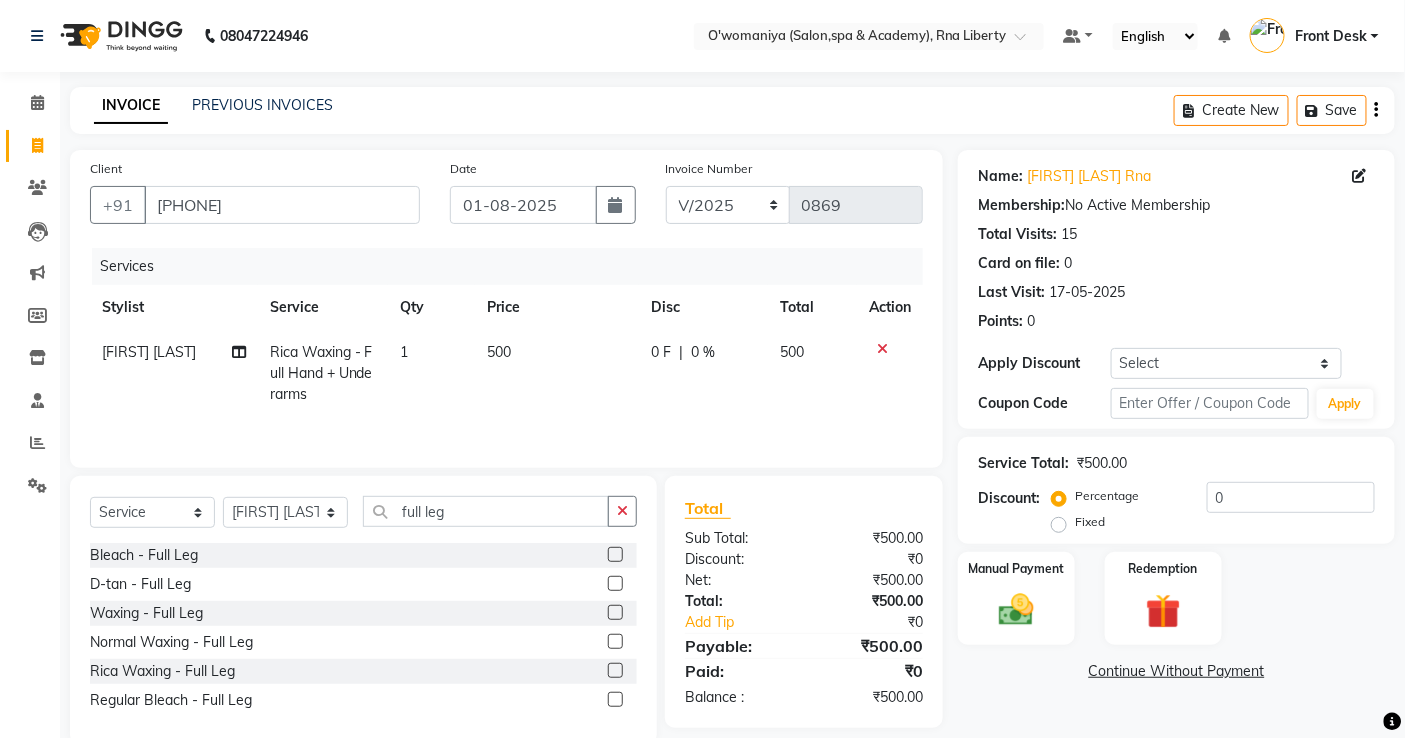 click 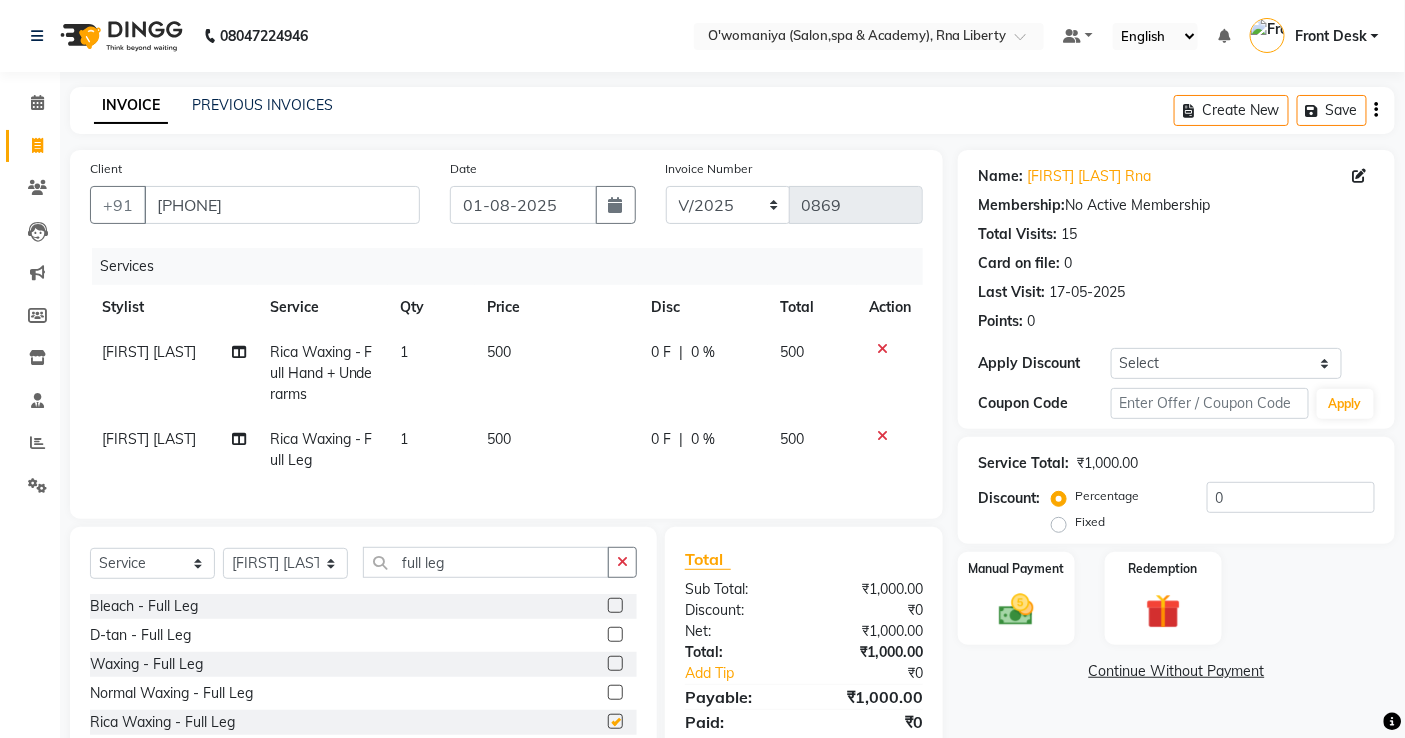 checkbox on "false" 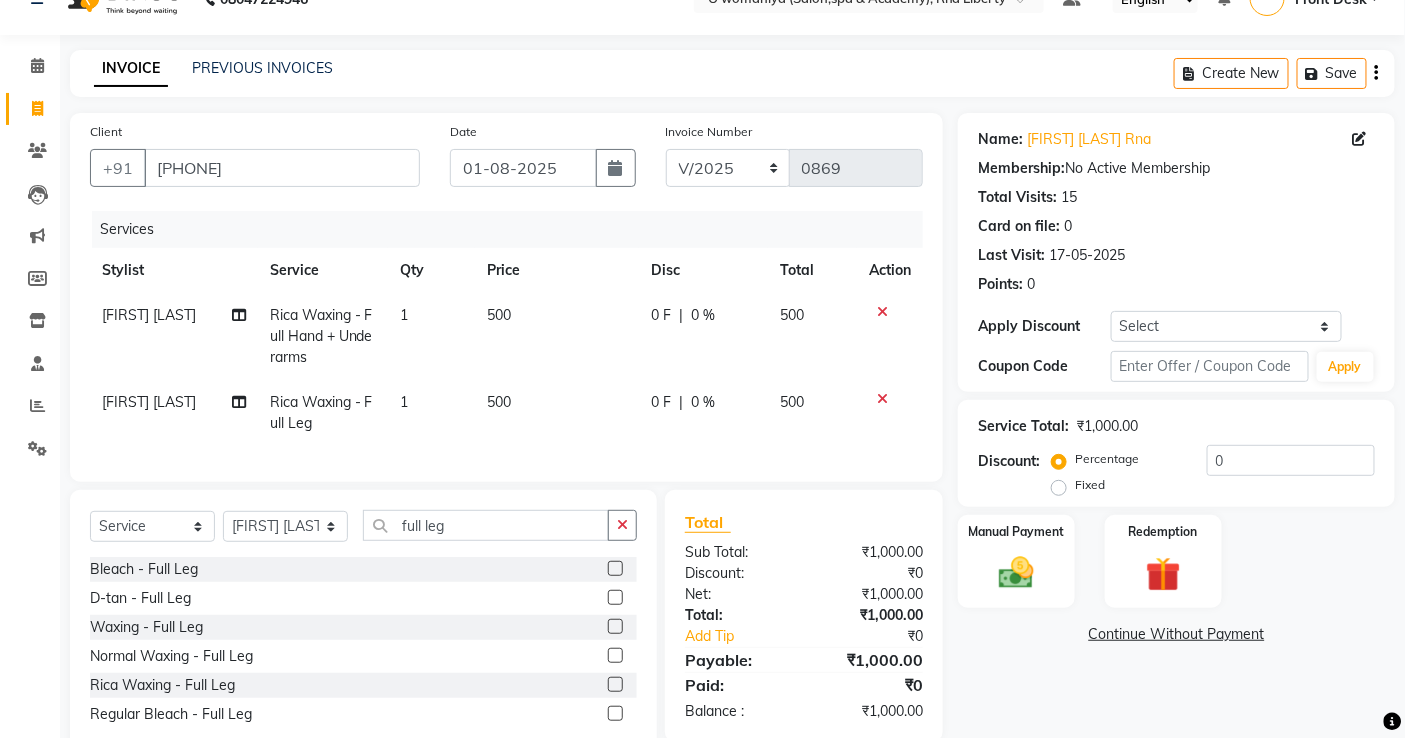 scroll, scrollTop: 104, scrollLeft: 0, axis: vertical 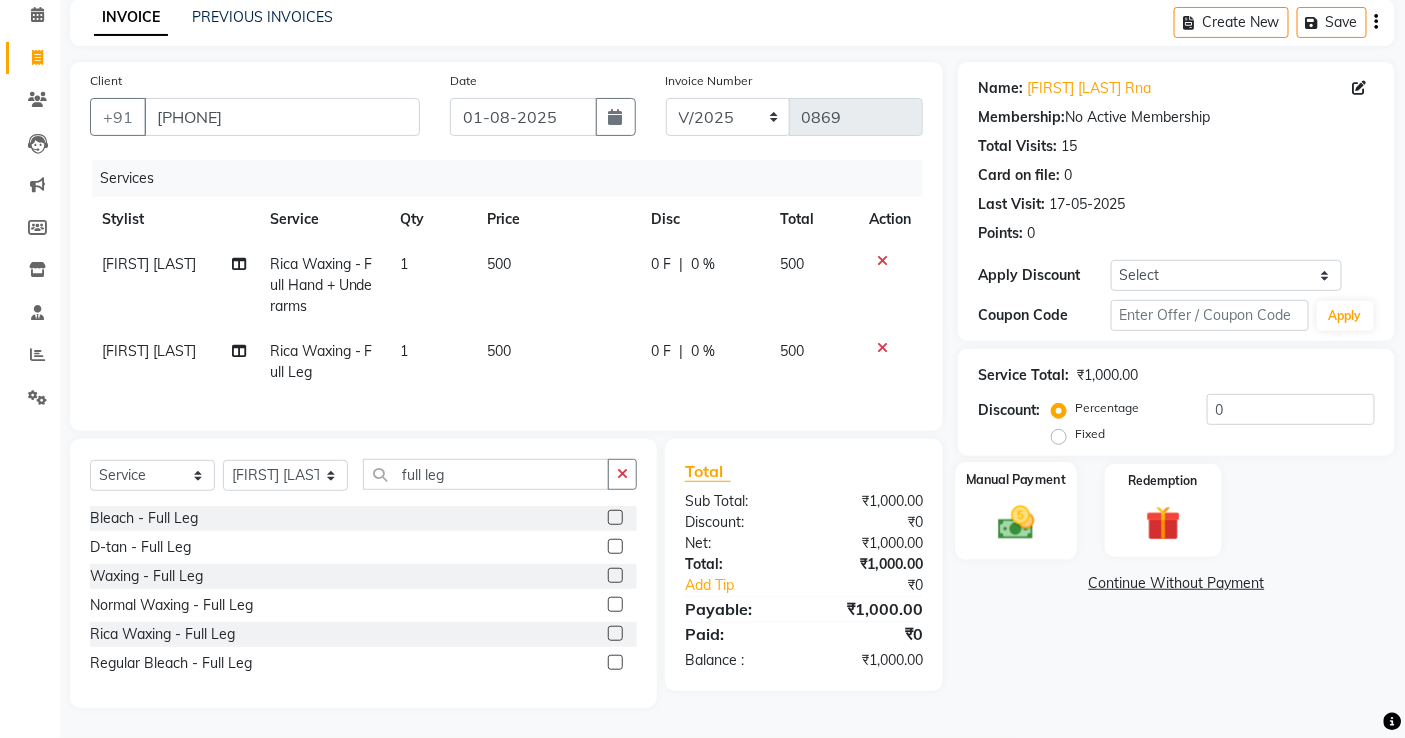 click 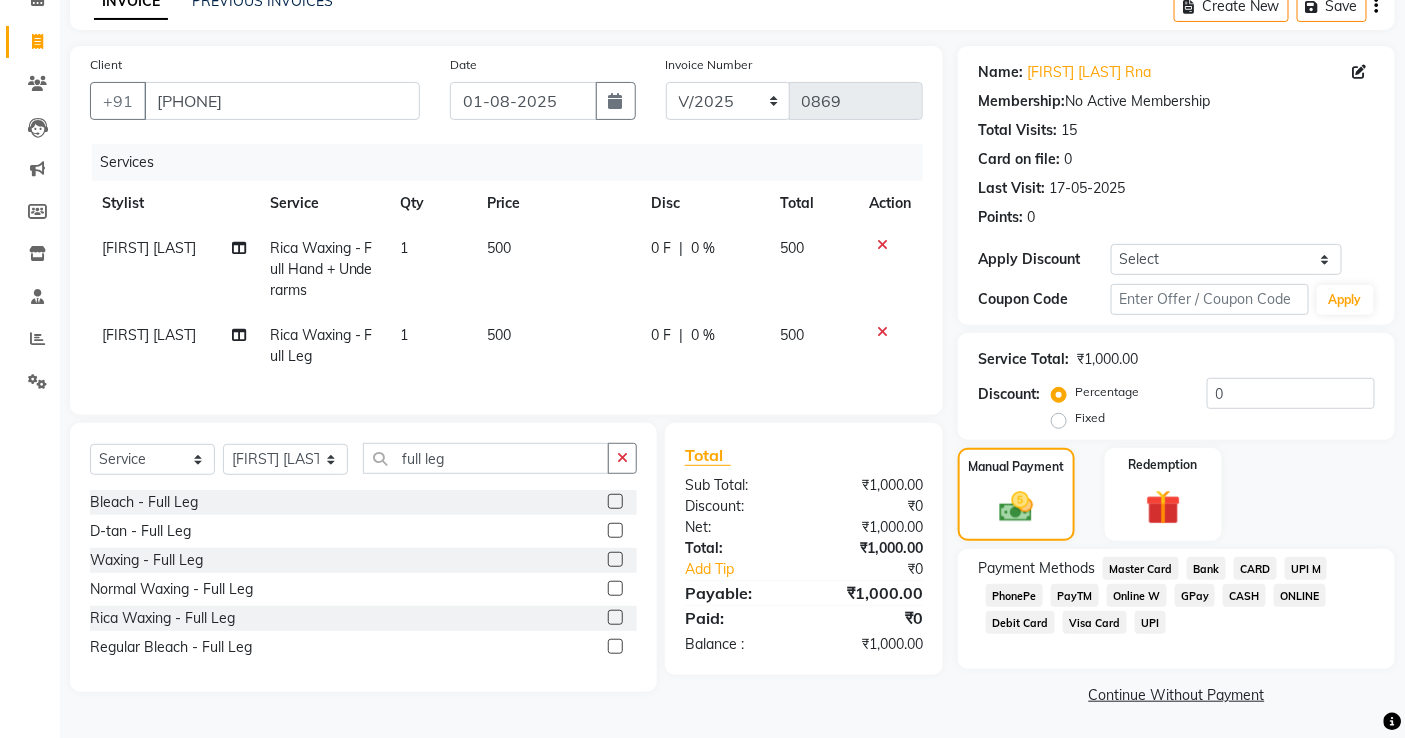 click on "GPay" 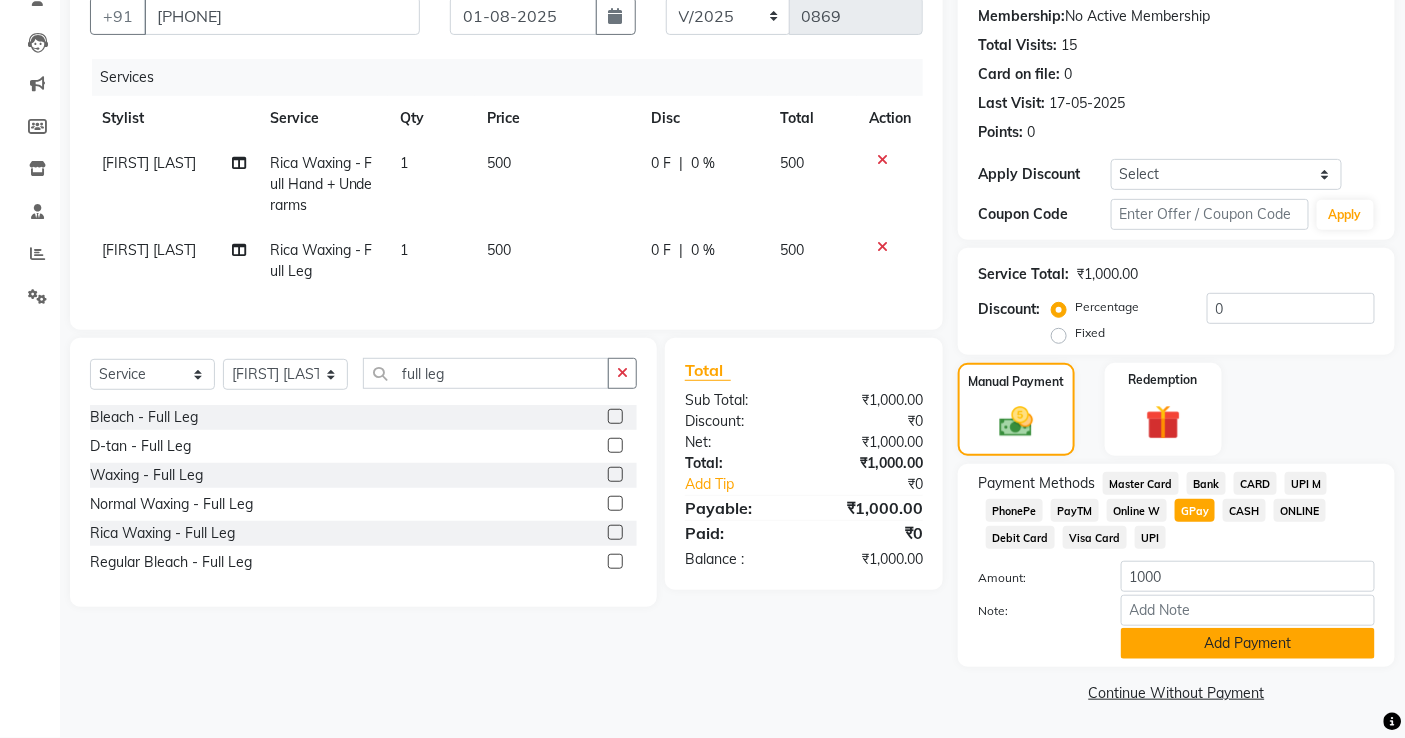 click on "Add Payment" 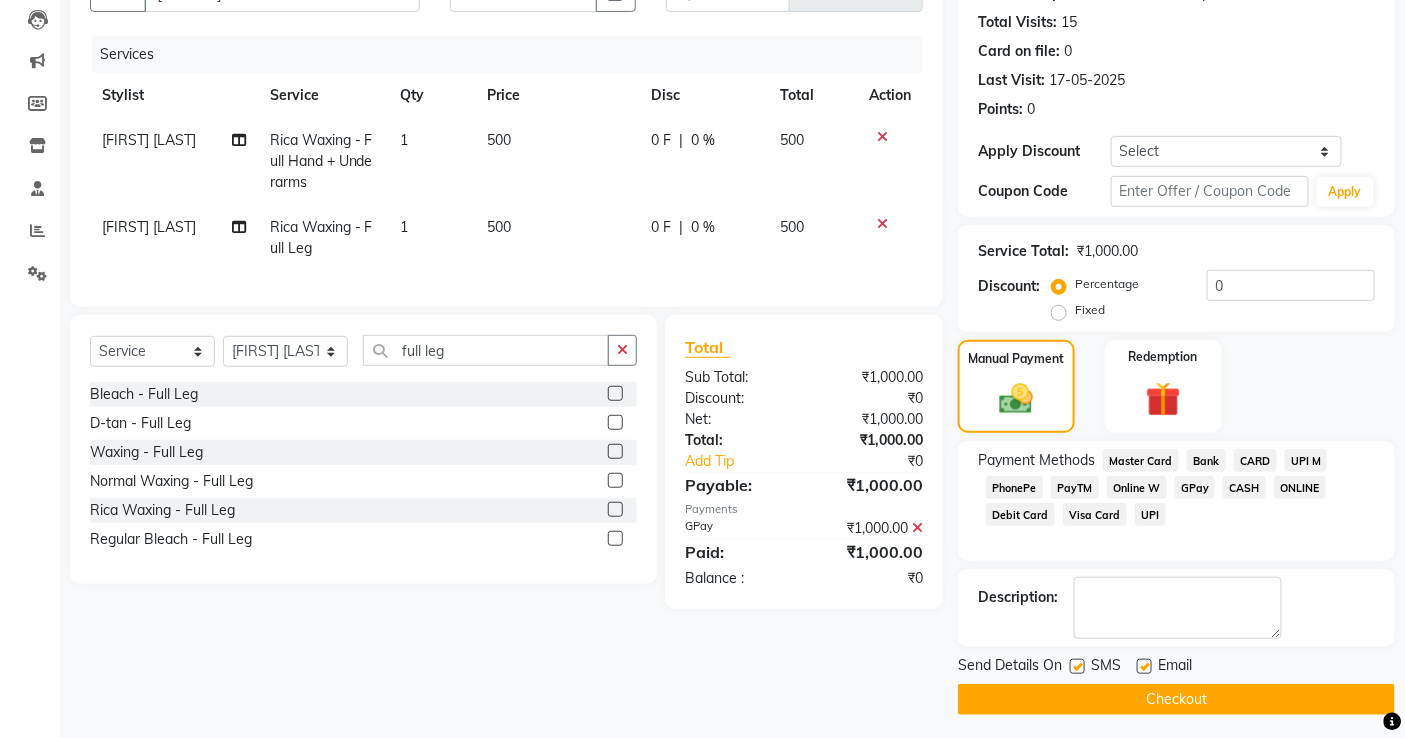 scroll, scrollTop: 218, scrollLeft: 0, axis: vertical 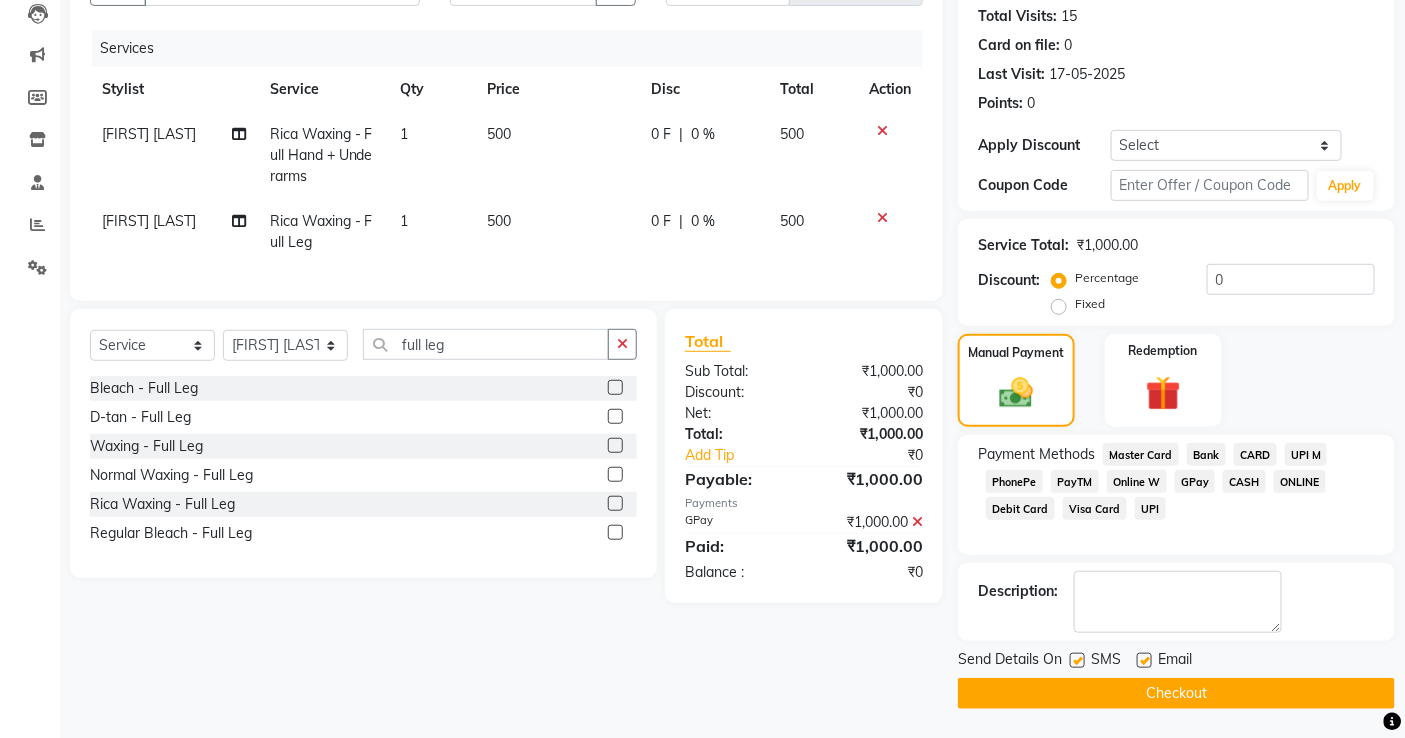 click 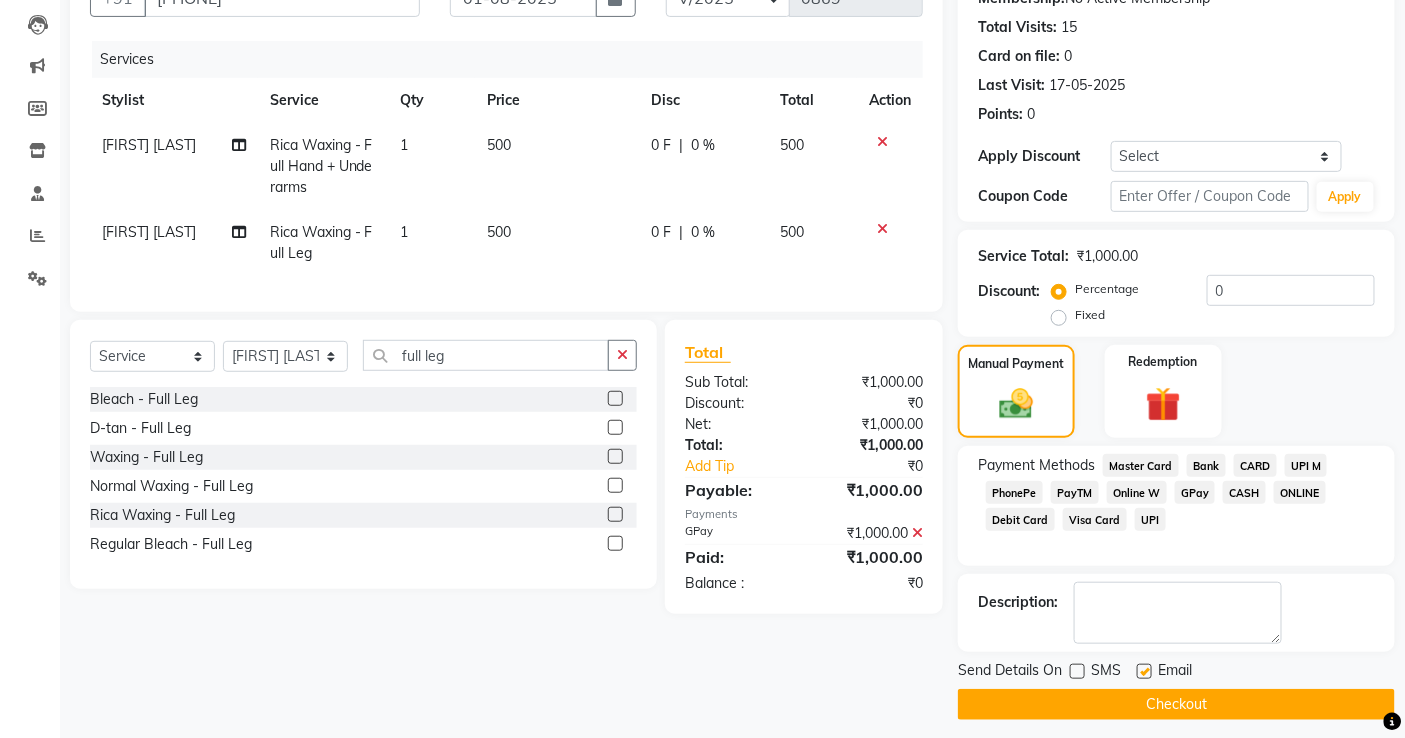 scroll, scrollTop: 218, scrollLeft: 0, axis: vertical 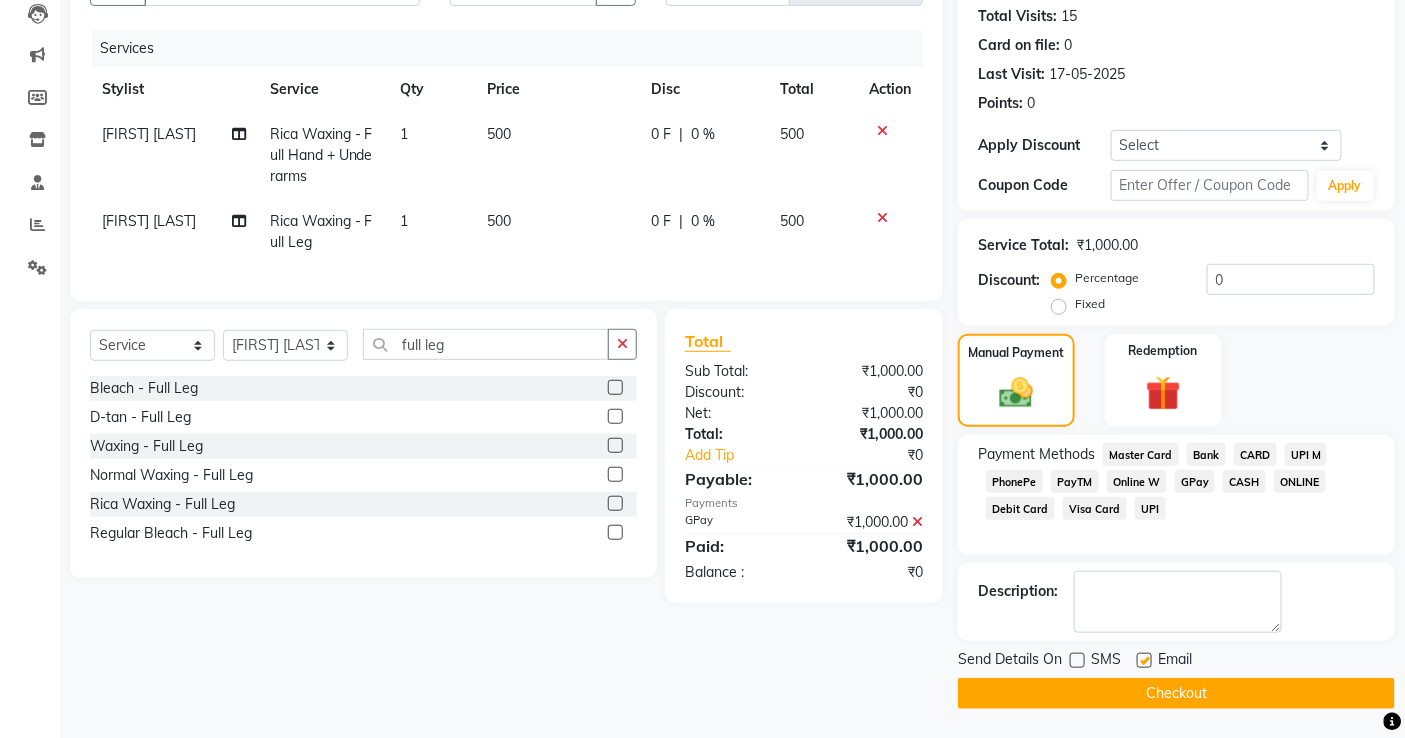click on "GPay" 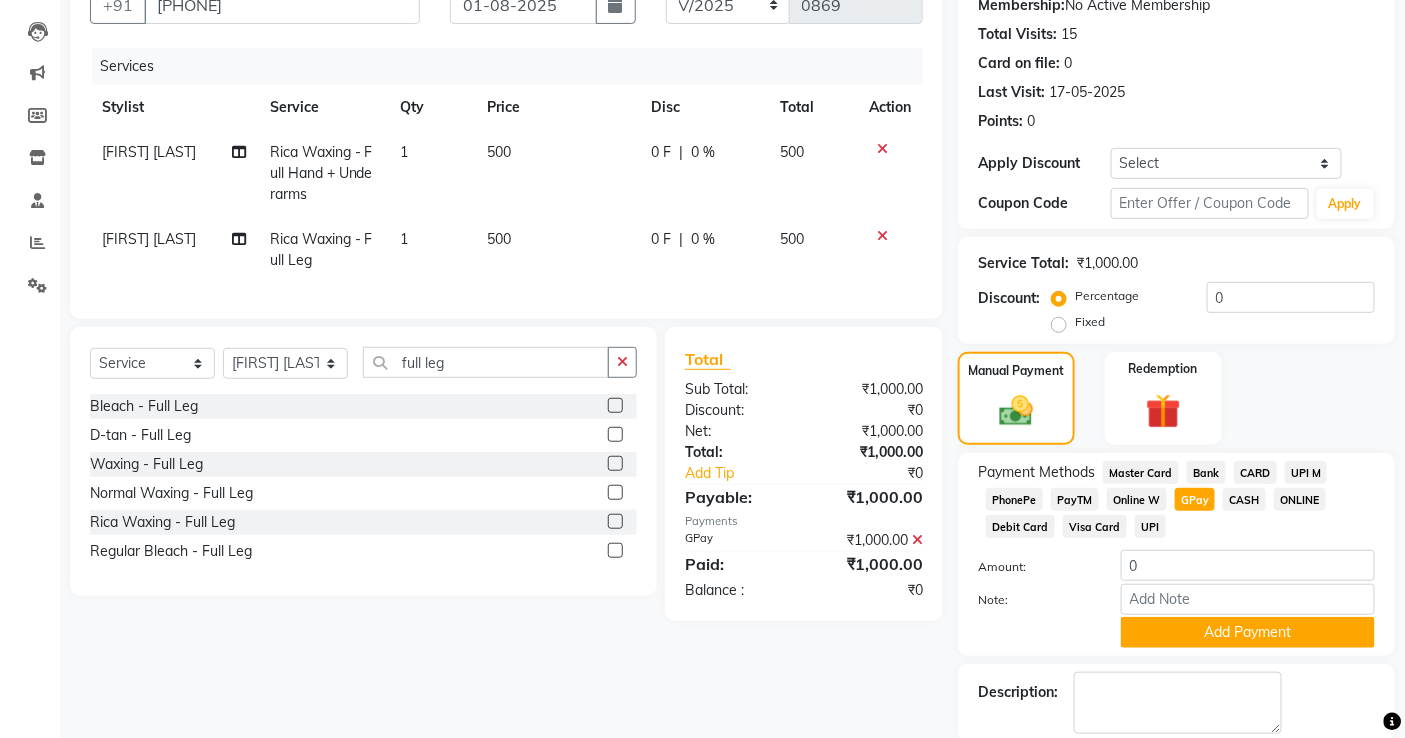 scroll, scrollTop: 303, scrollLeft: 0, axis: vertical 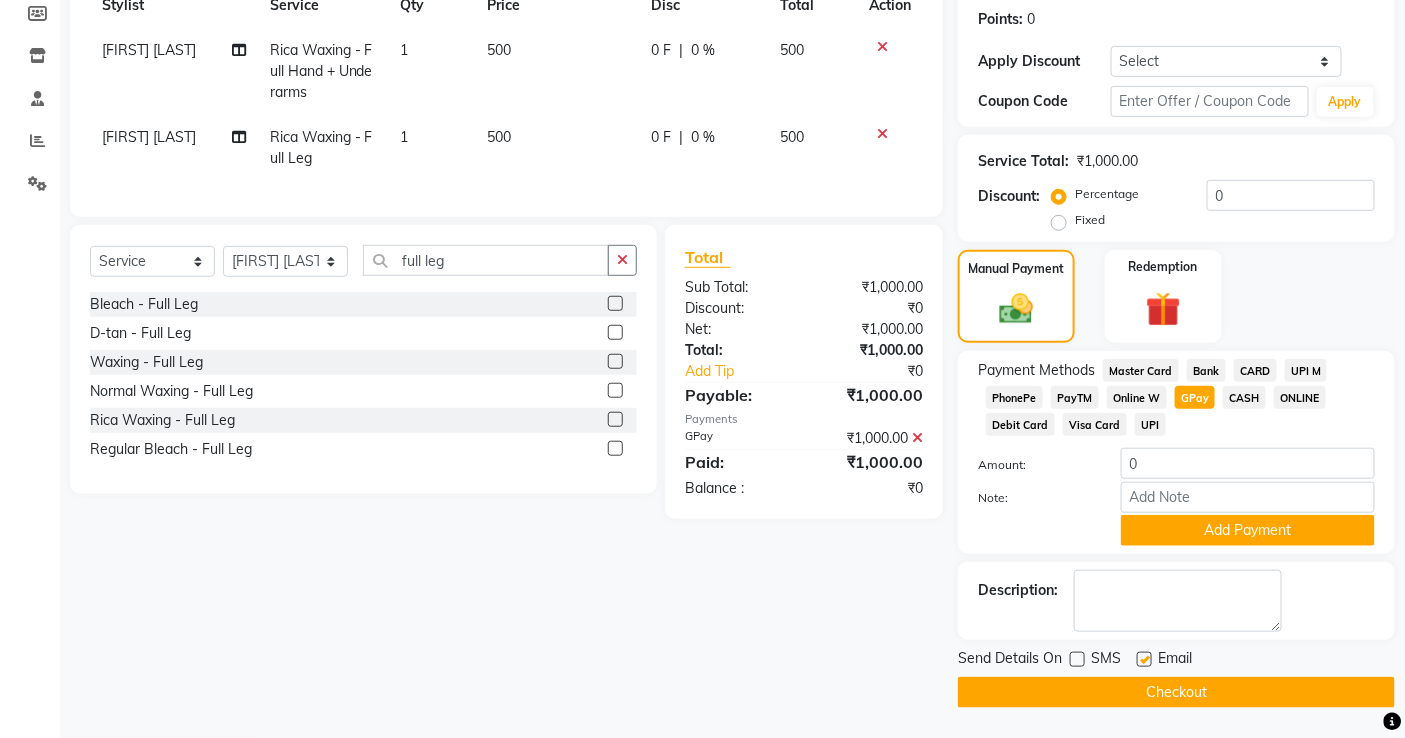 click on "Checkout" 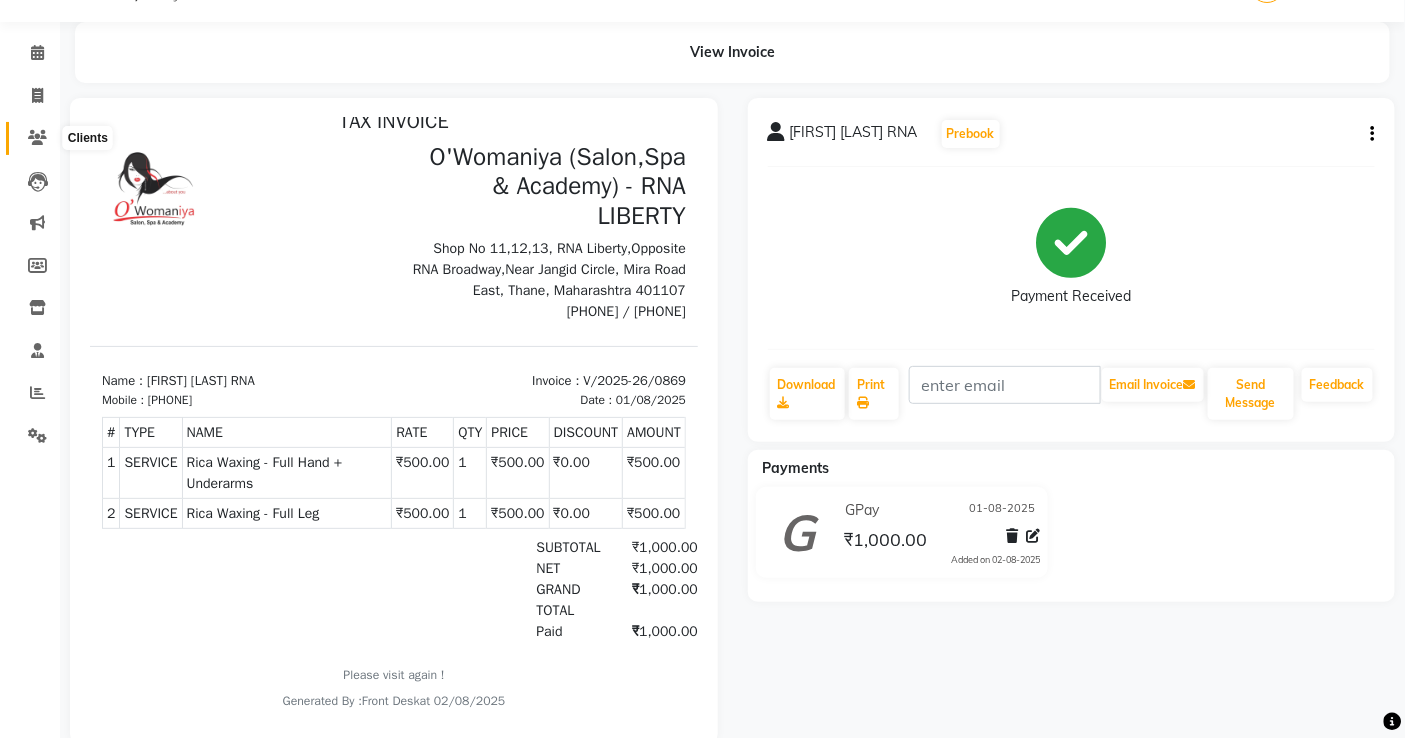scroll, scrollTop: 0, scrollLeft: 0, axis: both 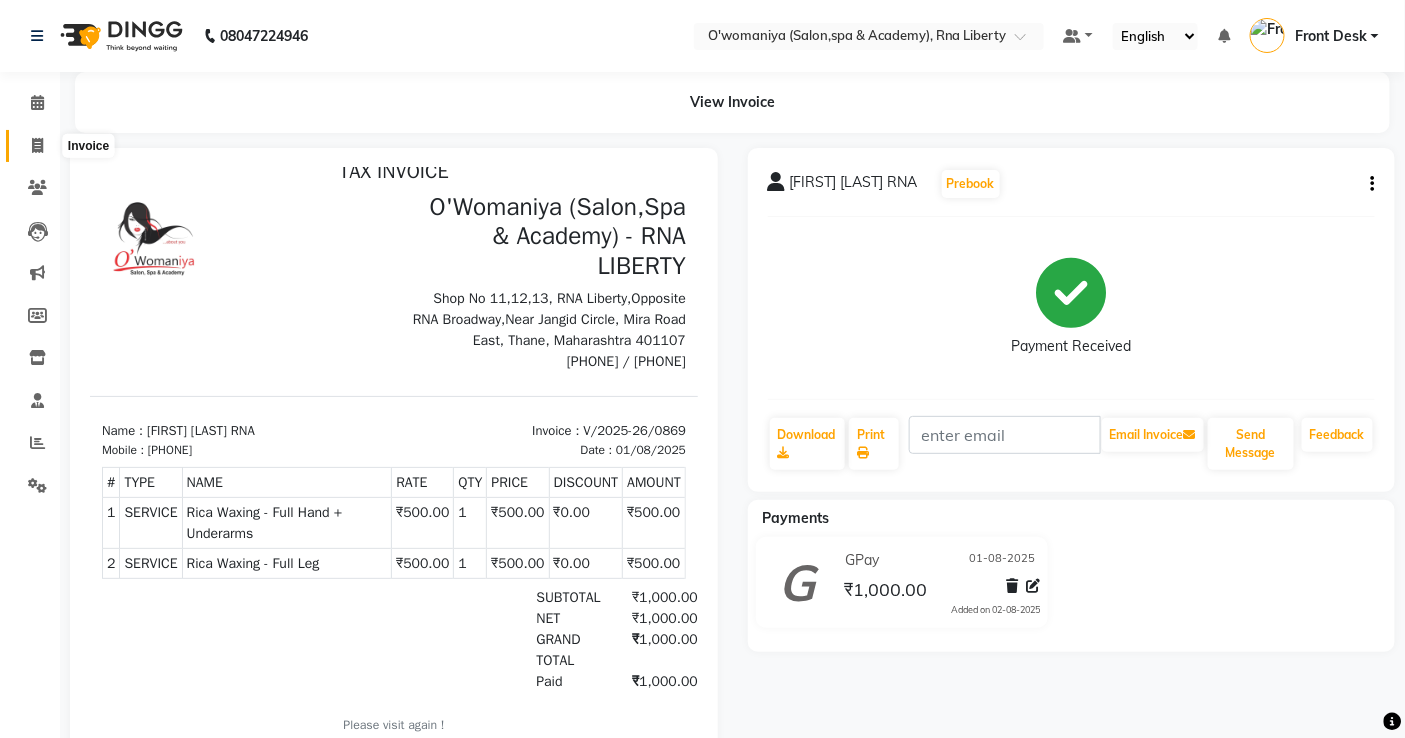 click 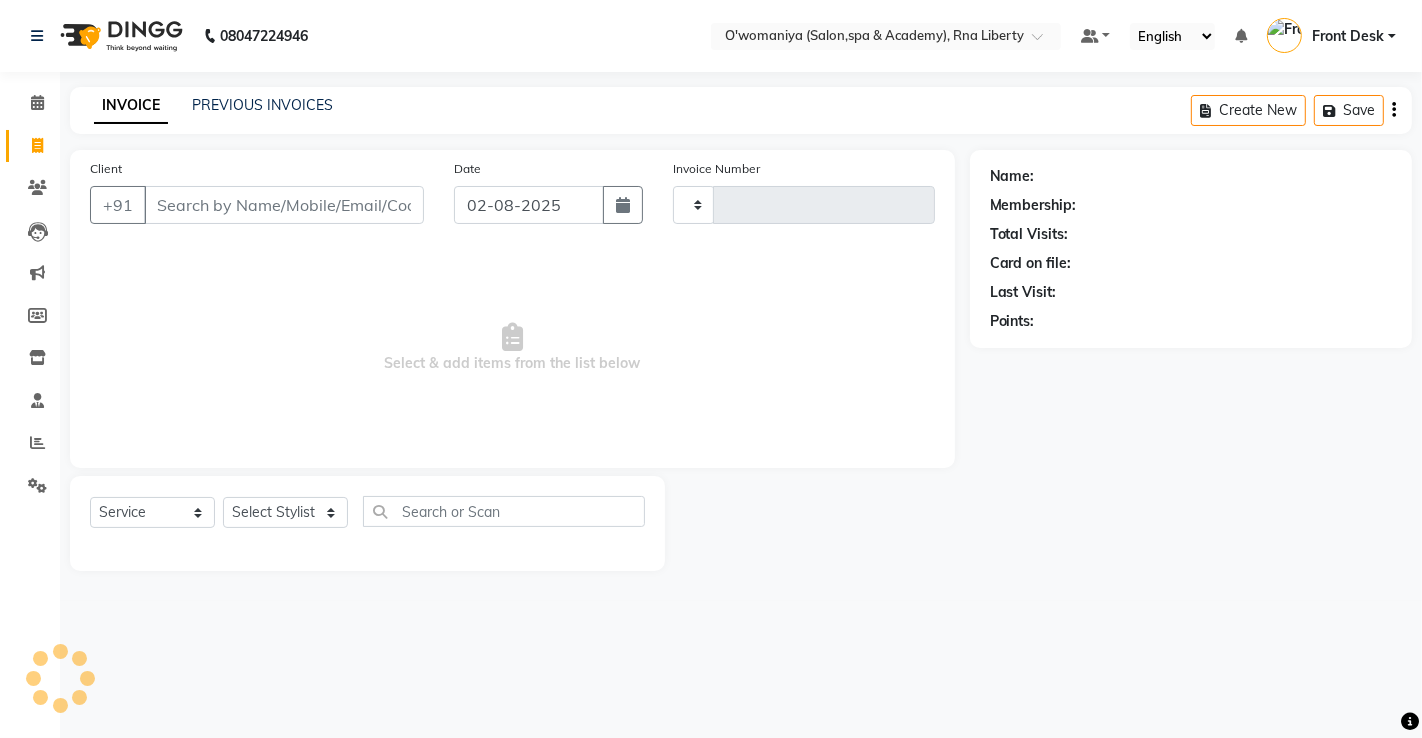 type on "0870" 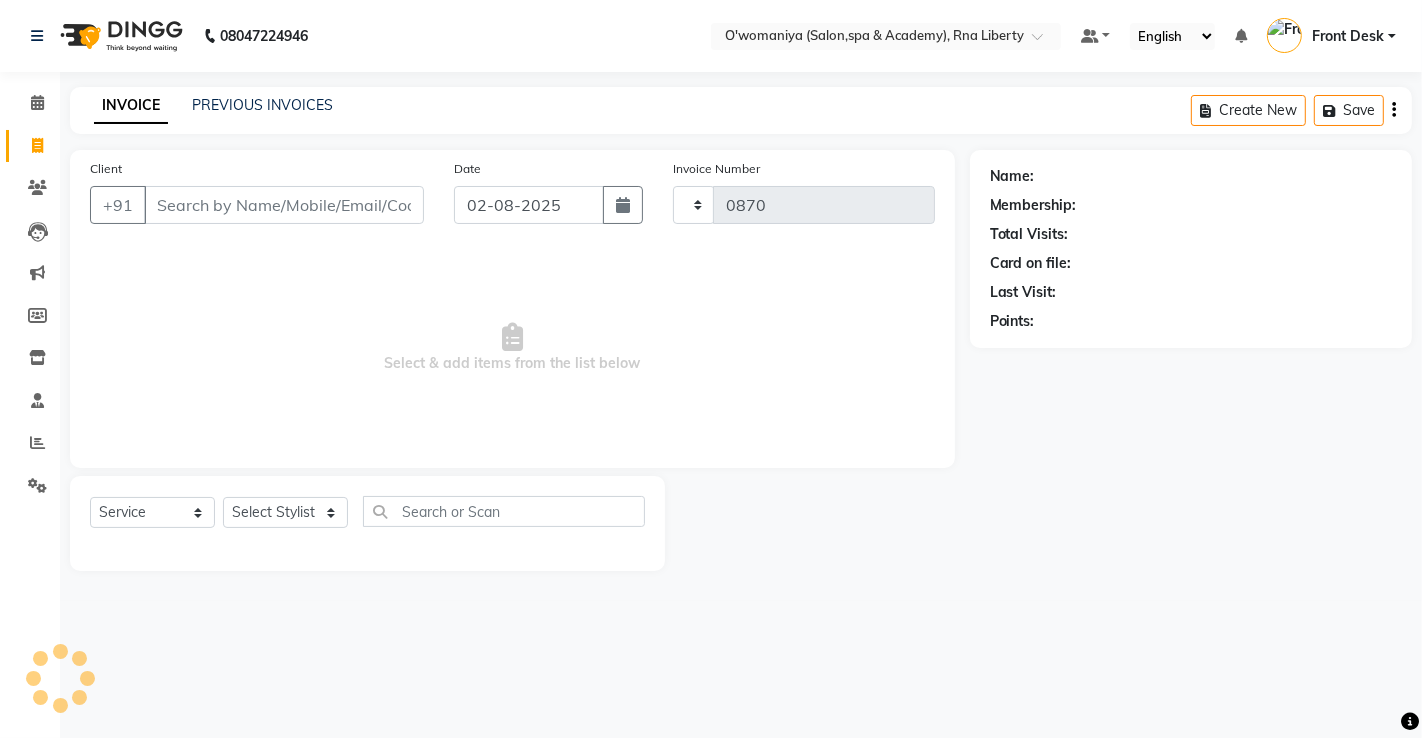 select on "5532" 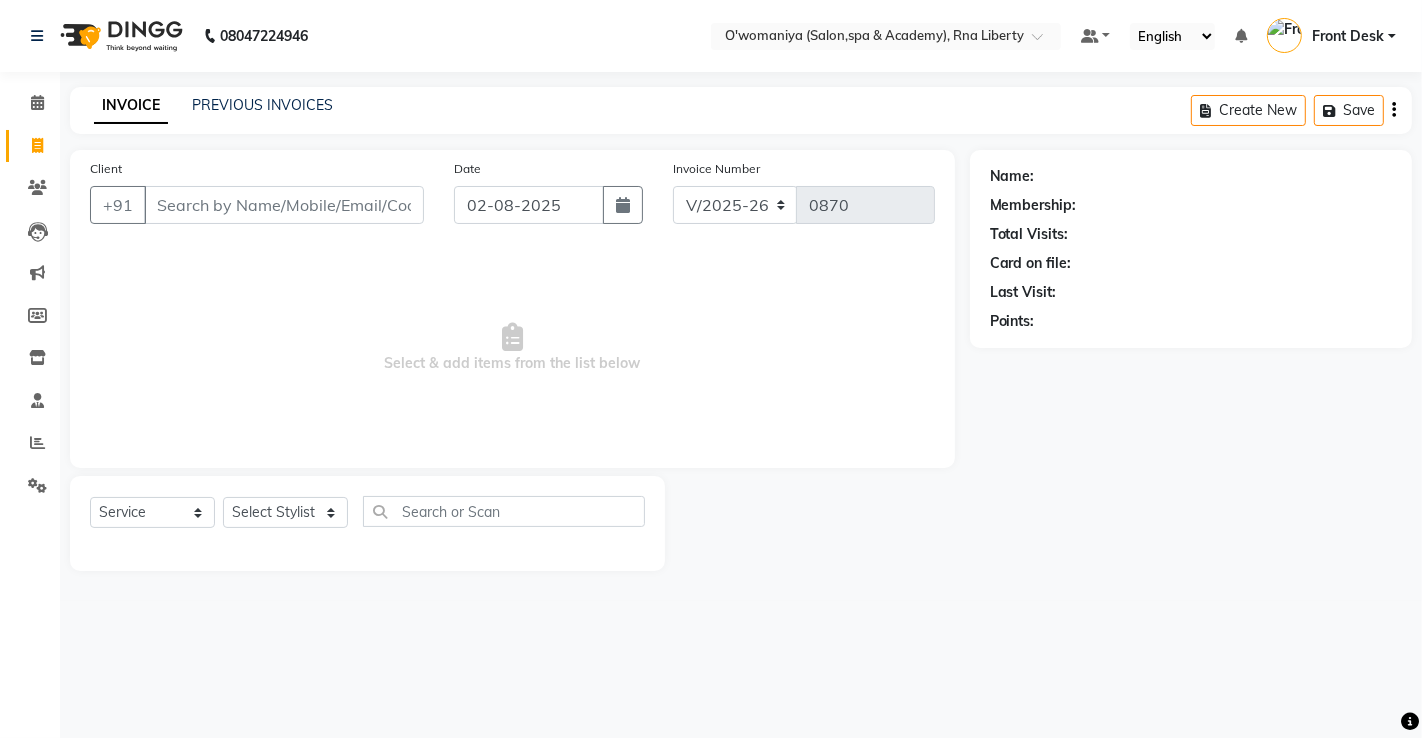 click 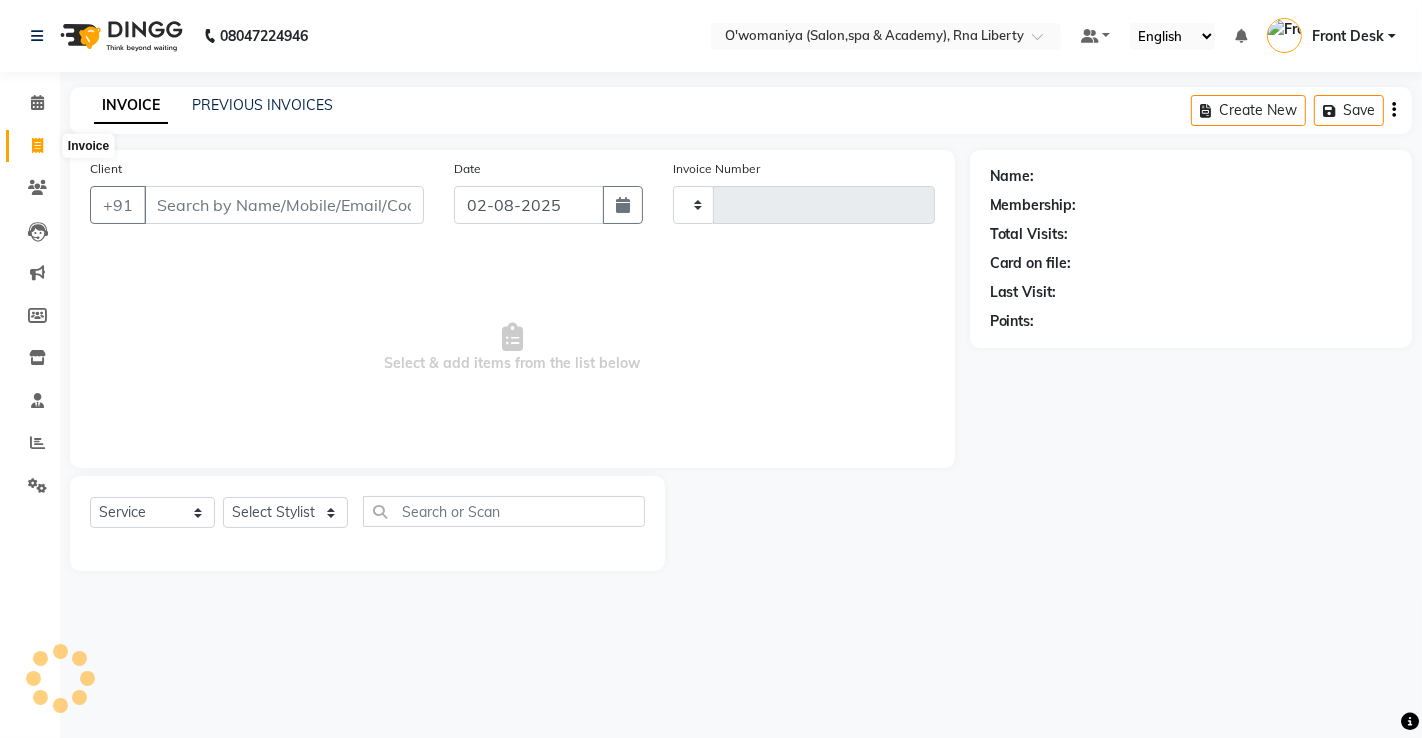 click 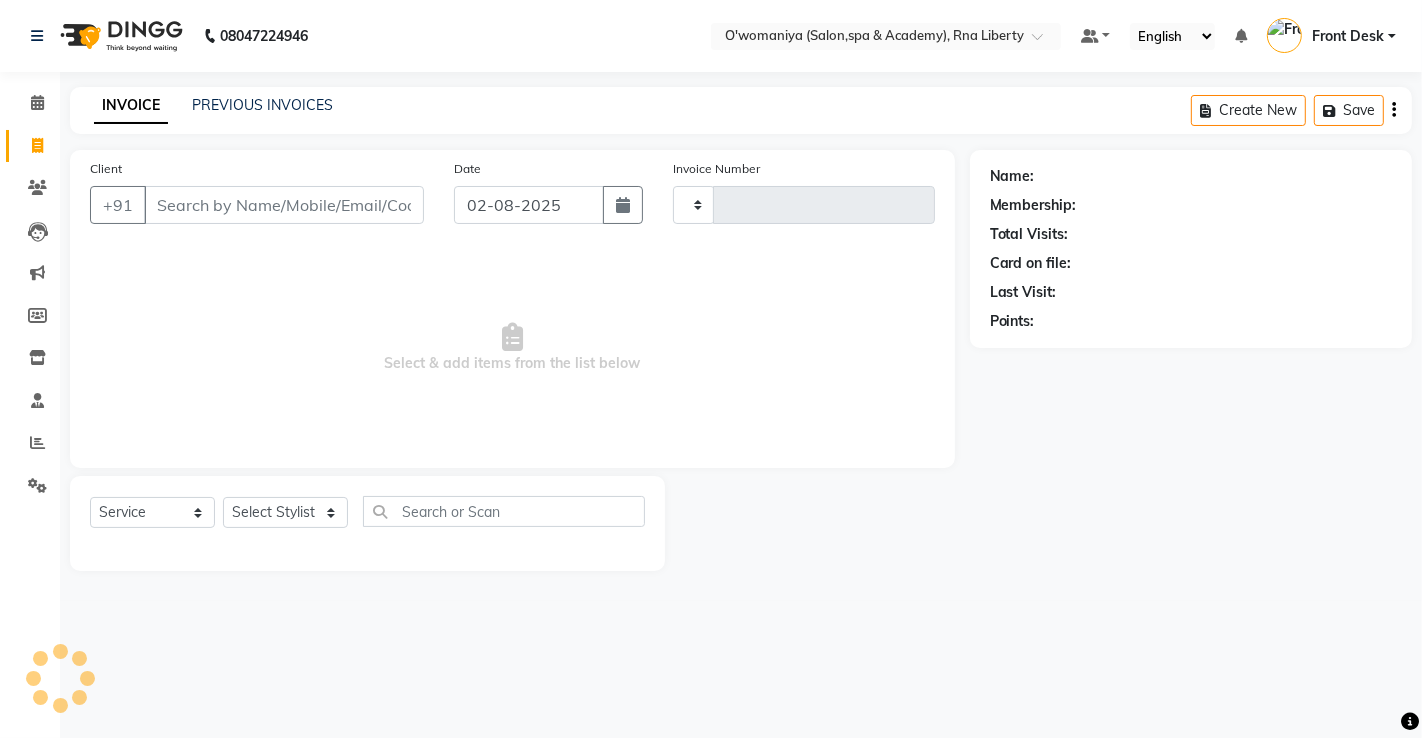 type on "0870" 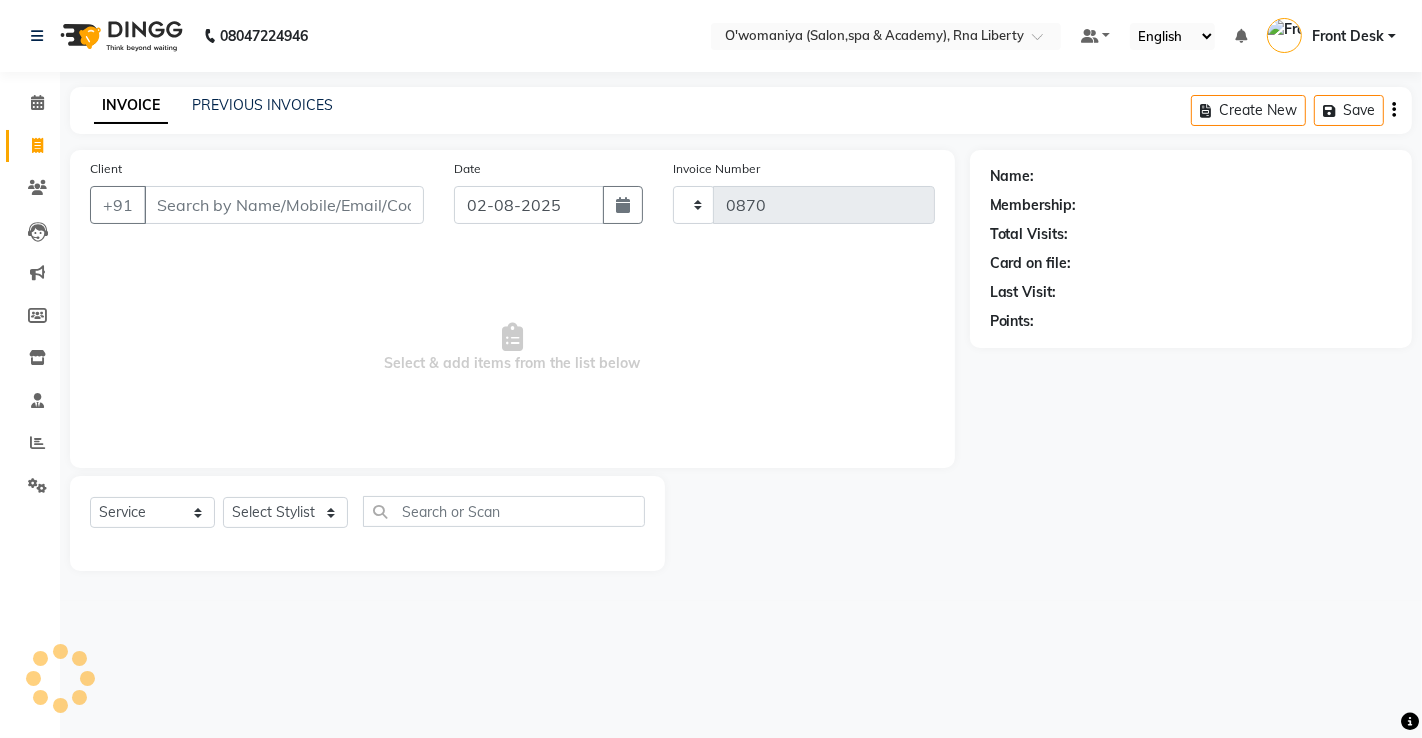 select on "5532" 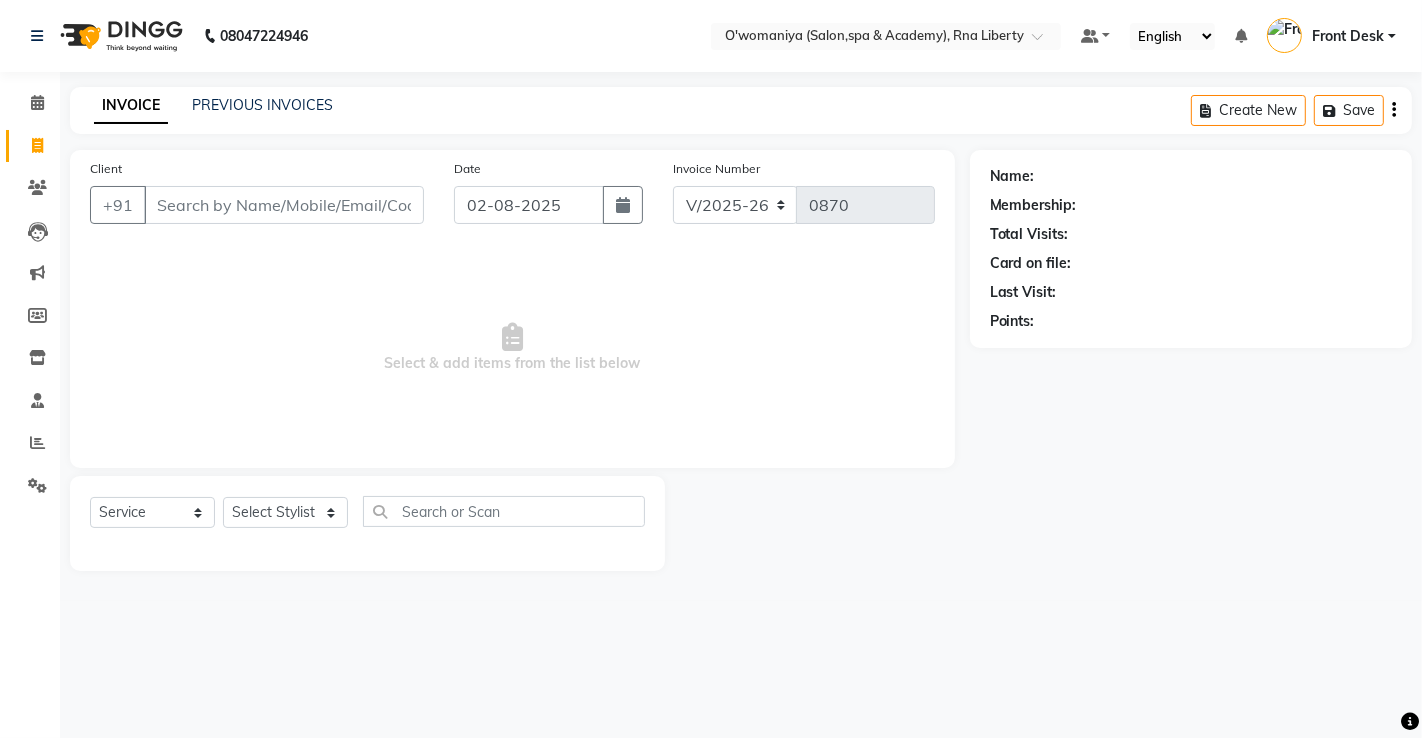 click on "Client" at bounding box center [284, 205] 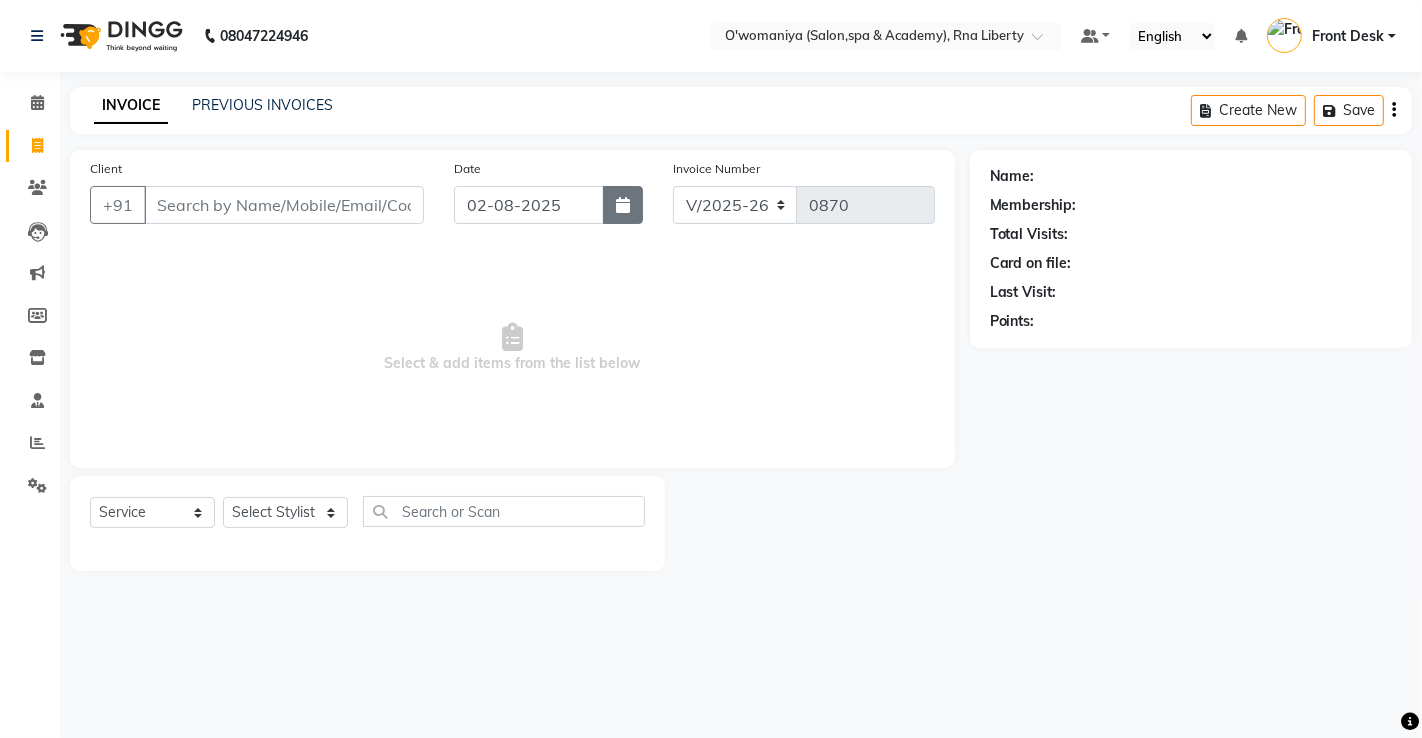 click 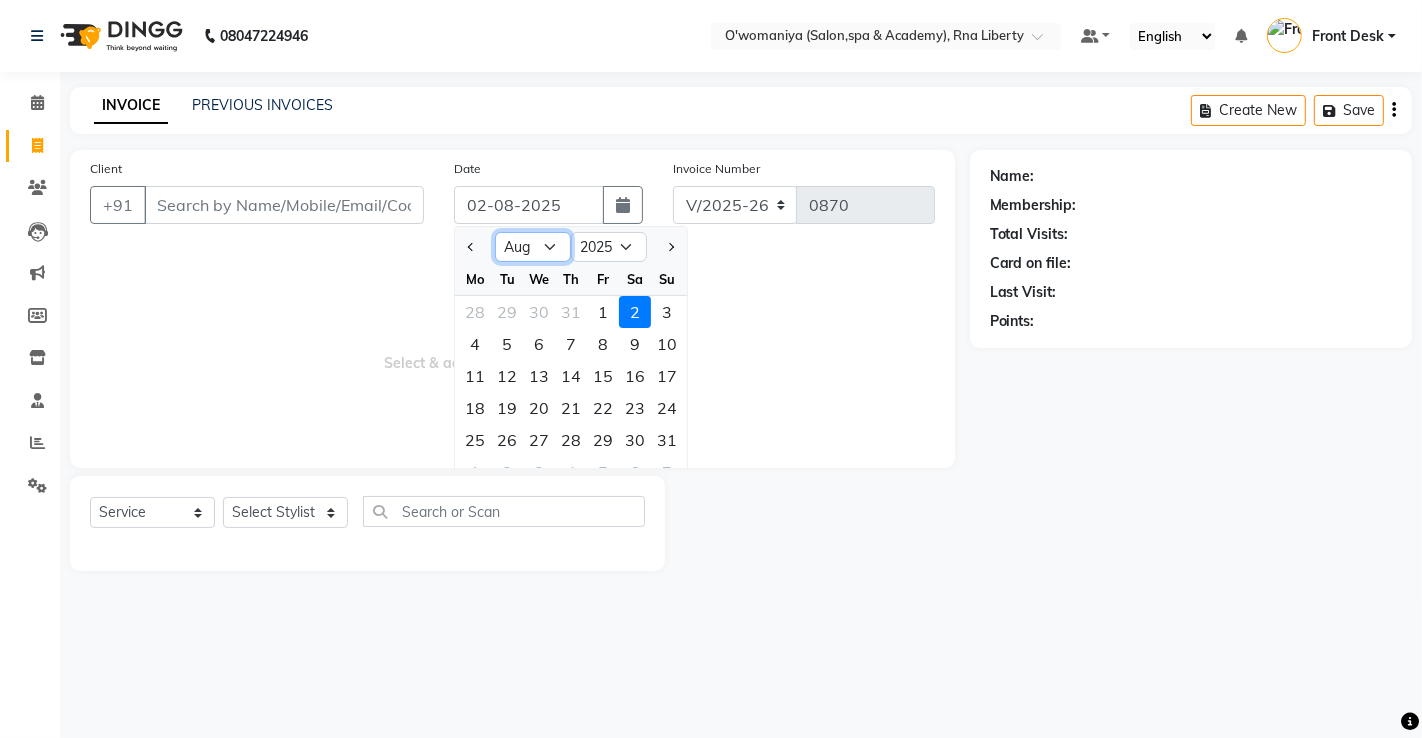 click on "Jan Feb Mar Apr May Jun Jul Aug Sep Oct Nov Dec" 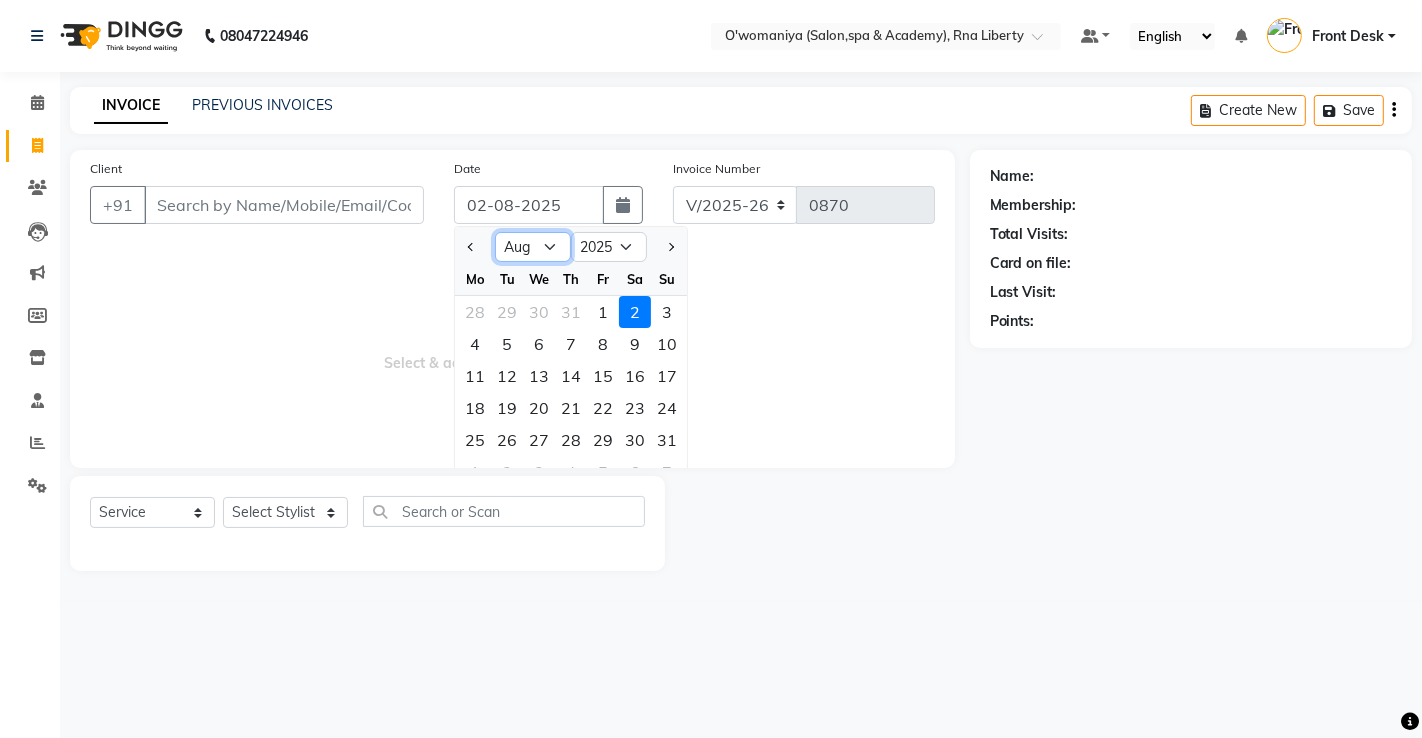 select on "7" 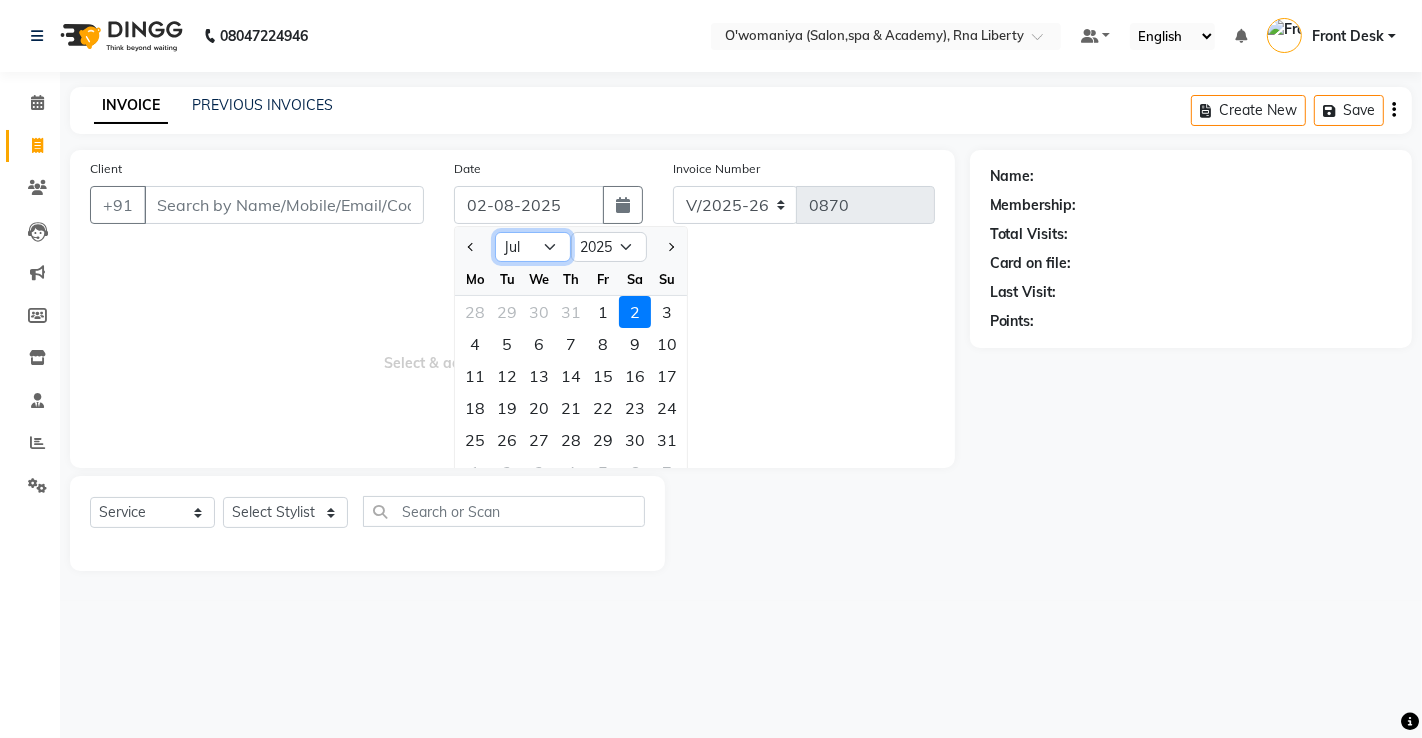 click on "Jan Feb Mar Apr May Jun Jul Aug Sep Oct Nov Dec" 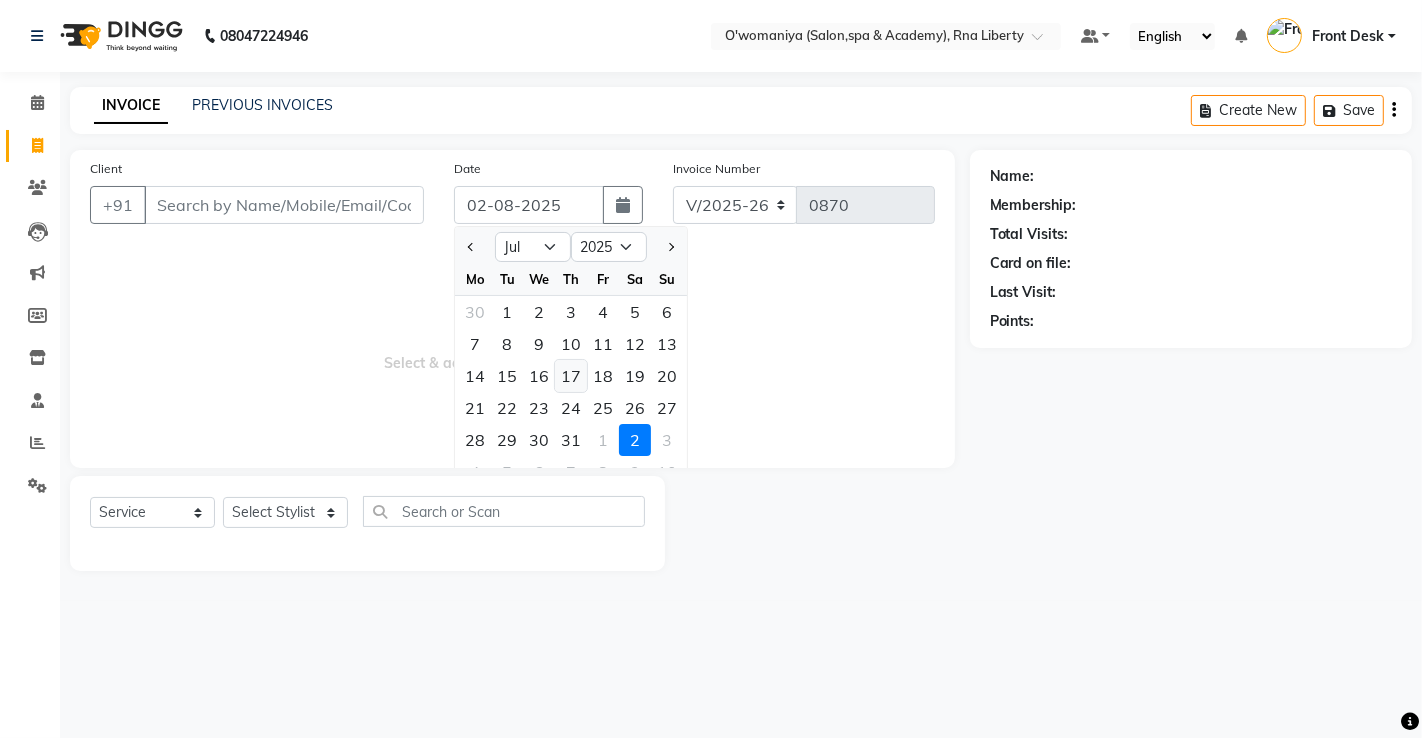 click on "17" 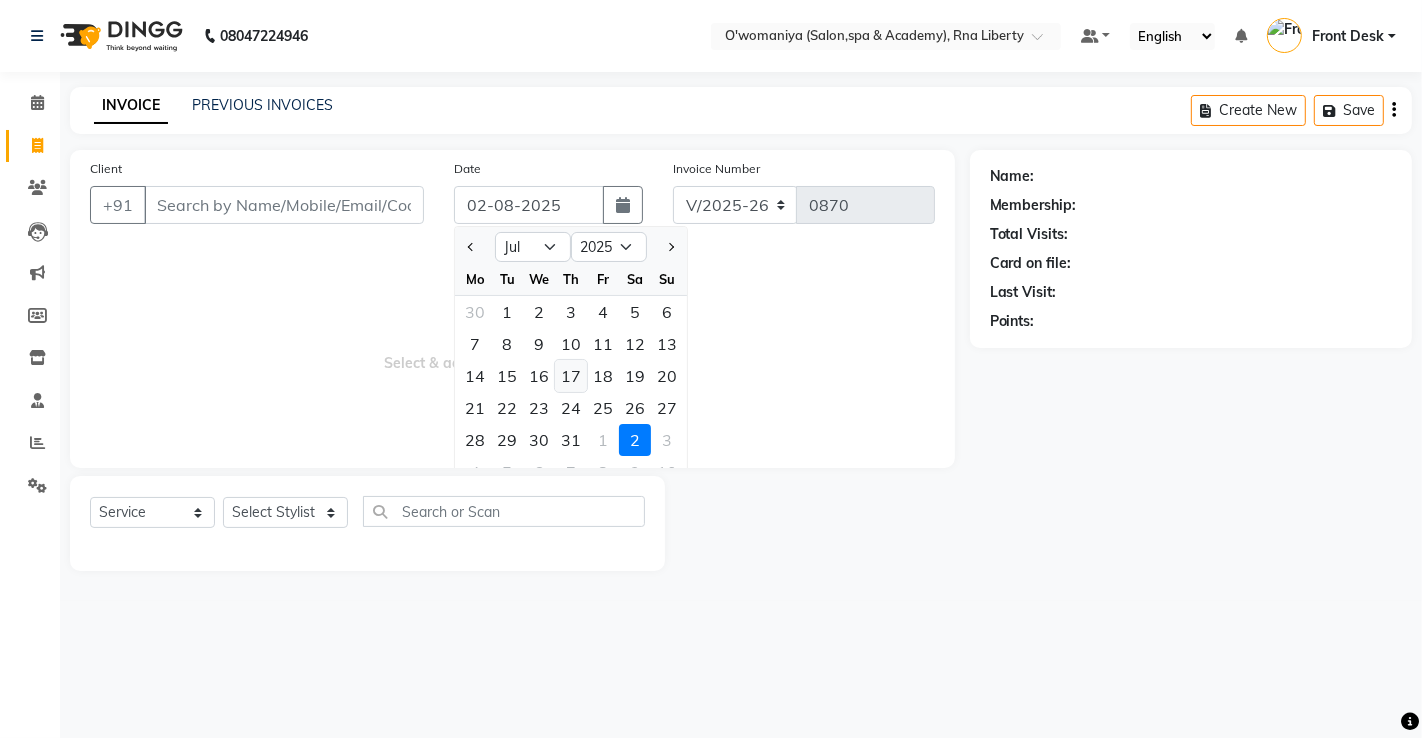 type on "17-07-2025" 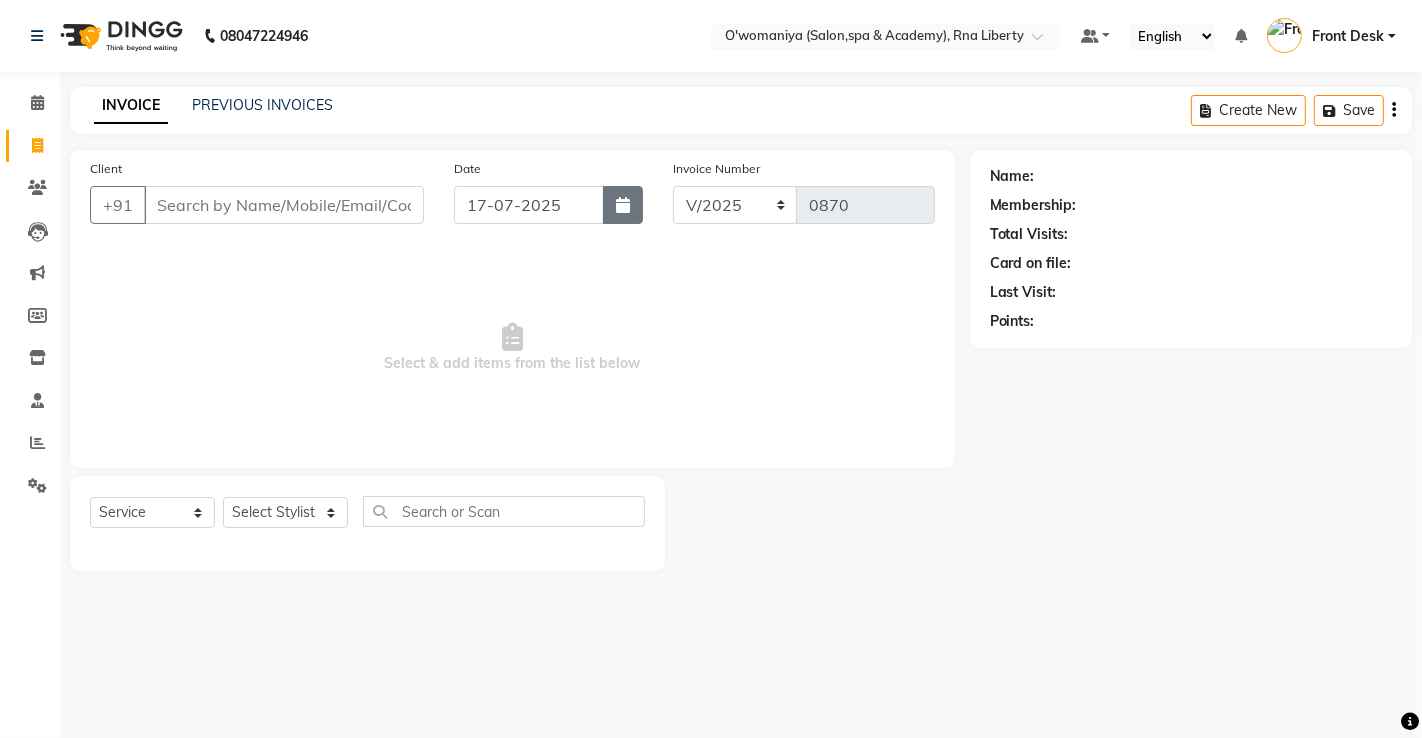 click 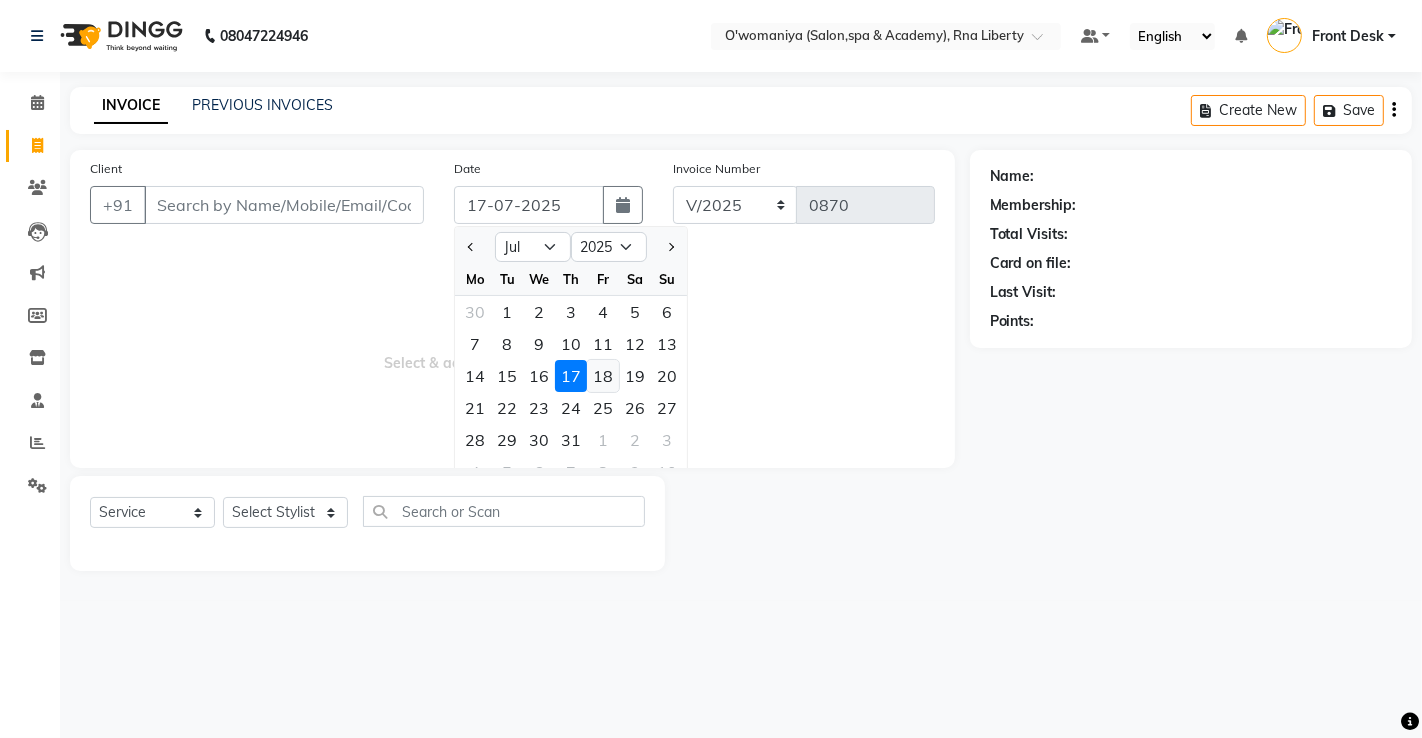 click on "18" 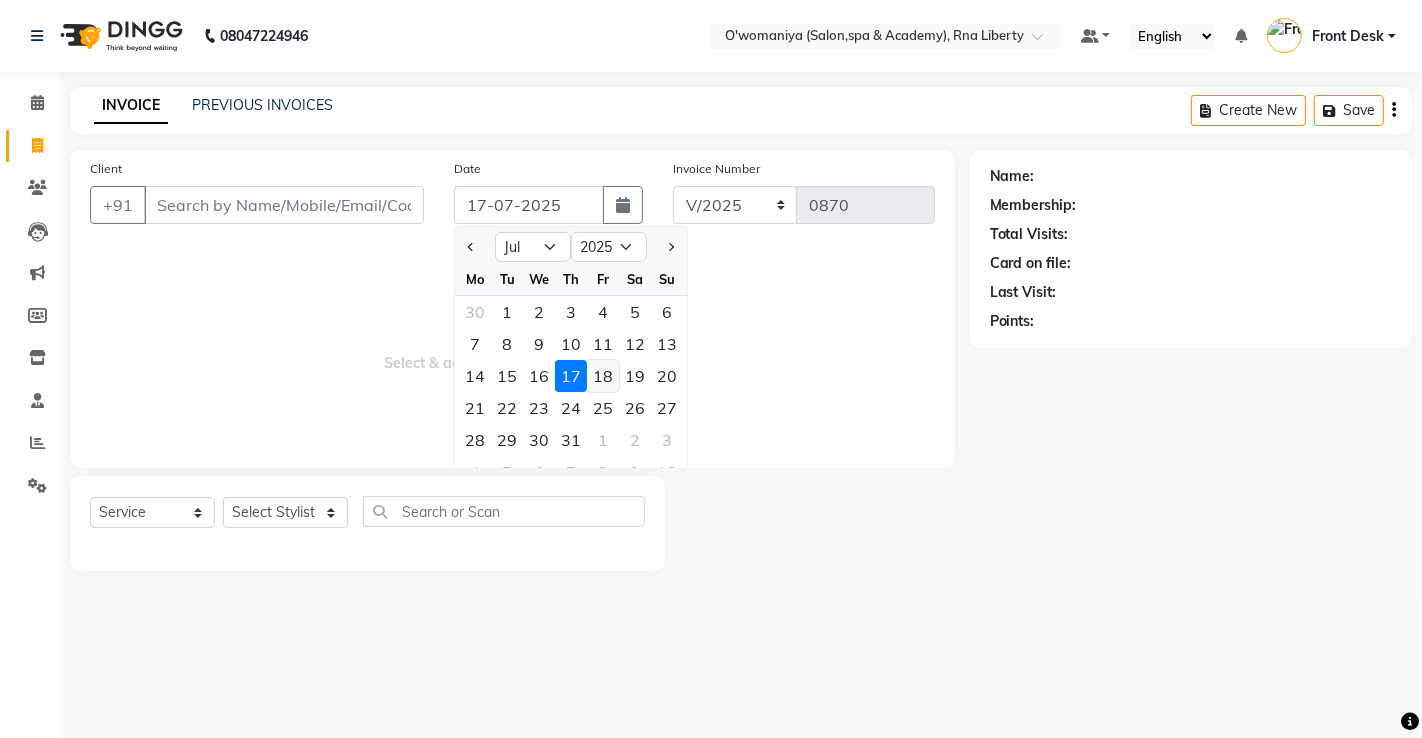 type on "18-07-2025" 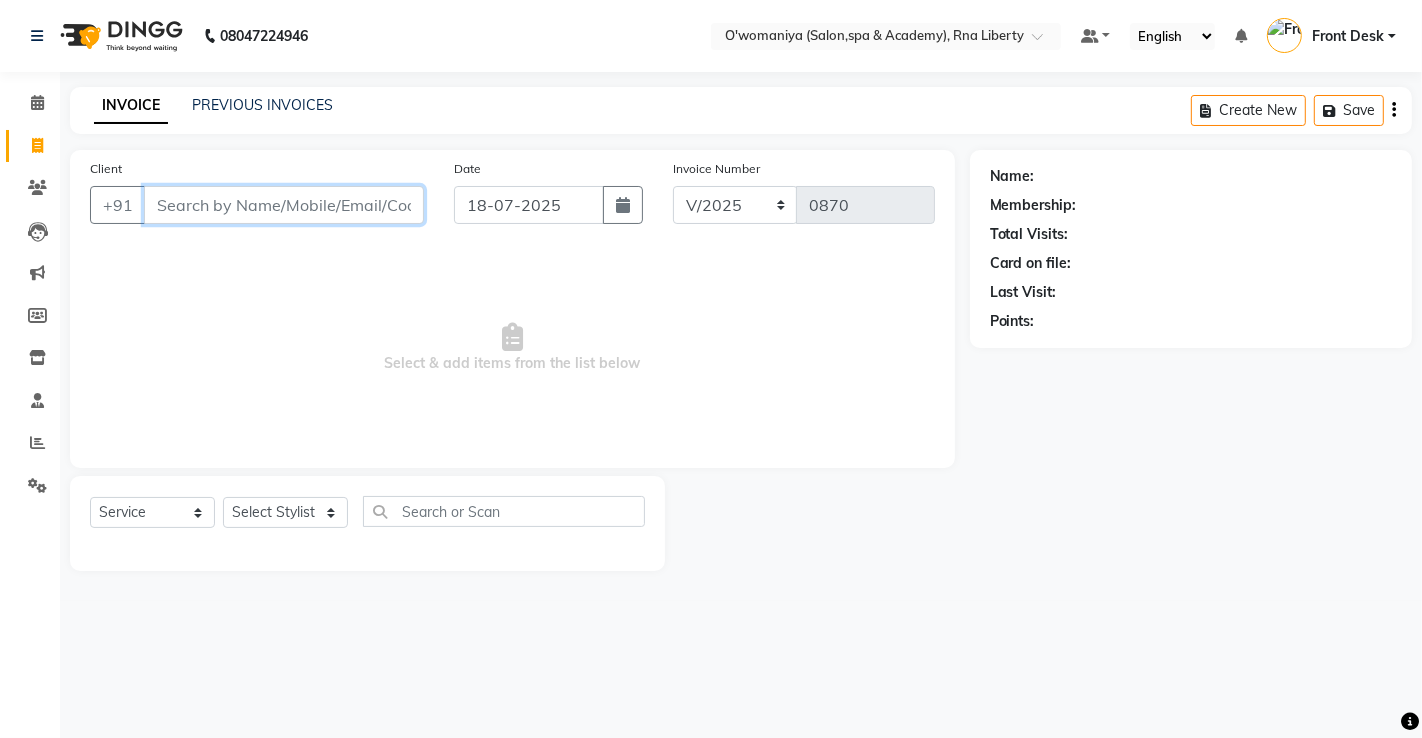 click on "Client" at bounding box center [284, 205] 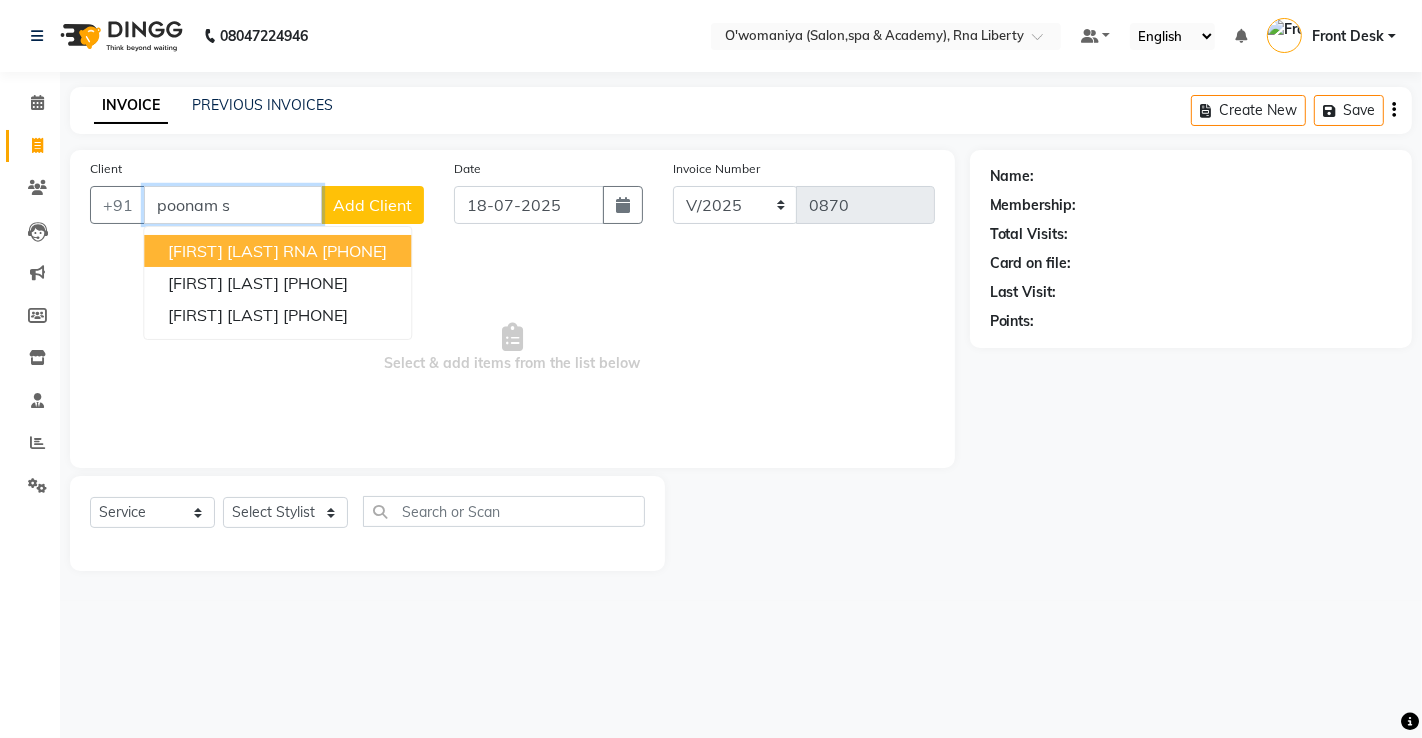 click on "[PHONE]" at bounding box center (354, 251) 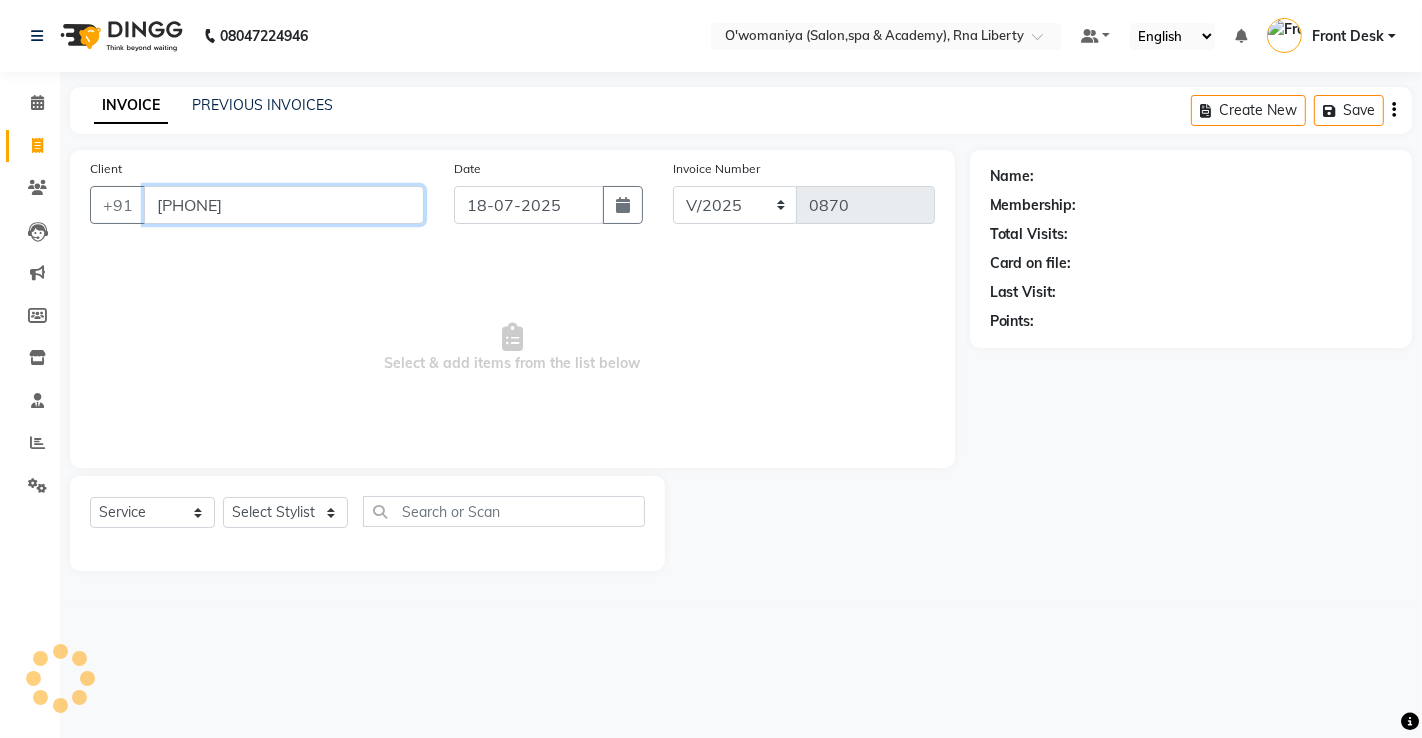 type on "[PHONE]" 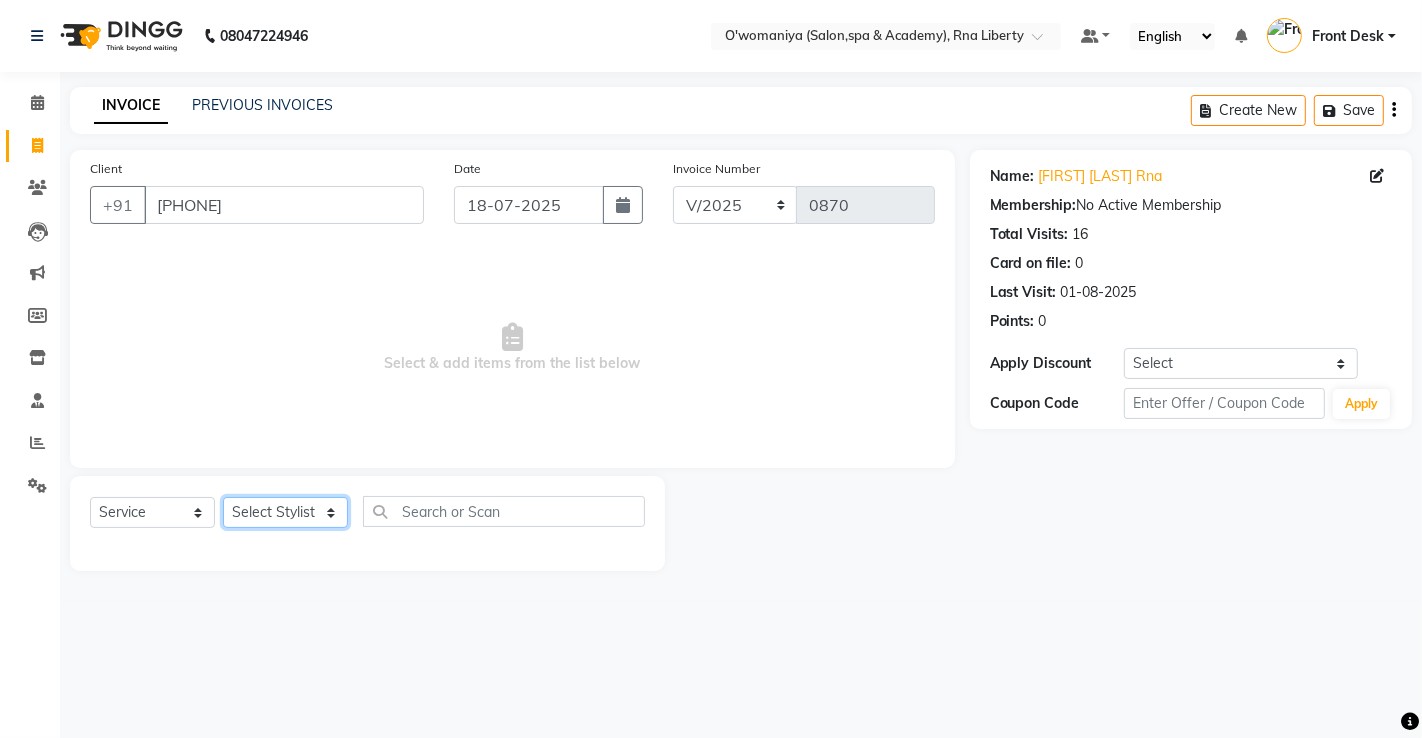 click on "Select Stylist abdul Afreen Shaikh ANITA Azeem Qureshi Dilshad Ali Faizan Siddqui Front Desk gaurav Jatin Mane Jyoti Kajal Ritesh Raaj kevat jadhav Kuldeep Lavina Fernandez madhuri Mahi Manohar kakad Maymol R Kinny Mona Dhanraaj Singh Nidhi yadav nikita mohite Parveen Sheikh Pinky Reema Ghosh Ruby singh Sanaya Agrawaal Shanu Ansari Sweeta Joseph" 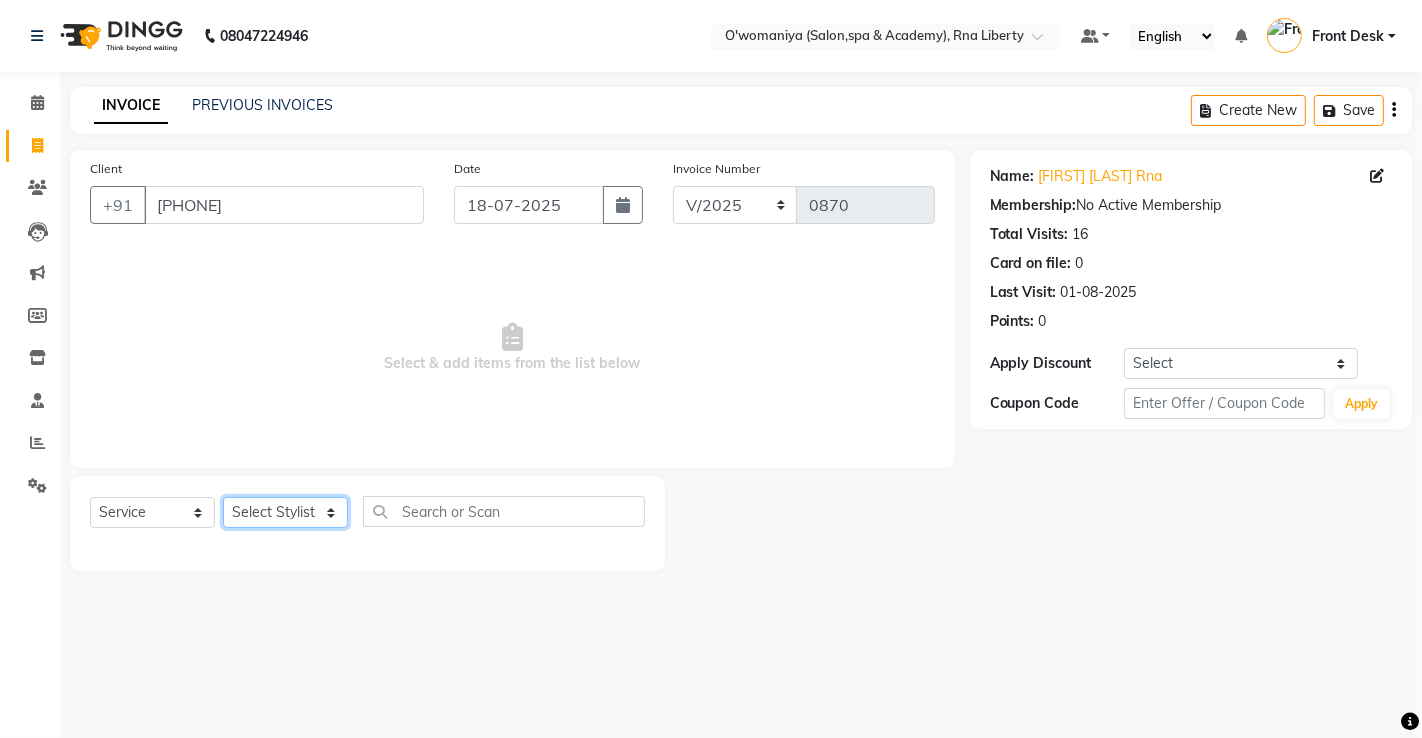 select on "80400" 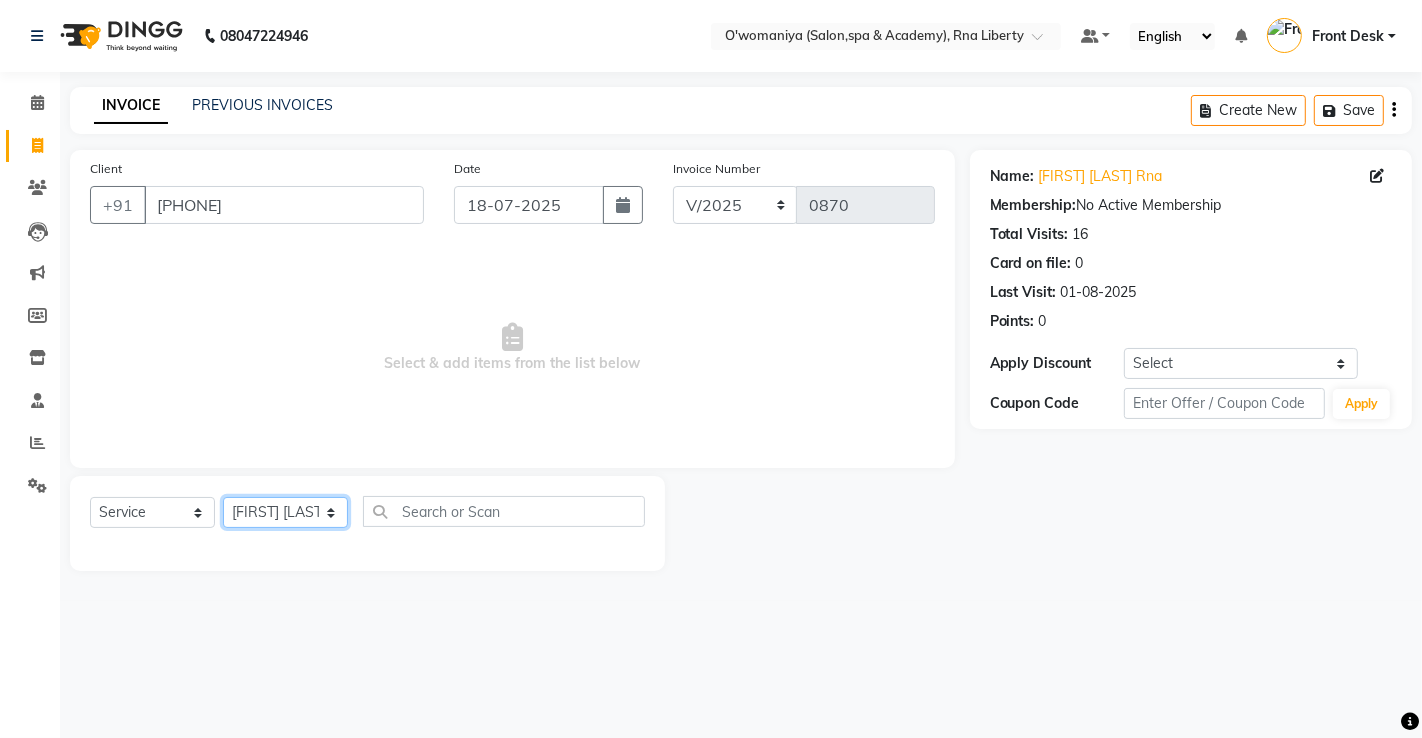 click on "Select Stylist abdul Afreen Shaikh ANITA Azeem Qureshi Dilshad Ali Faizan Siddqui Front Desk gaurav Jatin Mane Jyoti Kajal Ritesh Raaj kevat jadhav Kuldeep Lavina Fernandez madhuri Mahi Manohar kakad Maymol R Kinny Mona Dhanraaj Singh Nidhi yadav nikita mohite Parveen Sheikh Pinky Reema Ghosh Ruby singh Sanaya Agrawaal Shanu Ansari Sweeta Joseph" 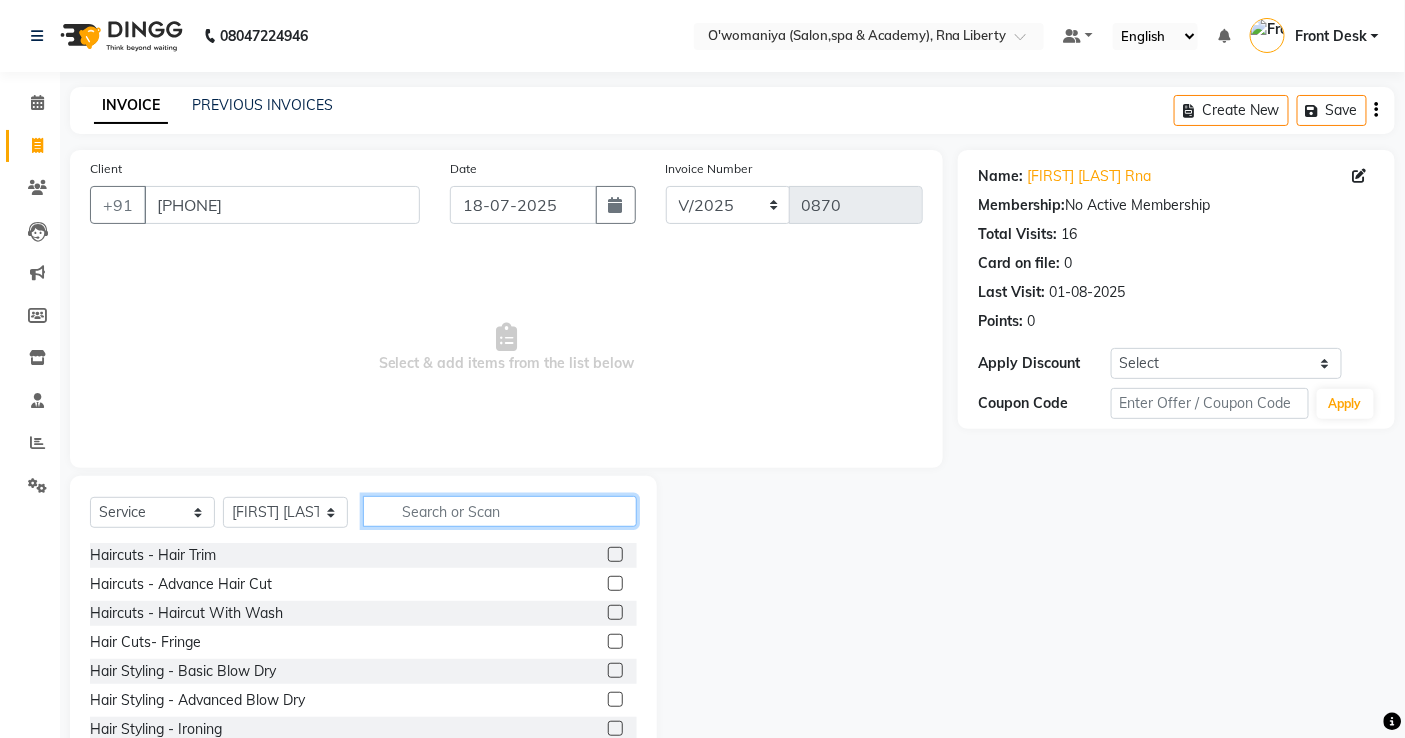 click 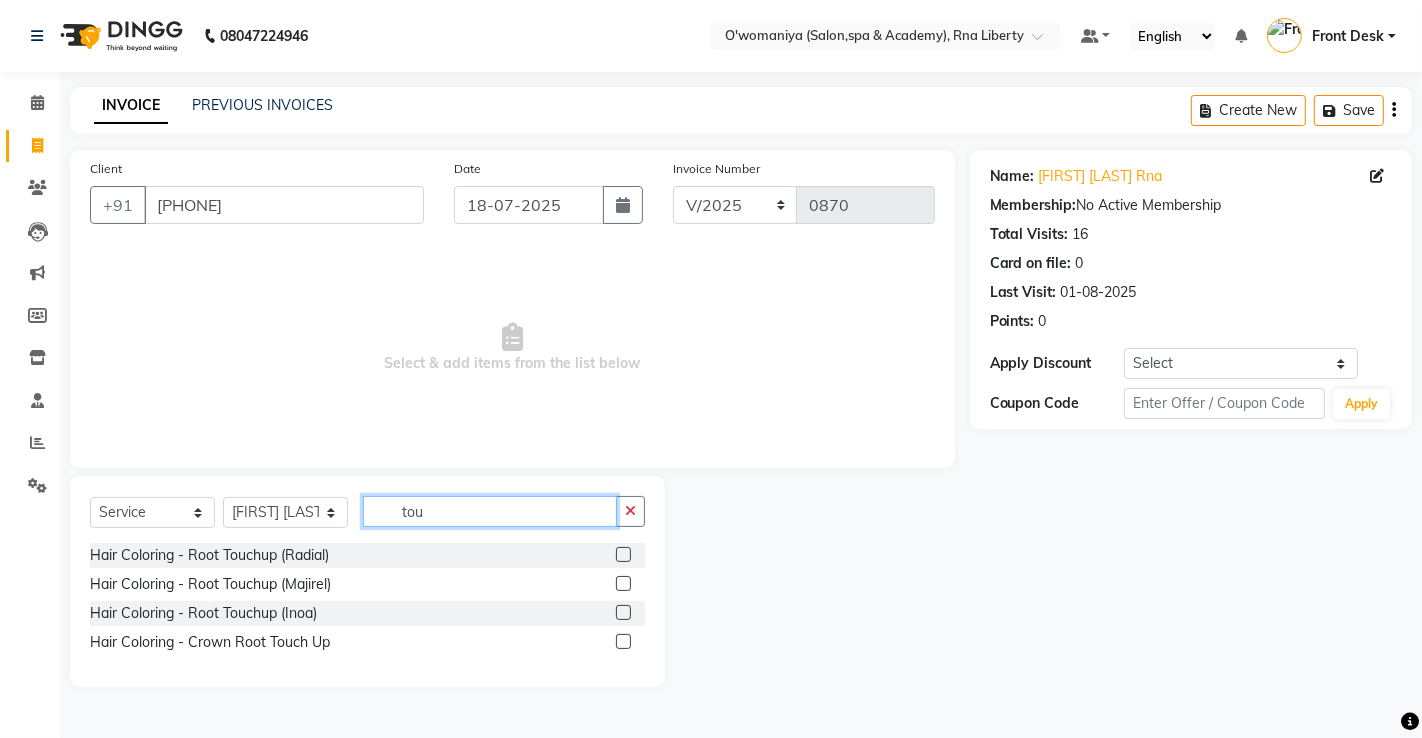 type on "tou" 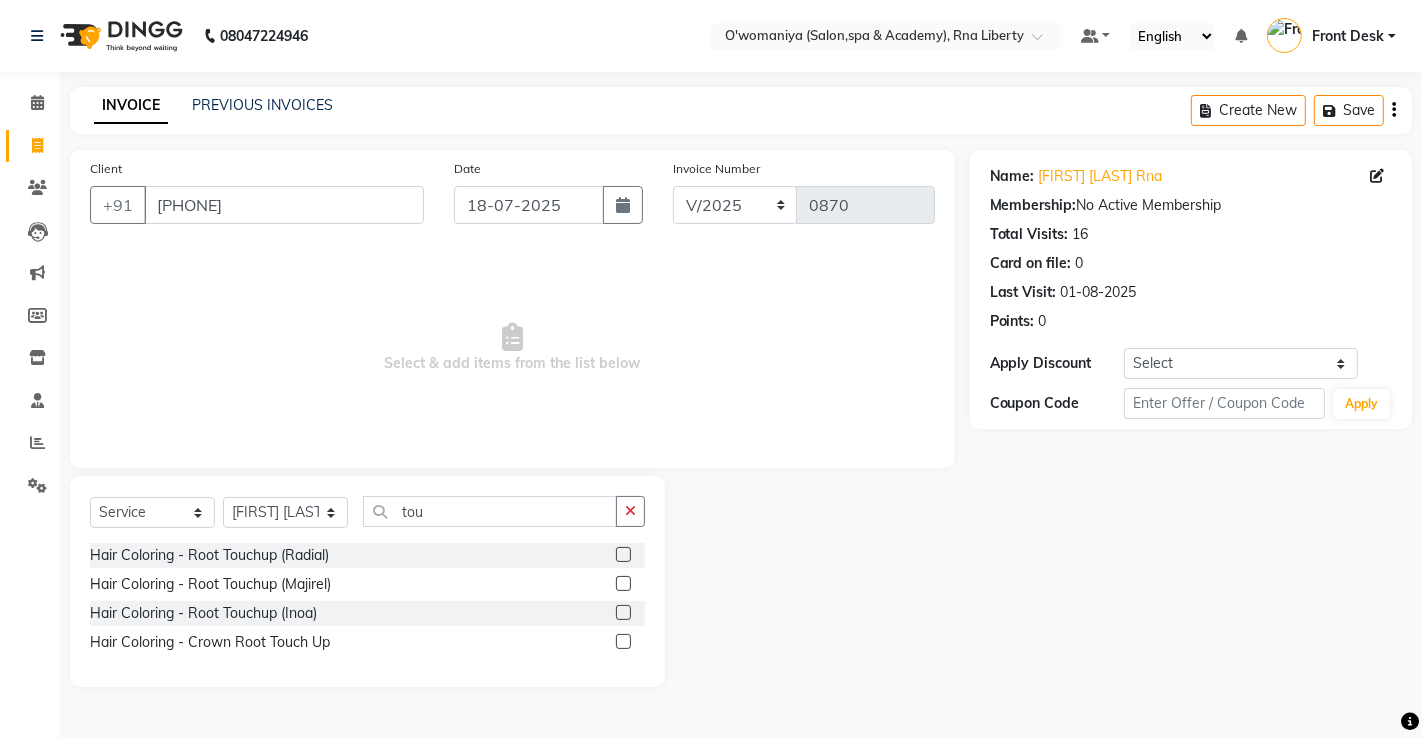 click 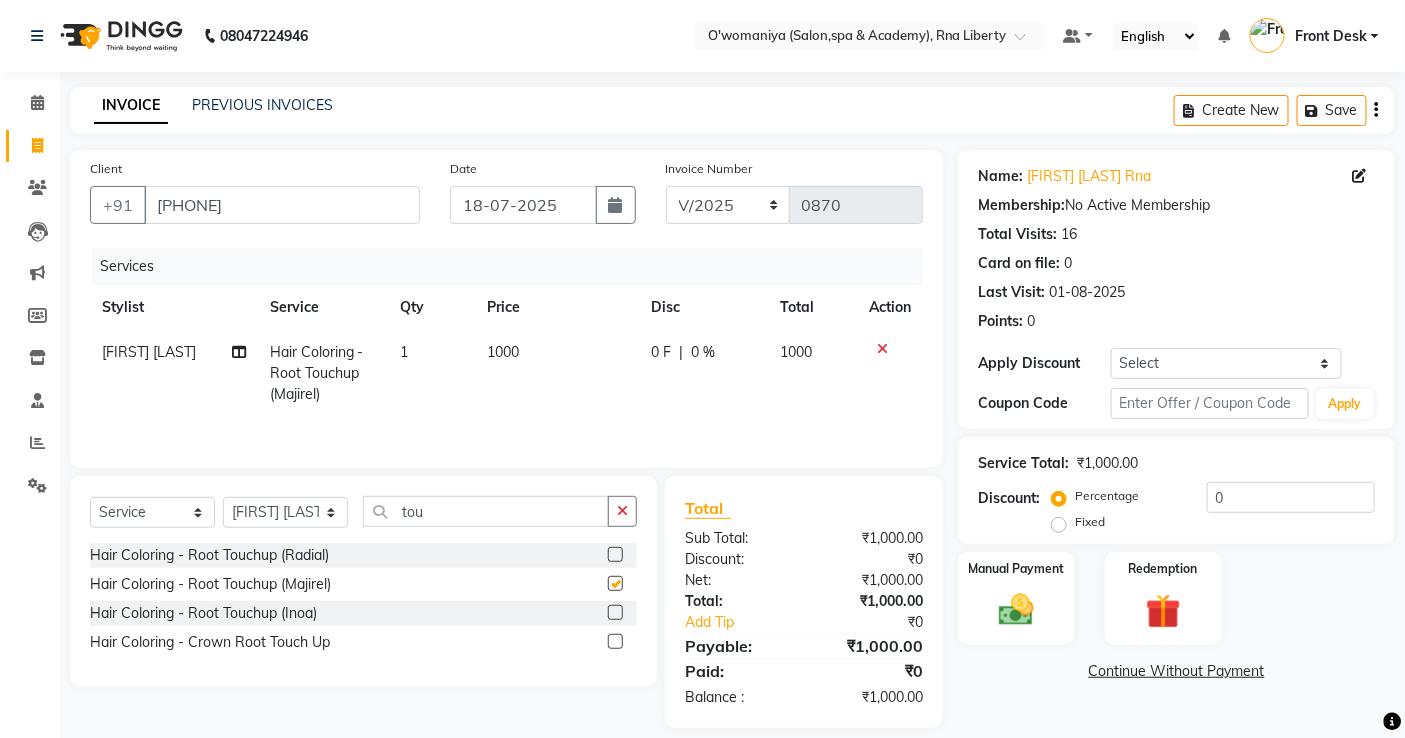 checkbox on "false" 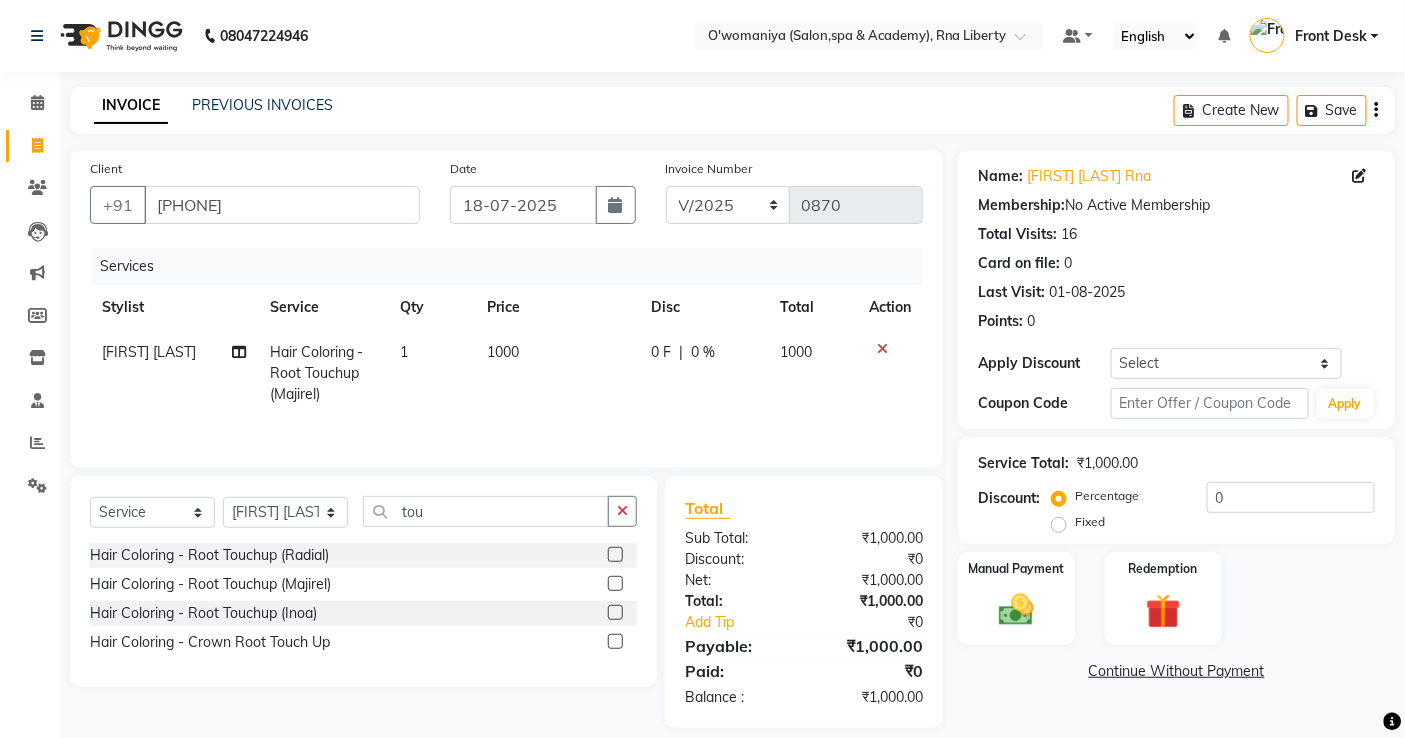 click 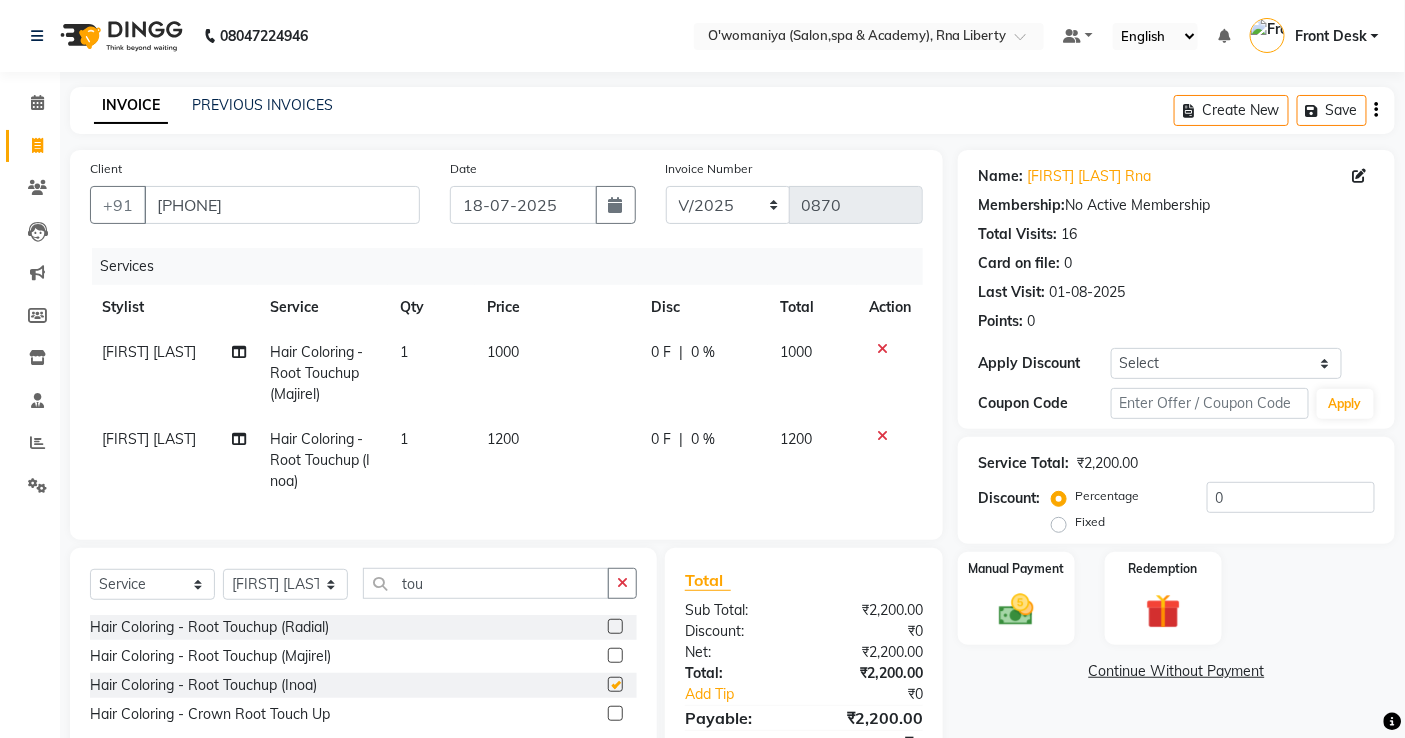 checkbox on "false" 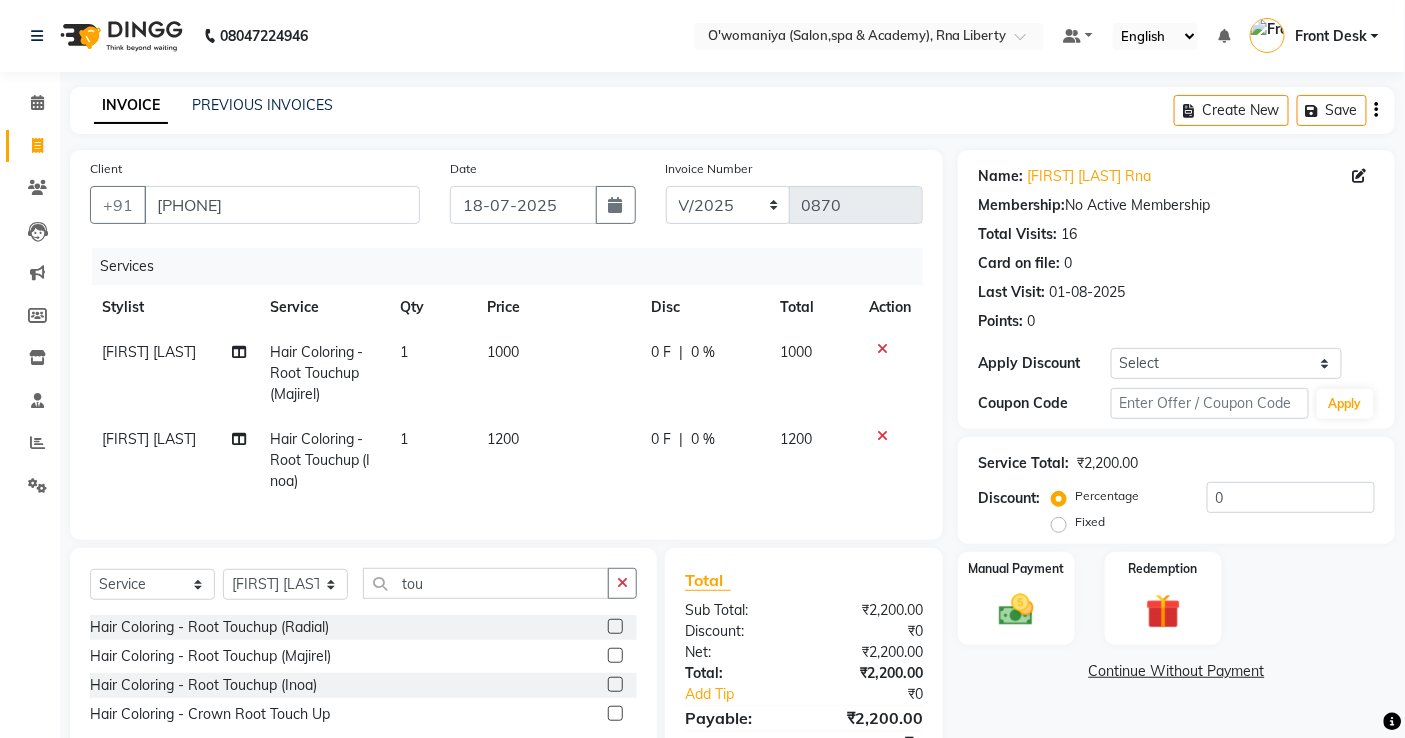 click 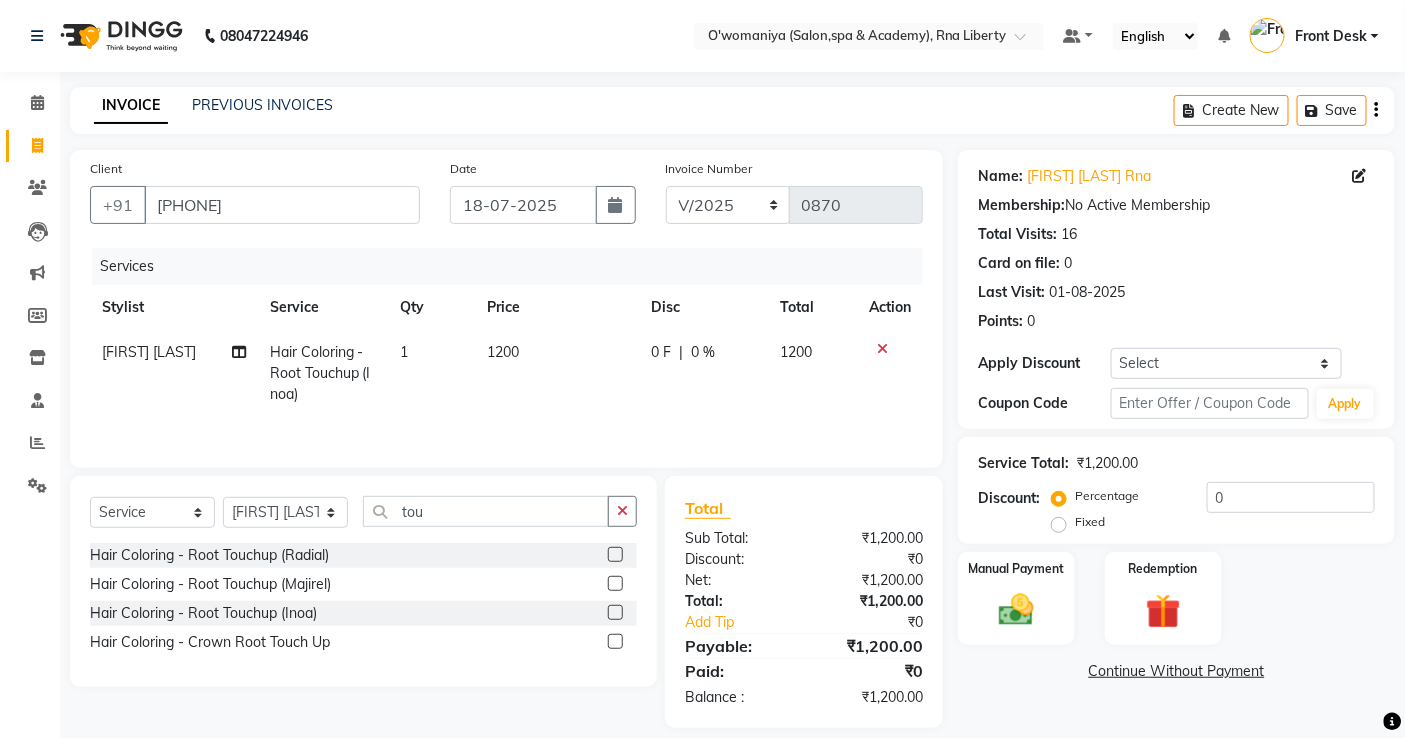 click on "1200" 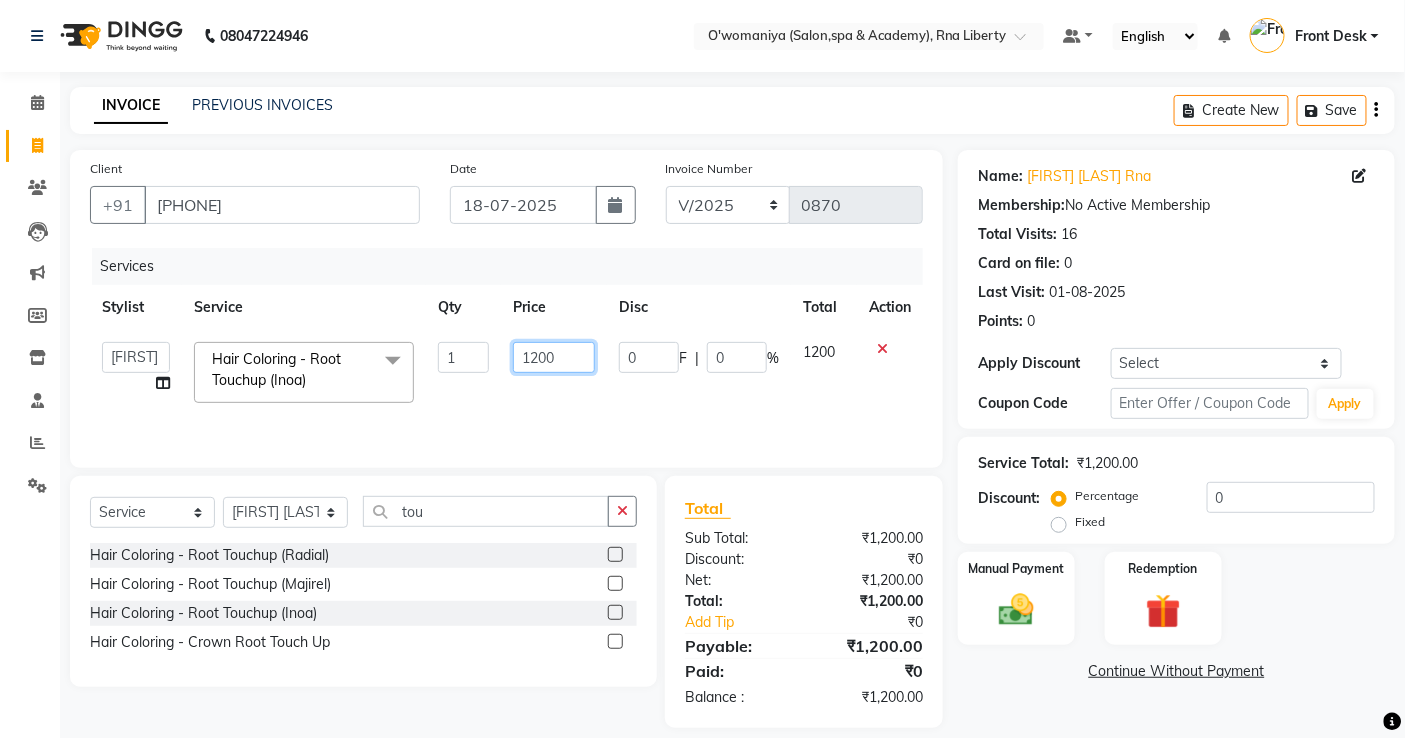 drag, startPoint x: 581, startPoint y: 362, endPoint x: 433, endPoint y: 348, distance: 148.66069 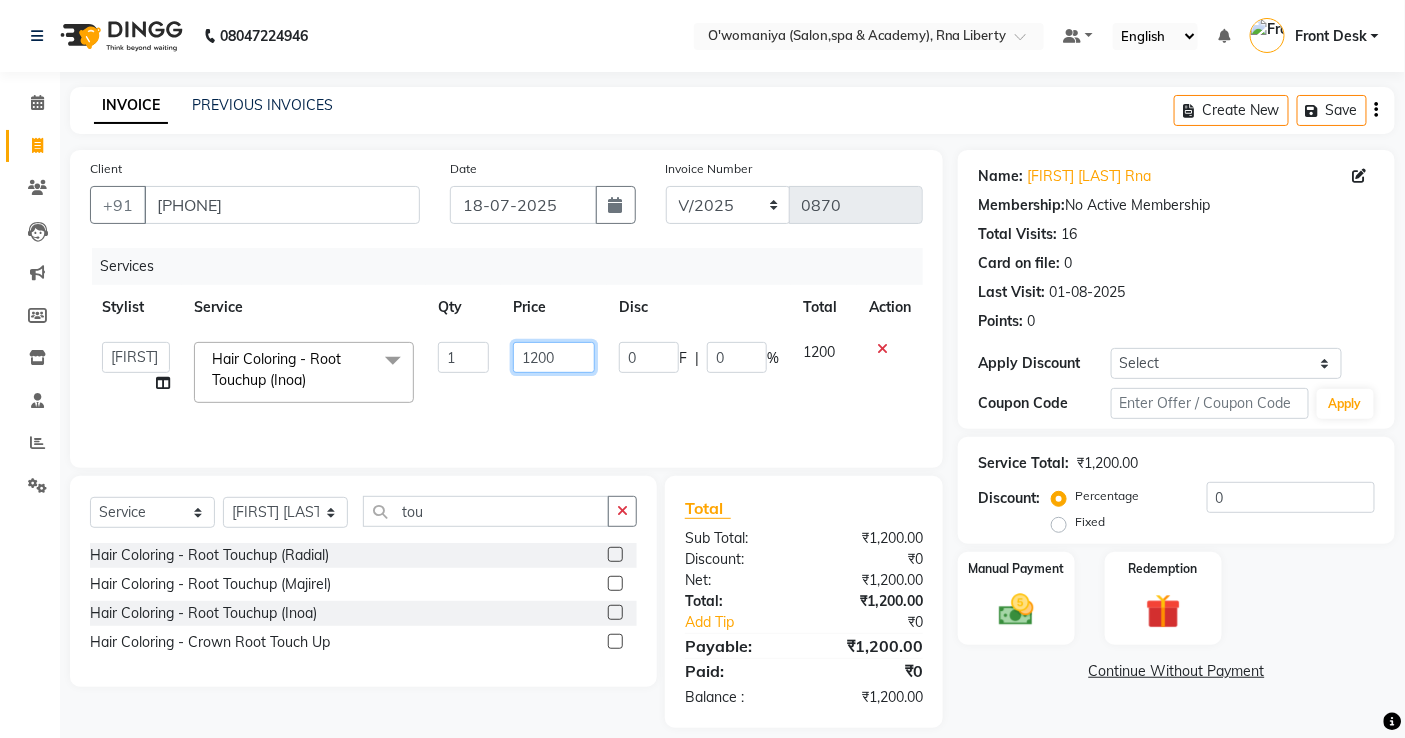 click on "abdul [FIRST] [LAST] ANITA [FIRST] [LAST] Dilshad Ali Faizan Siddqui Front Desk gaurav Jatin Mane Jyoti Kajal Ritesh Raaj kevat jadhav Kuldeep Lavina Fernandez madhuri Mahi Manohar kakad Maymol R Kinny Mona Dhanraaj Singh Nidhi yadav nikita mohite Parveen Sheikh Pinky Reema Ghosh Ruby singh Sanaya Agrawaal Shanu Ansari Sweeta Joseph Hair Coloring - Root Touchup (Inoa) x Haircuts - Hair Trim Haircuts - Advance Hair Cut Haircuts - Haircut With Wash Hair Cuts- Fringe Hair Styling - Basic Blow Dry Hair Styling - Advanced Blow Dry Hair Styling - Ironing Hair Styling - Tongs Hair Styling - Crimping Hair Wash - Wash + Conditioning Hair Wash - Wash+ Conditioning Scalp Treatment - Dandruff Treatment Scalp Treatment - Hairfall Treatment Scalp Treatment - Wella plex Treatment Hair Spa - Up To Neck Hair Spa - Uptoshoulder Hair Spa - Below Shoulder Hair Spa - Mid Waist / Below Waist Highlights - Per Streak Highlights - Per Chunk Highlights - Upto Neck 1 1200" 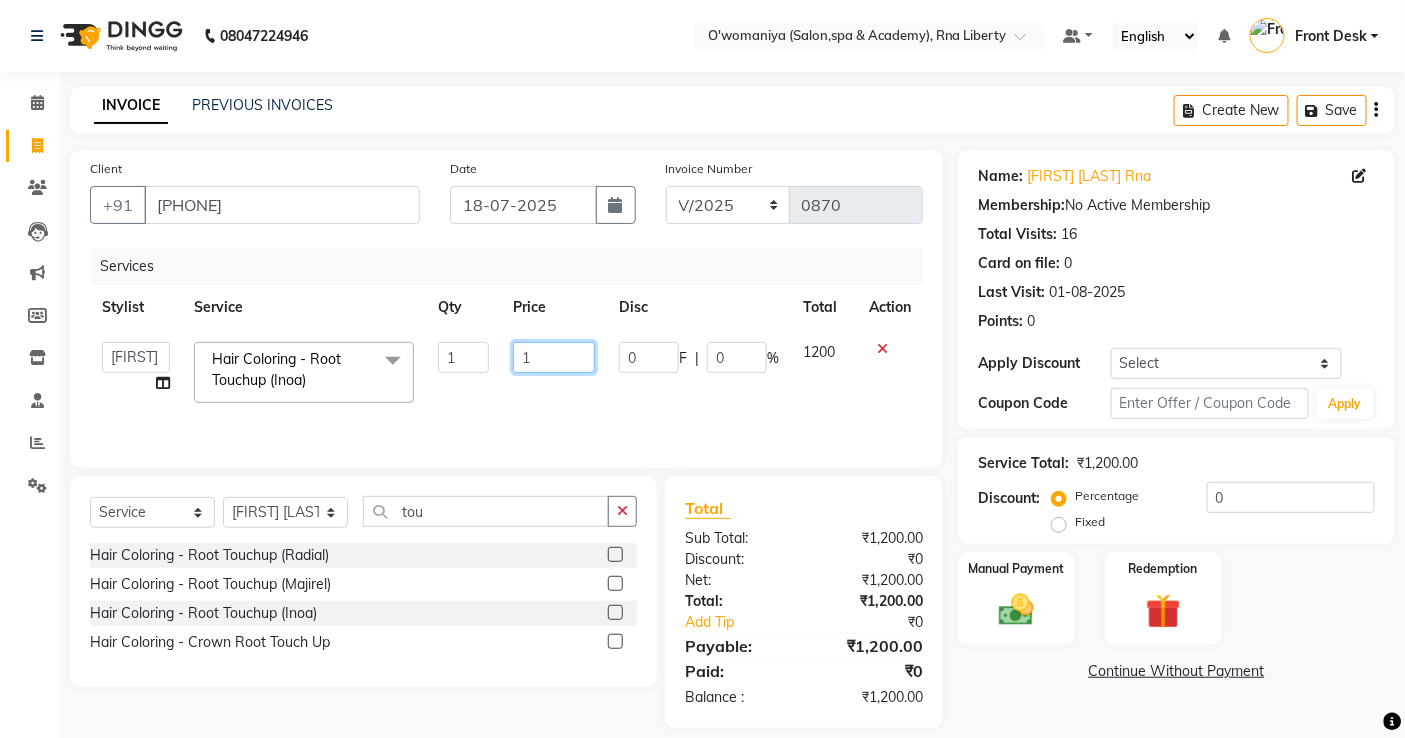 type on "15" 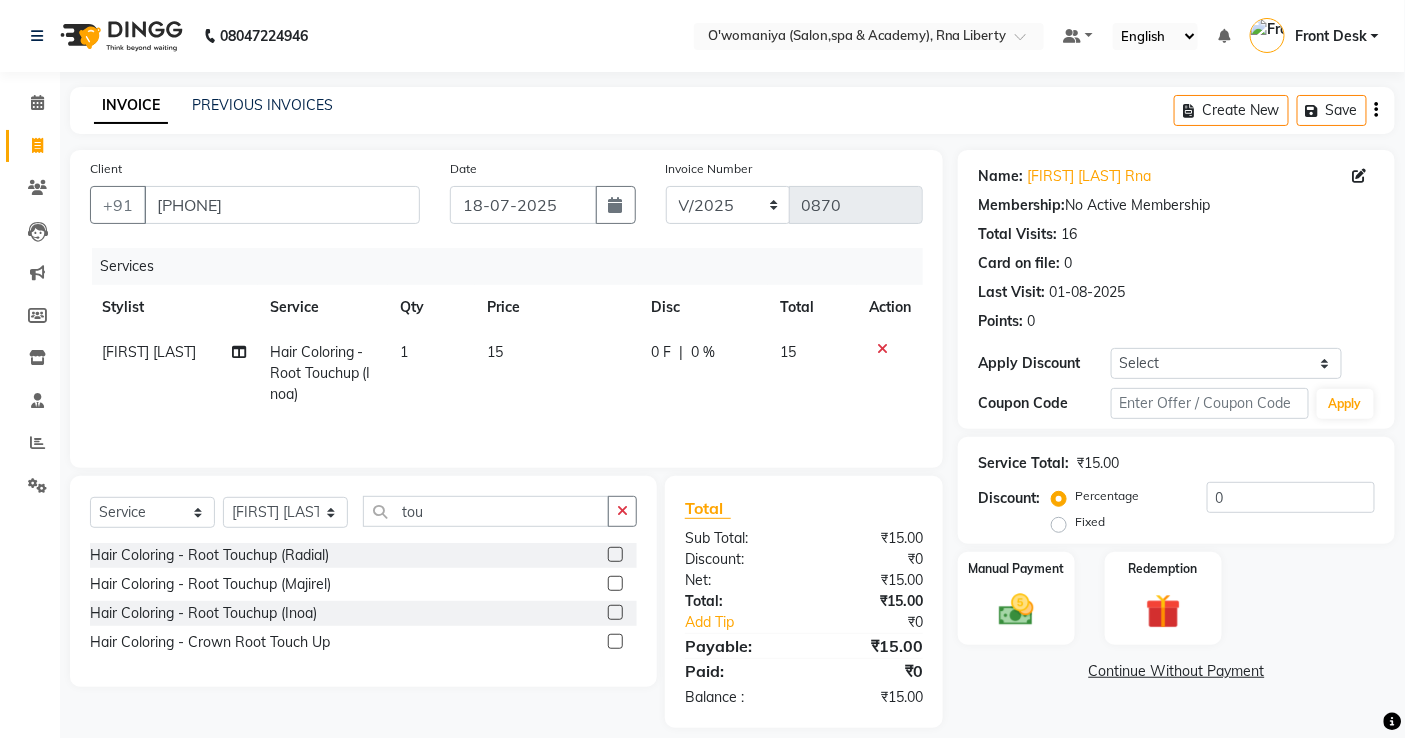 click 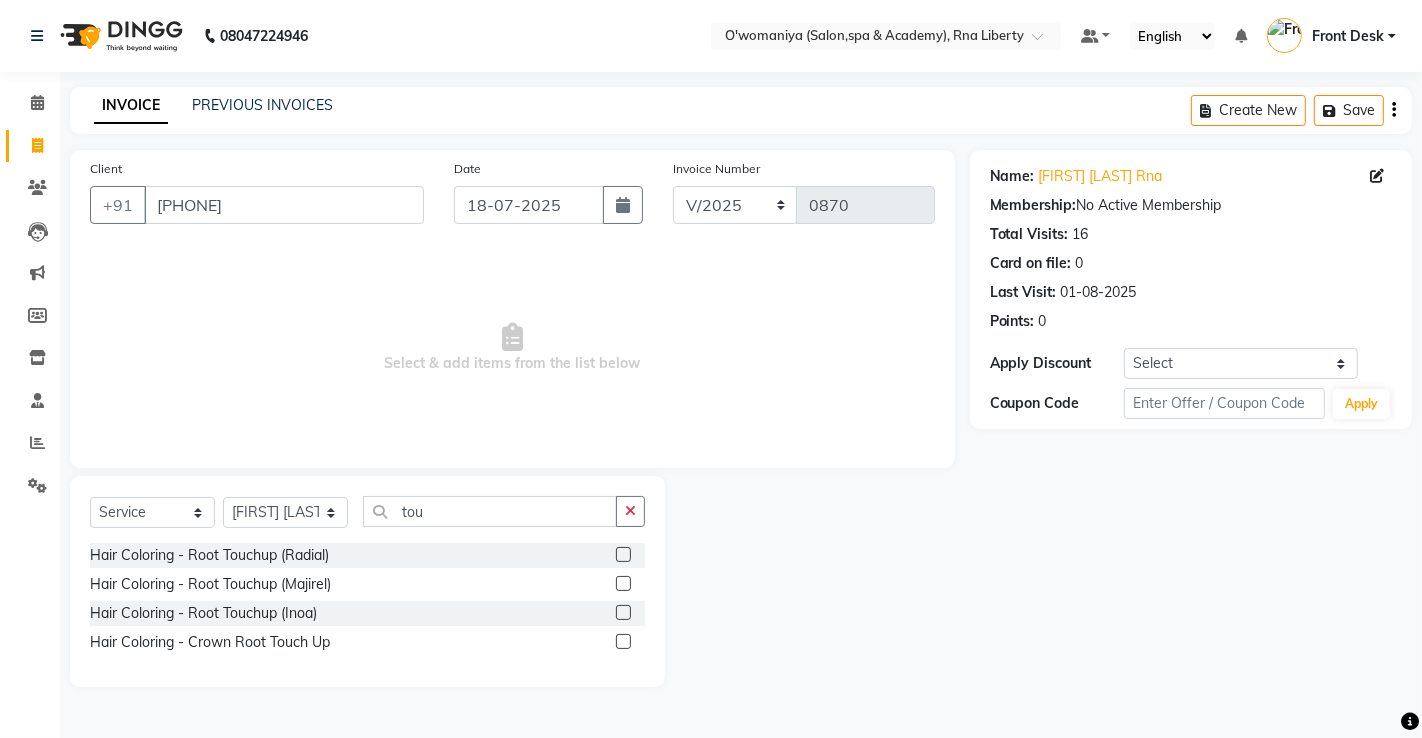 click 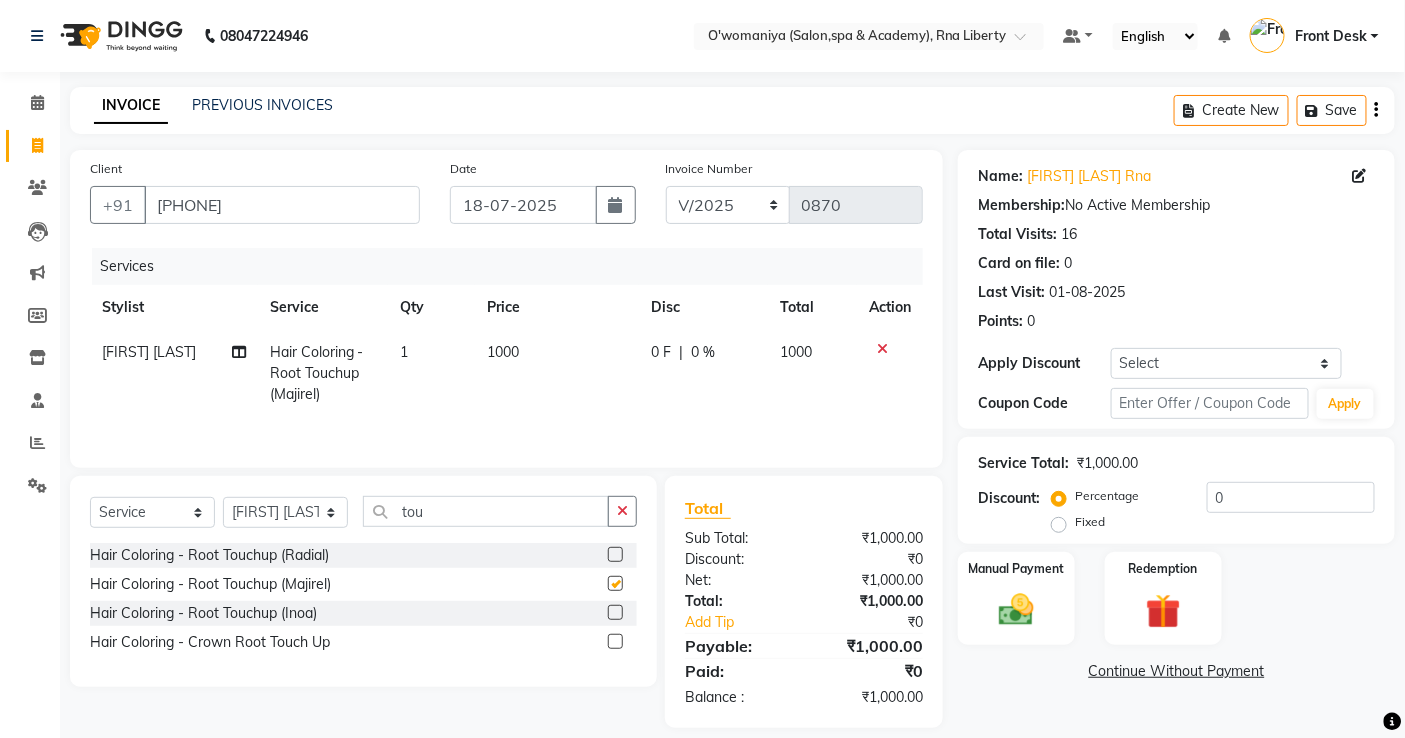 checkbox on "false" 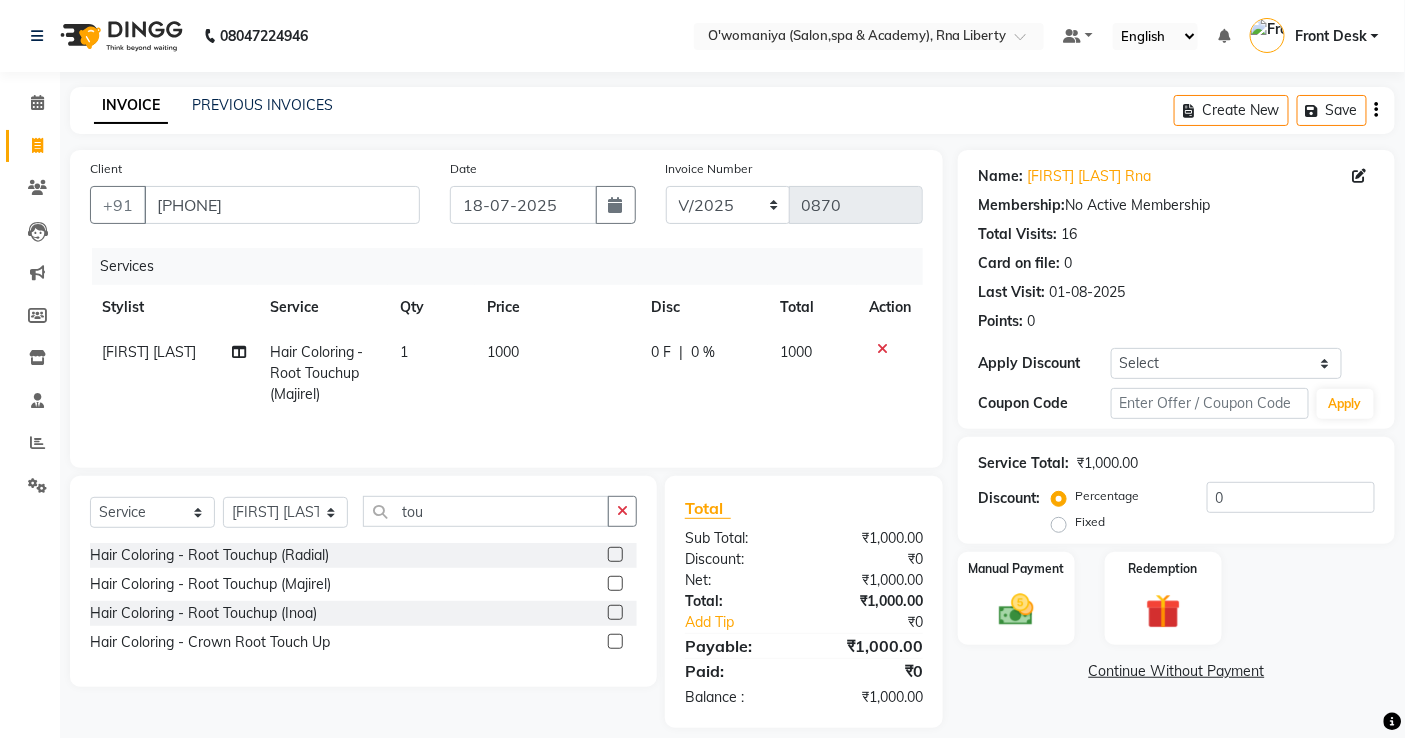 click on "1000" 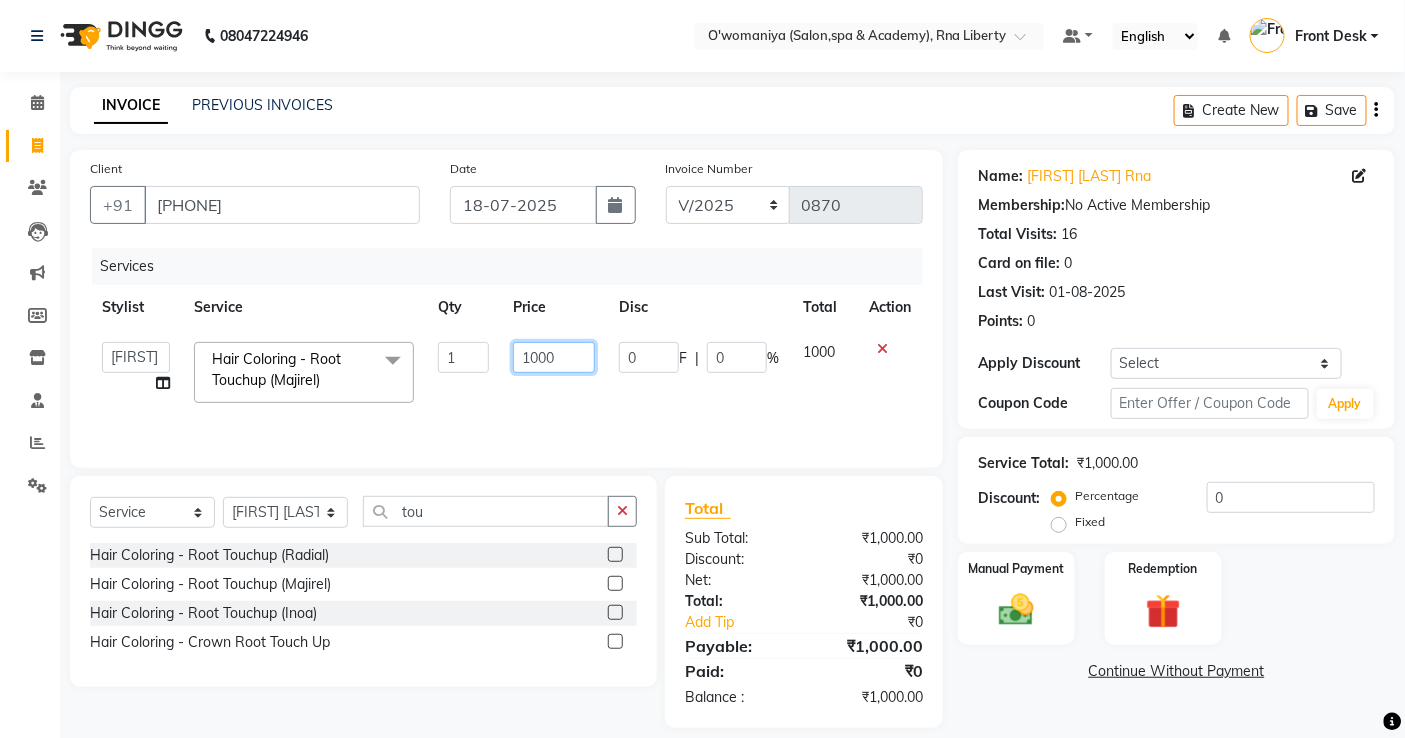 drag, startPoint x: 587, startPoint y: 355, endPoint x: 432, endPoint y: 356, distance: 155.00322 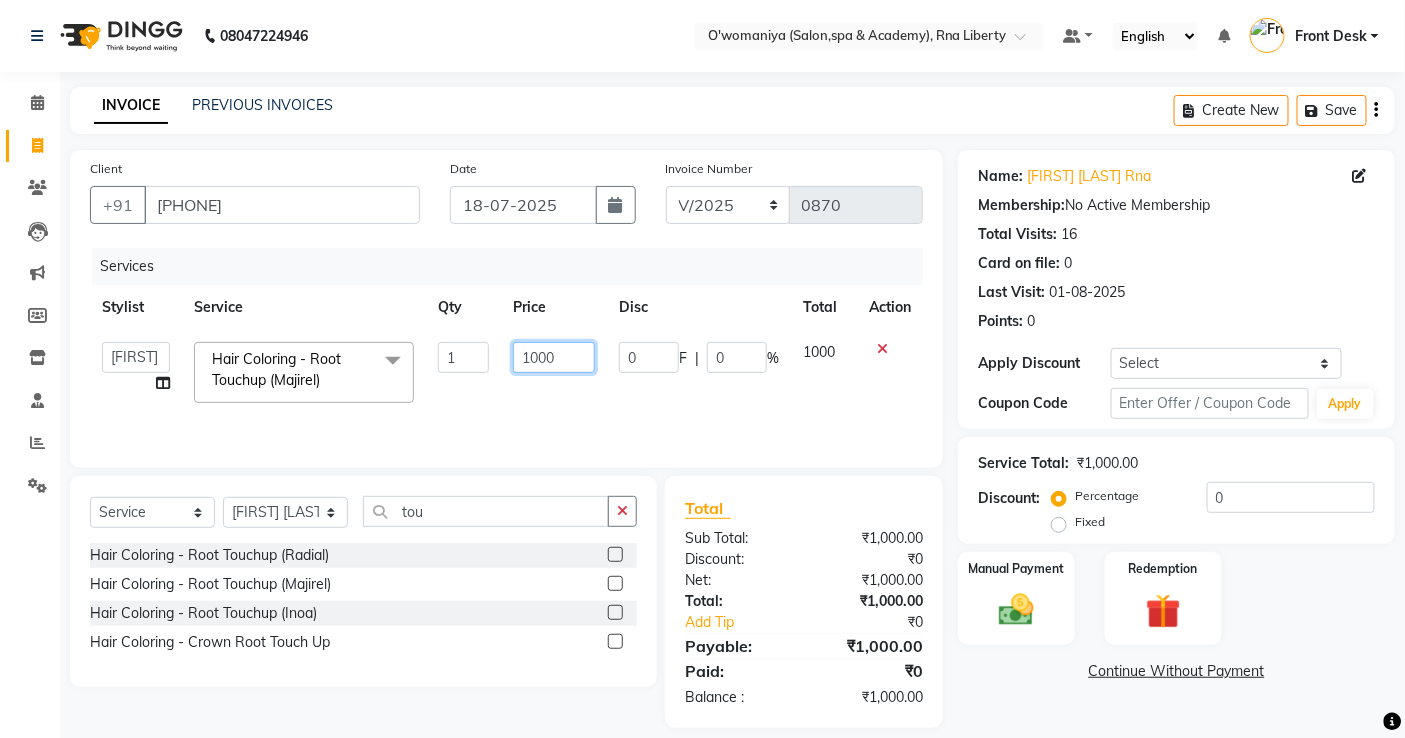 click on "abdul [FIRST] [LAST] ANITA [FIRST] [LAST] Dilshad Ali Faizan Siddqui Front Desk gaurav Jatin Mane Jyoti Kajal Ritesh Raaj kevat jadhav Kuldeep Lavina Fernandez madhuri Mahi Manohar kakad Maymol R Kinny Mona Dhanraaj Singh Nidhi yadav nikita mohite Parveen Sheikh Pinky Reema Ghosh Ruby singh Sanaya Agrawaal Shanu Ansari Sweeta Joseph Hair Coloring - Root Touchup (Majirel) x Haircuts - Hair Trim Haircuts - Advance Hair Cut Haircuts - Haircut With Wash Hair Cuts- Fringe Hair Styling - Basic Blow Dry Hair Styling - Advanced Blow Dry Hair Styling - Ironing Hair Styling - Tongs Hair Styling - Crimping Hair Wash - Wash + Conditioning Hair Wash - Wash+ Conditioning Scalp Treatment - Dandruff Treatment Scalp Treatment - Hairfall Treatment Scalp Treatment - Wella plex Treatment Hair Spa - Up To Neck Hair Spa - Uptoshoulder Hair Spa - Below Shoulder Hair Spa - Mid Waist / Below Waist Highlights - Per Streak Highlights - Per Chunk Highlights - Upto Neck 1 0" 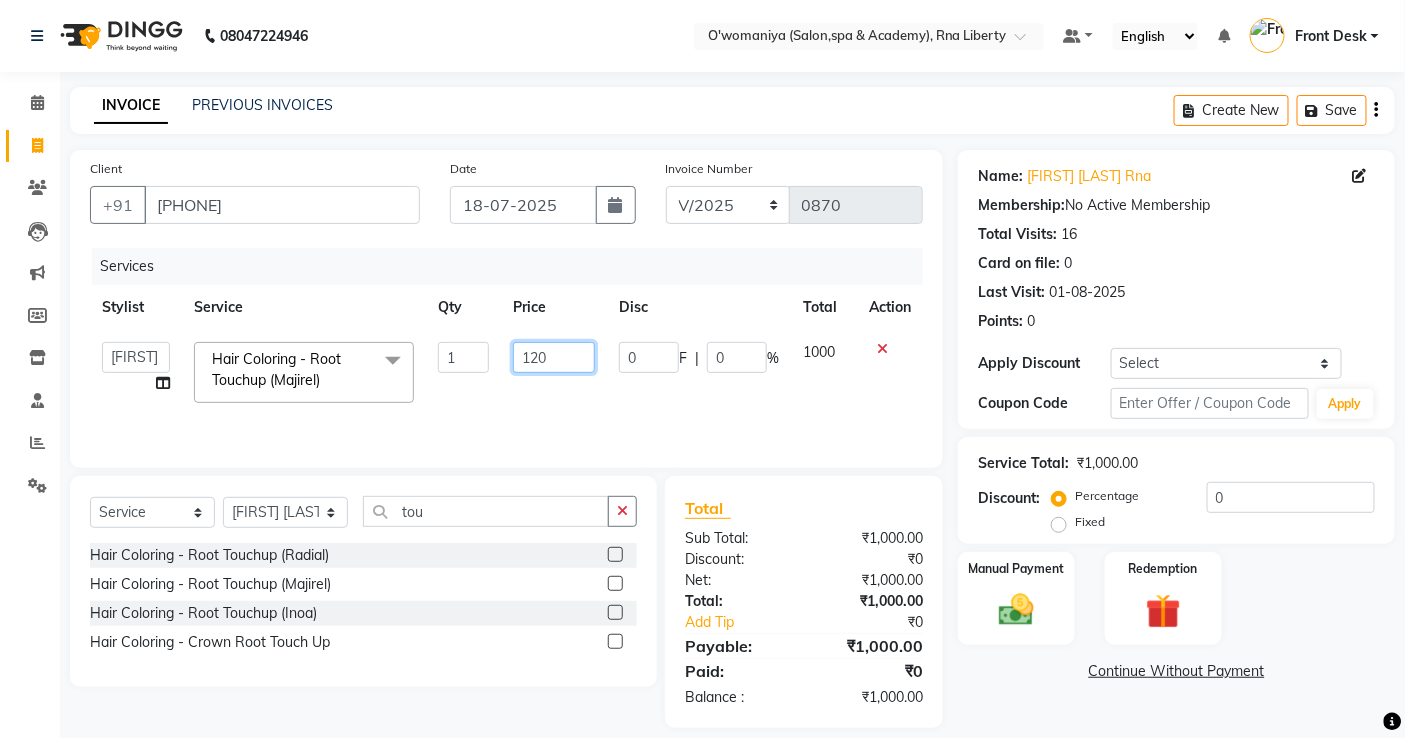 type on "1200" 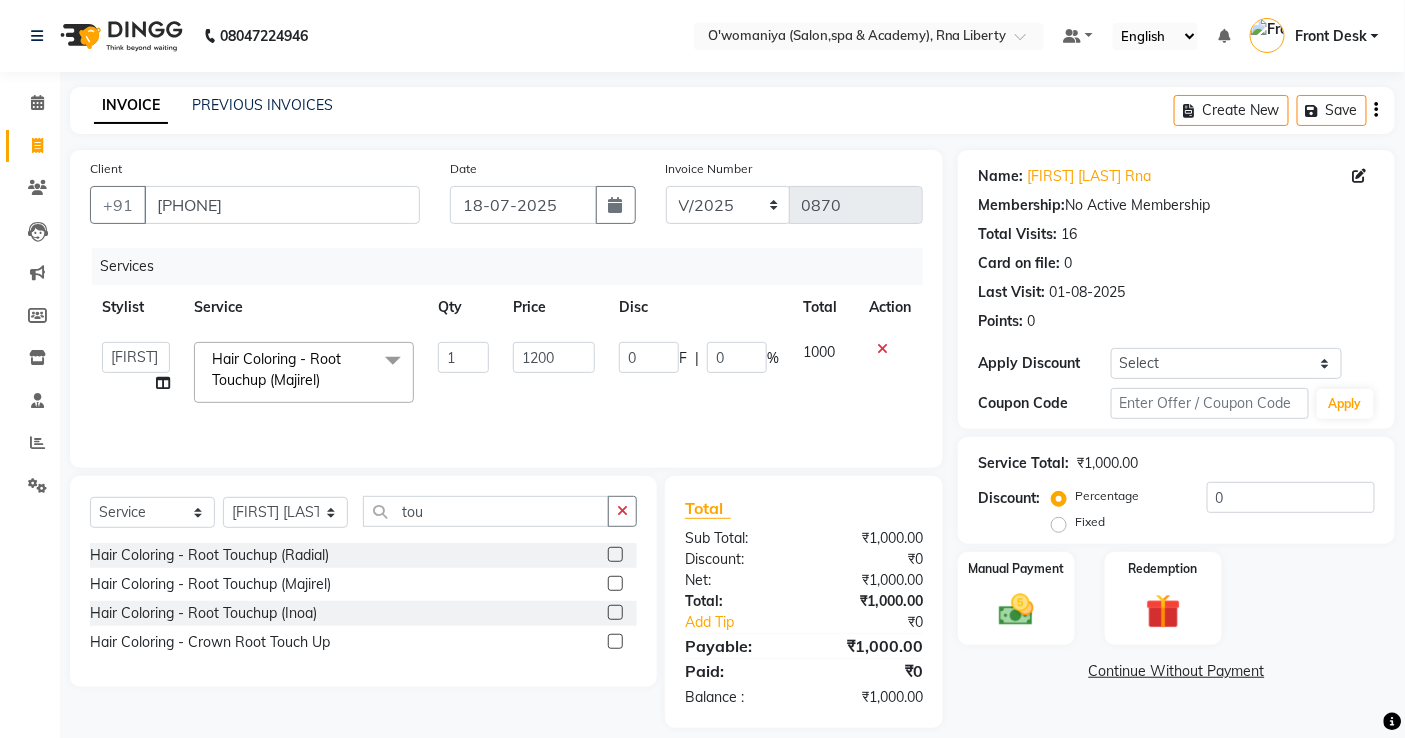 click 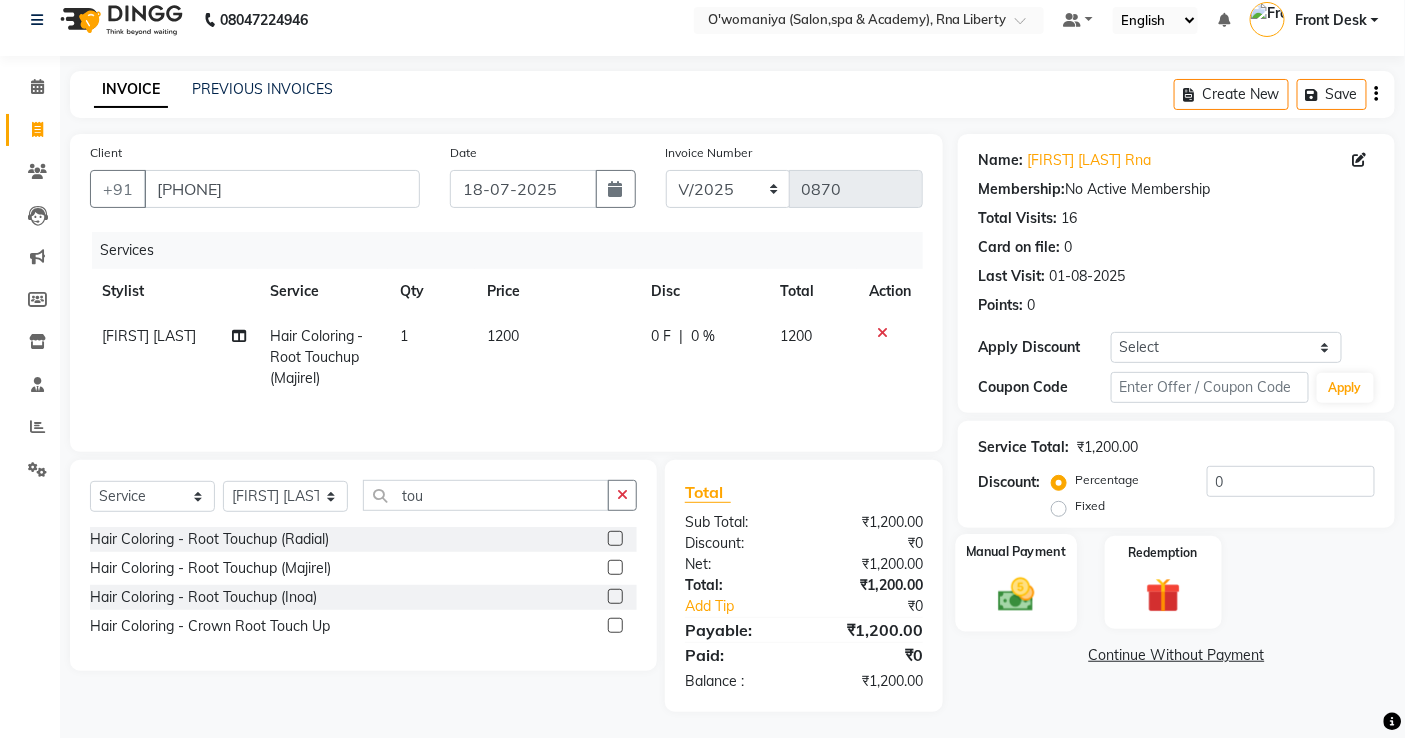 scroll, scrollTop: 21, scrollLeft: 0, axis: vertical 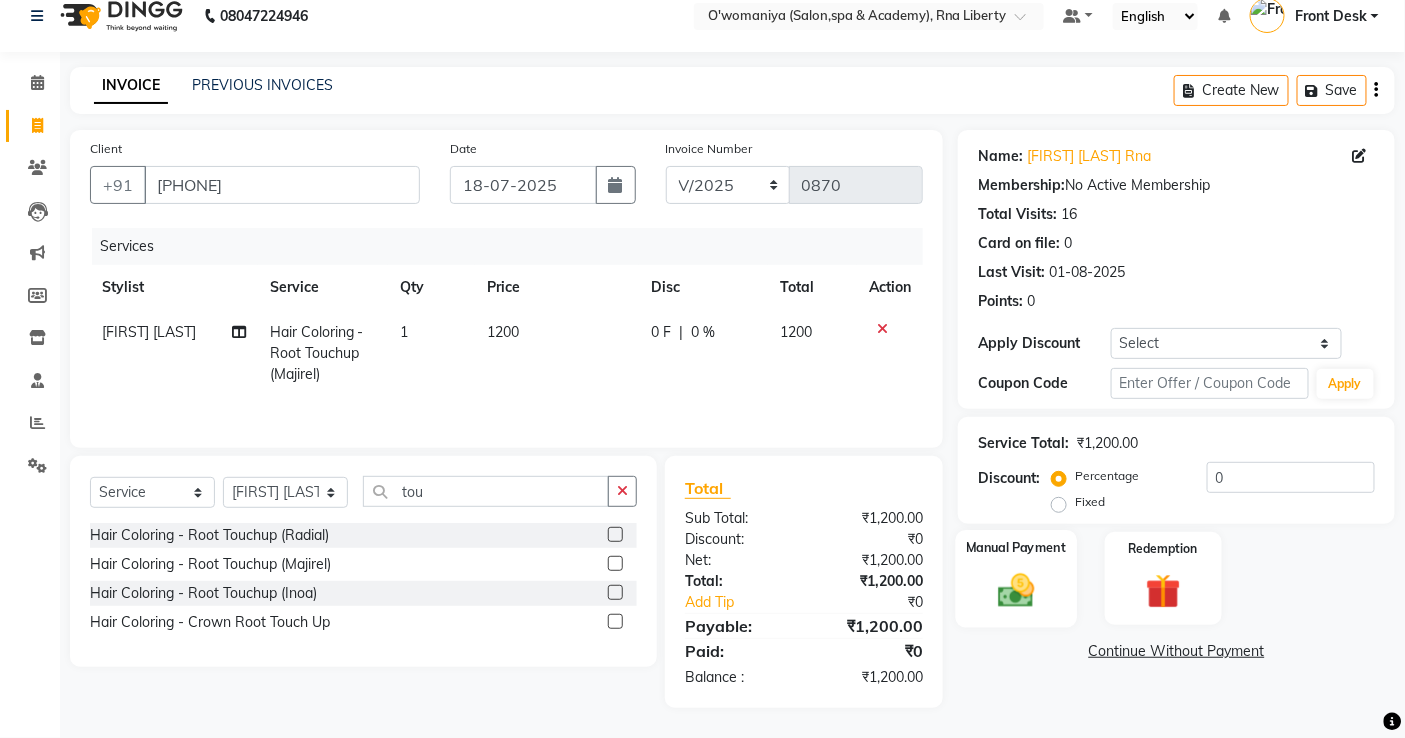 click 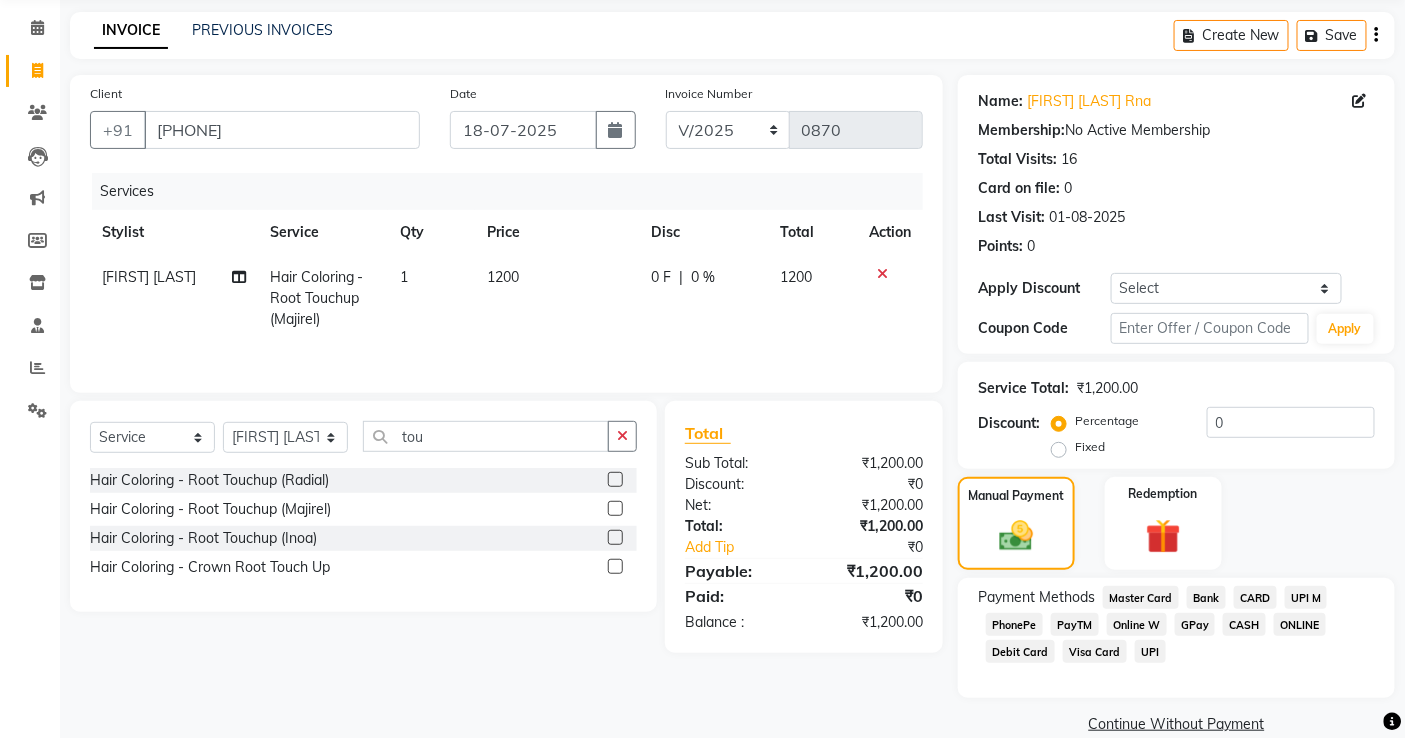 scroll, scrollTop: 105, scrollLeft: 0, axis: vertical 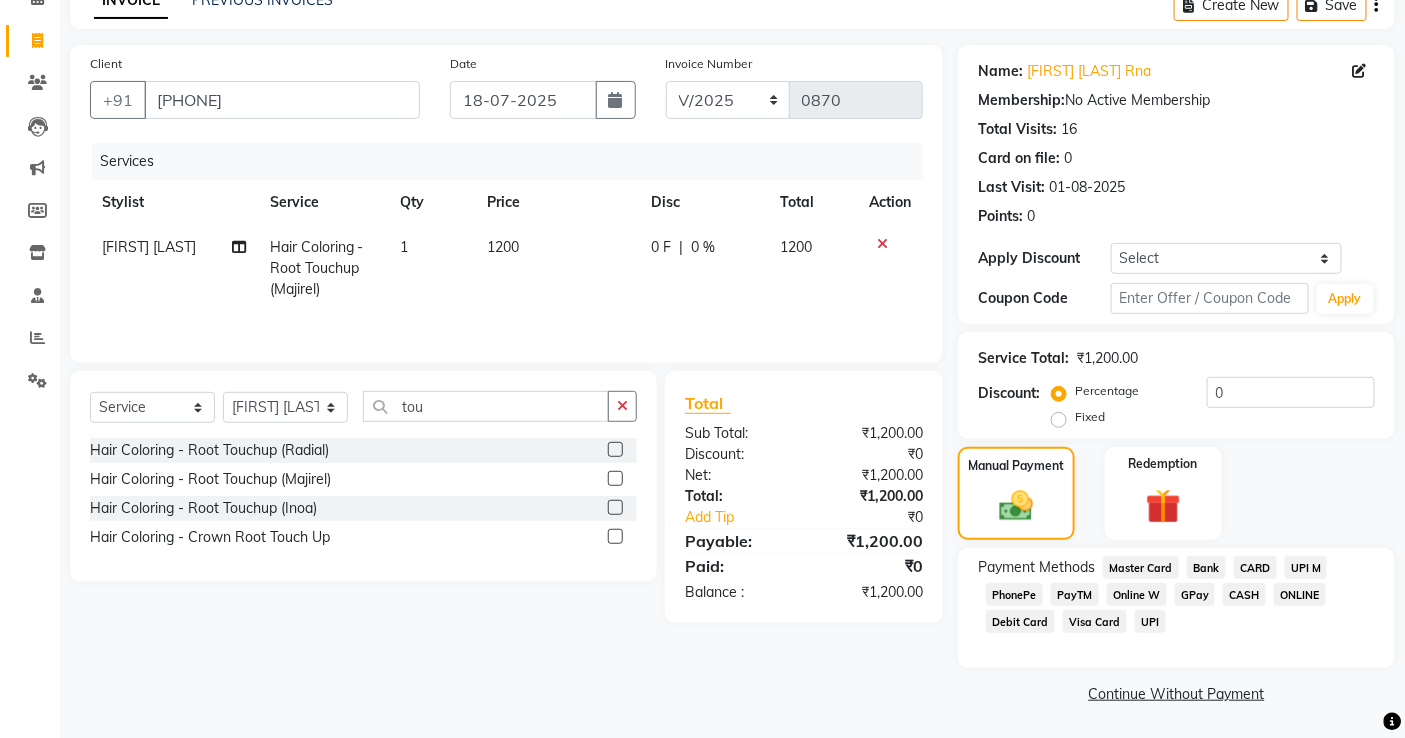 click on "GPay" 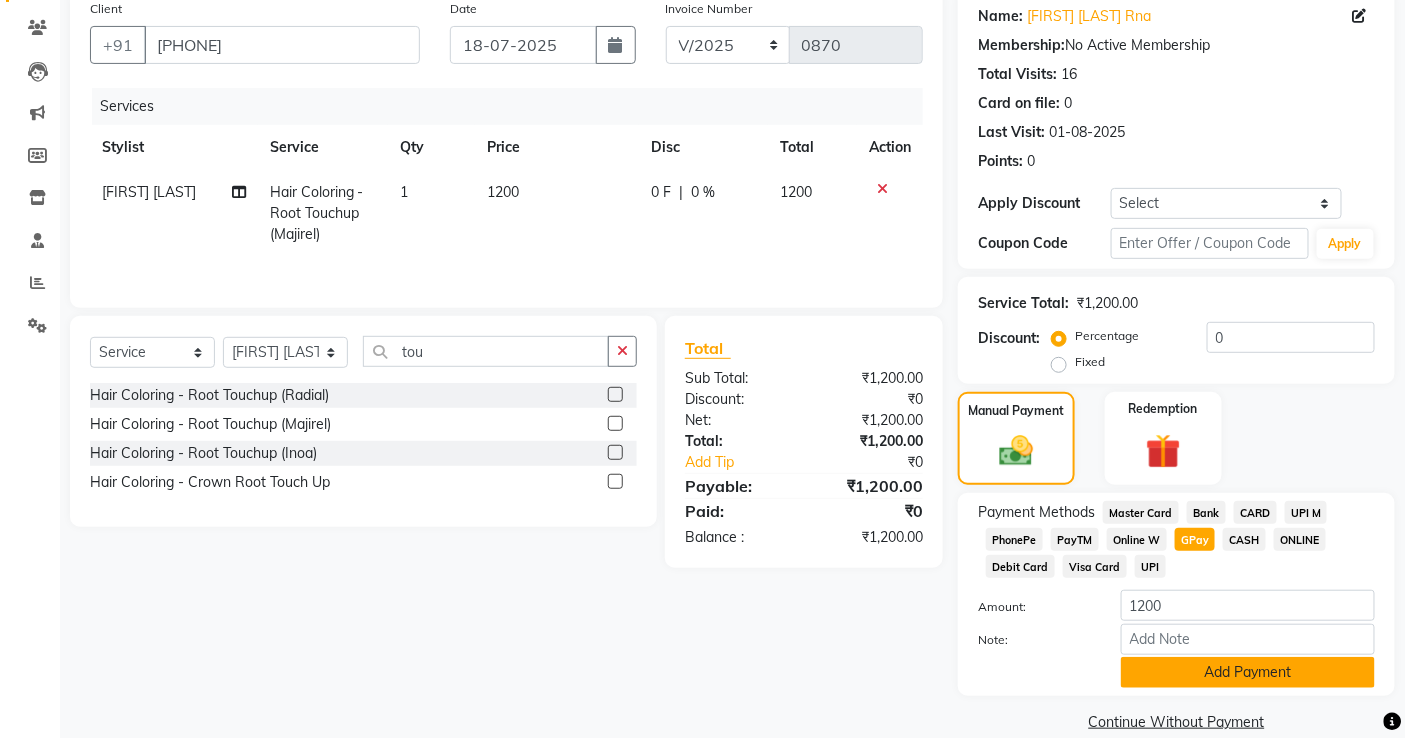 scroll, scrollTop: 190, scrollLeft: 0, axis: vertical 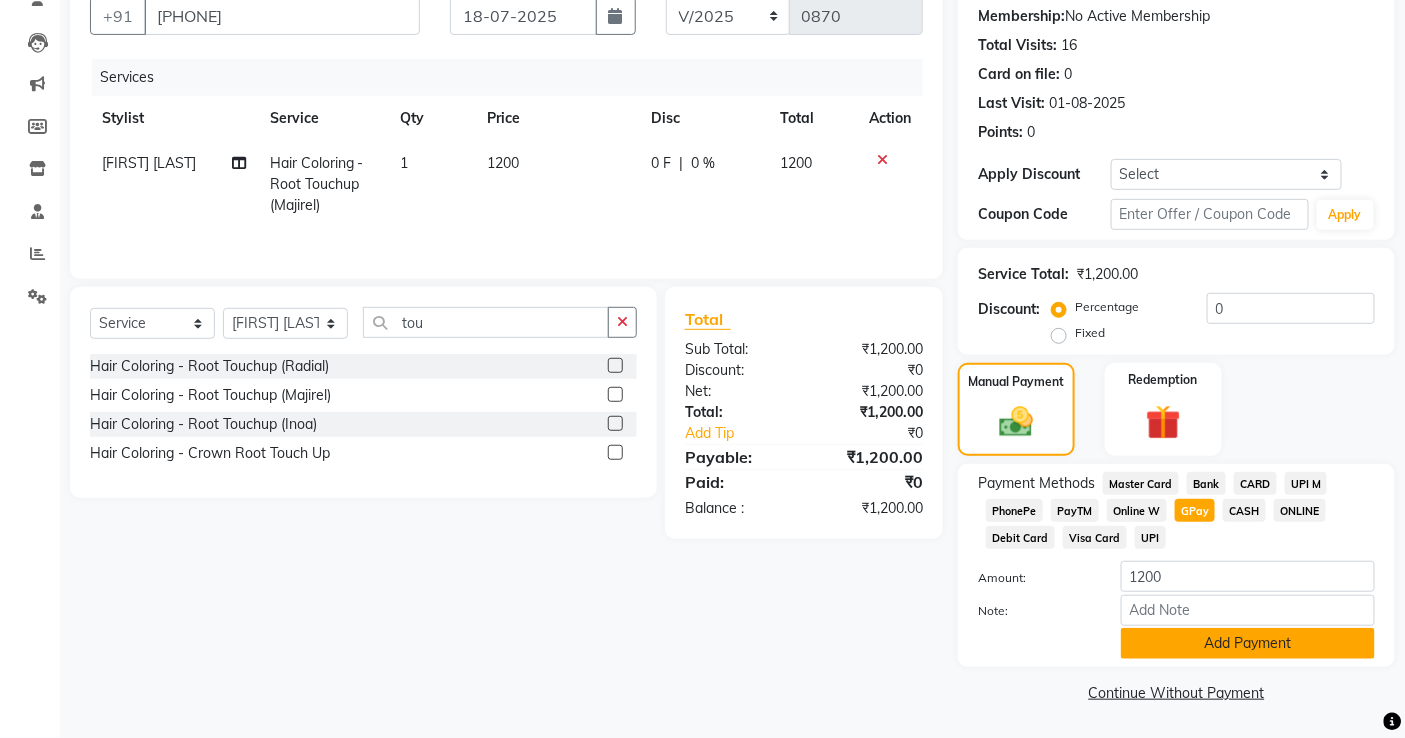 click on "Add Payment" 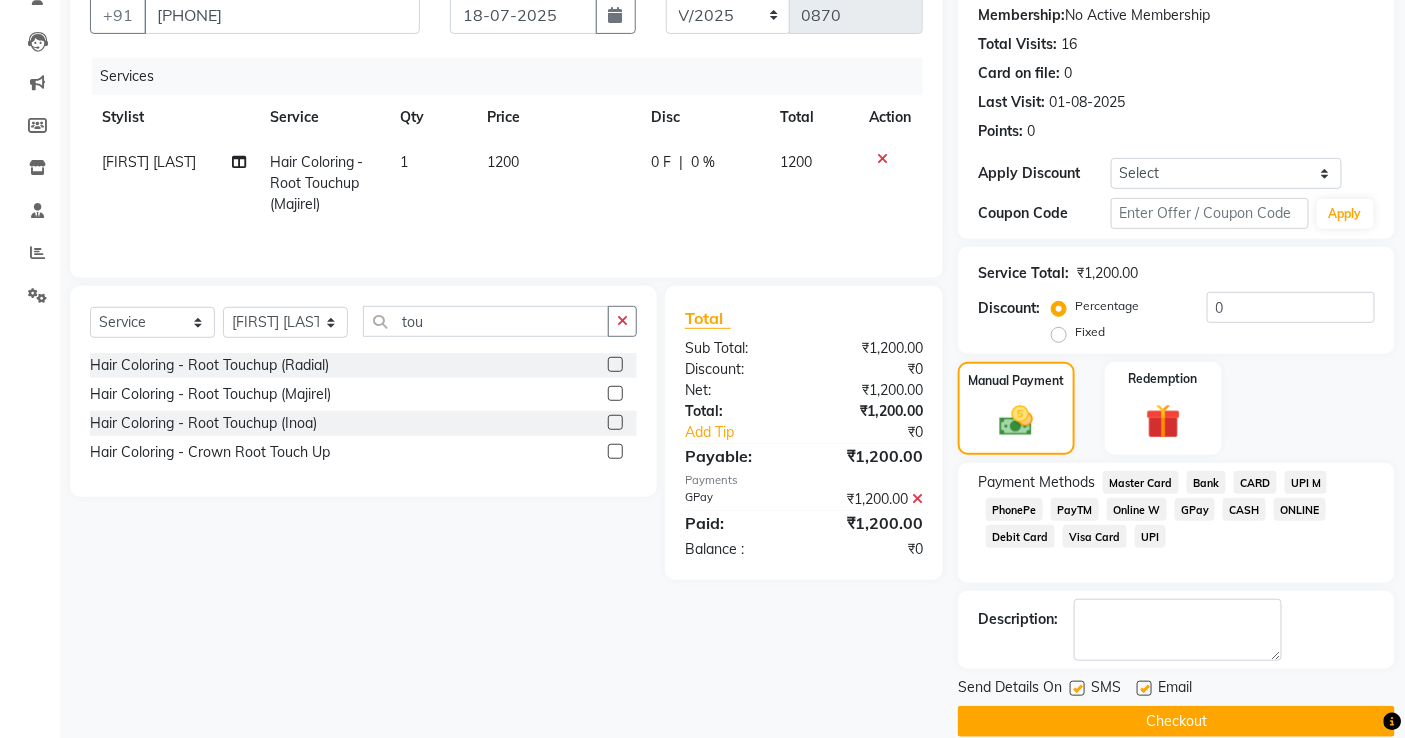 click 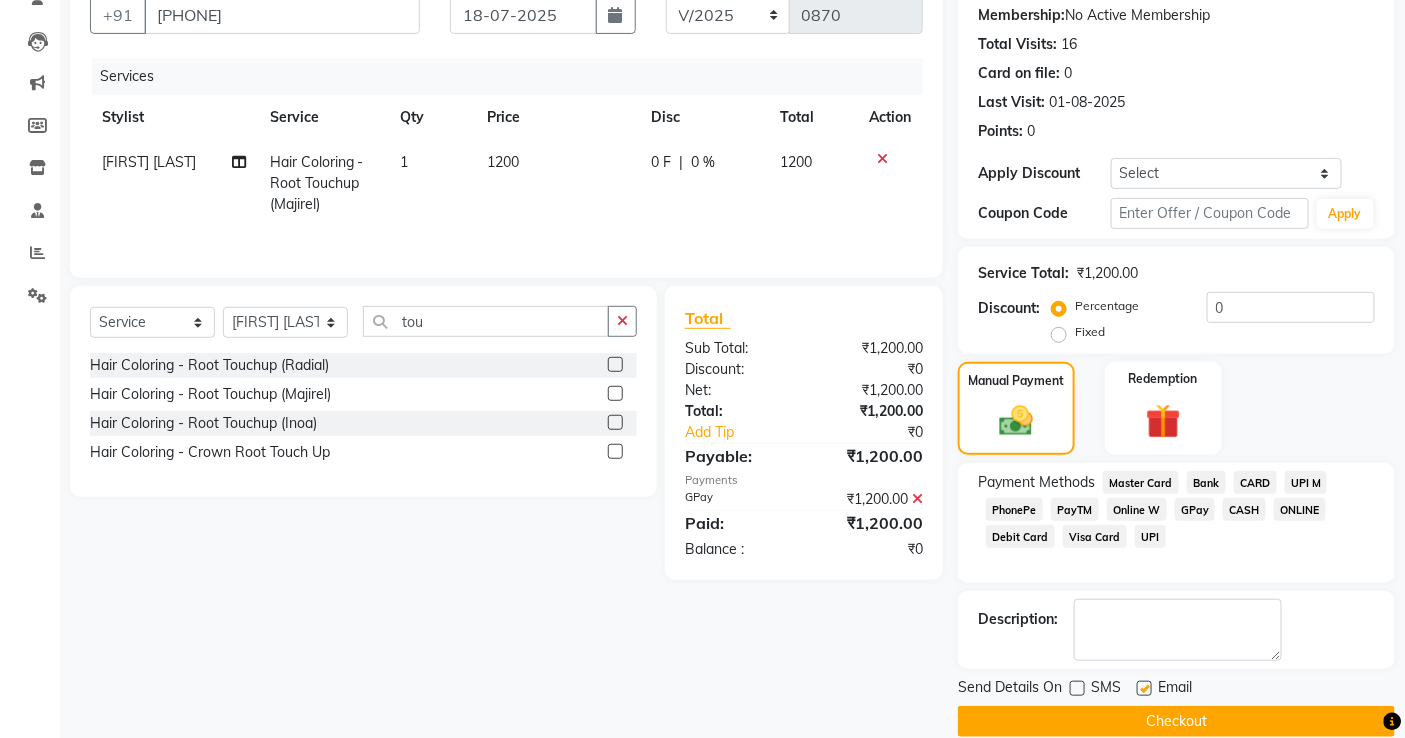 click on "Checkout" 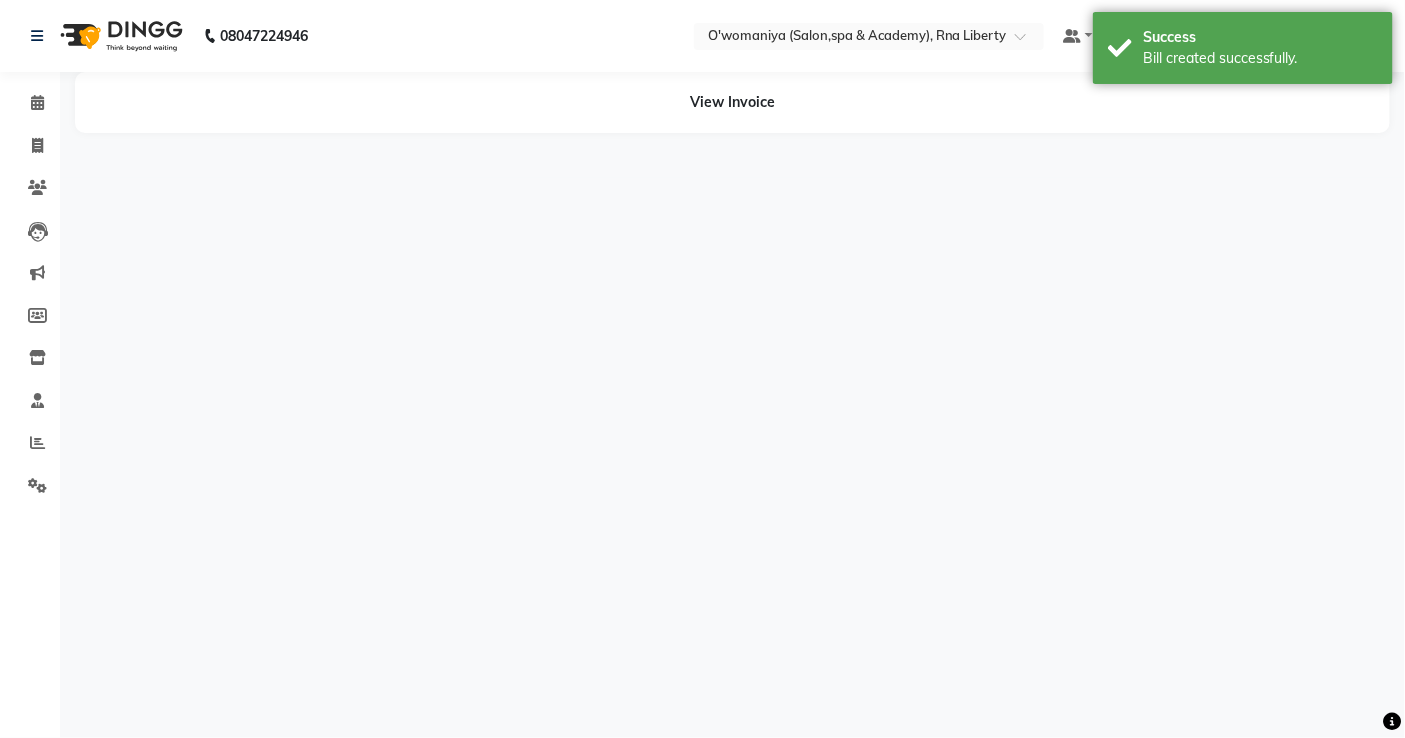 scroll, scrollTop: 0, scrollLeft: 0, axis: both 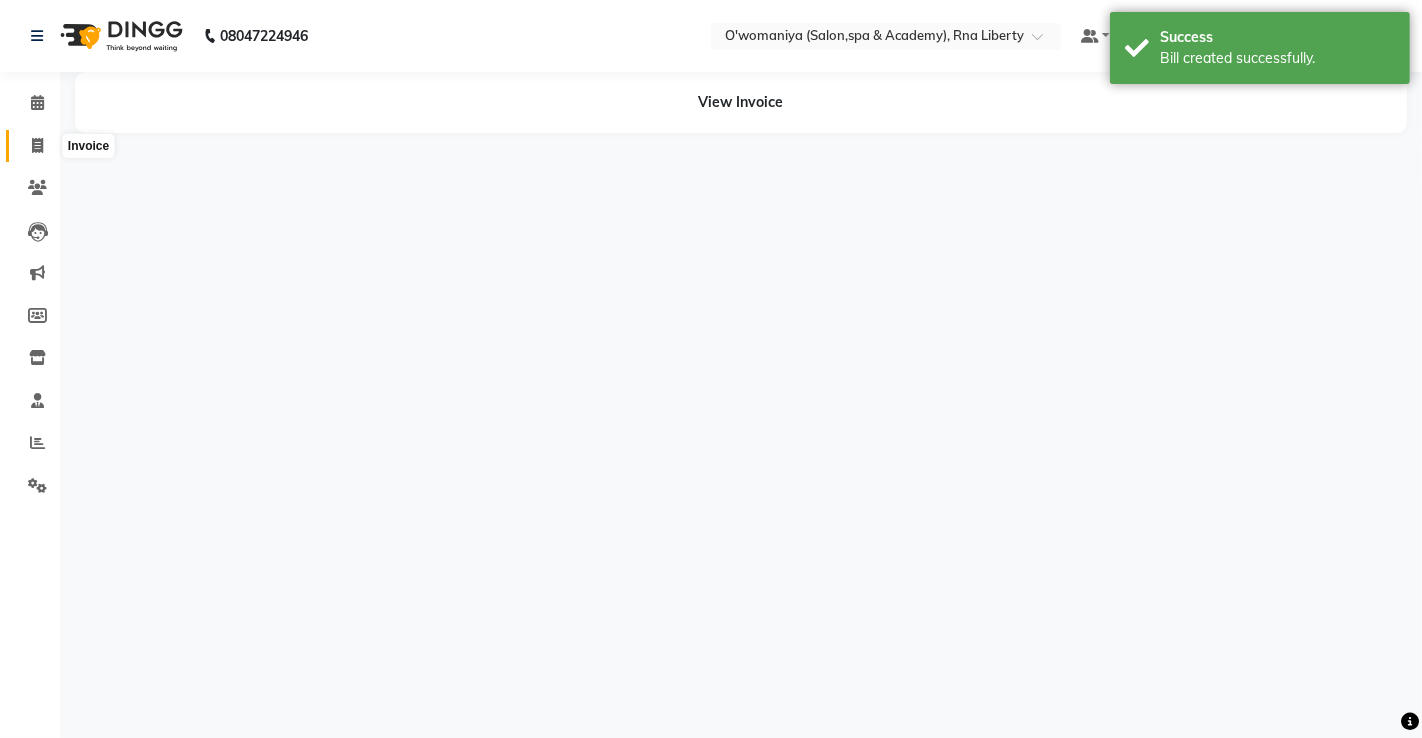 click 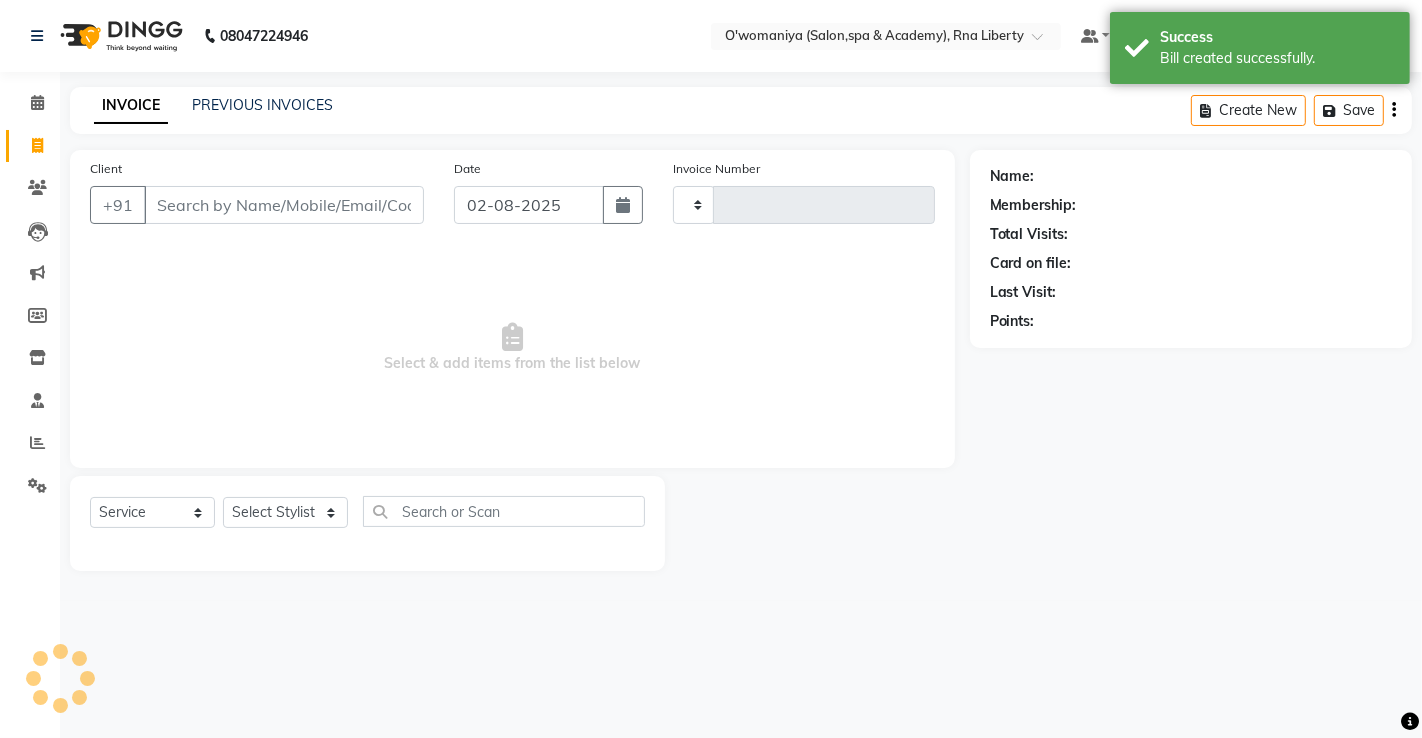 type on "0871" 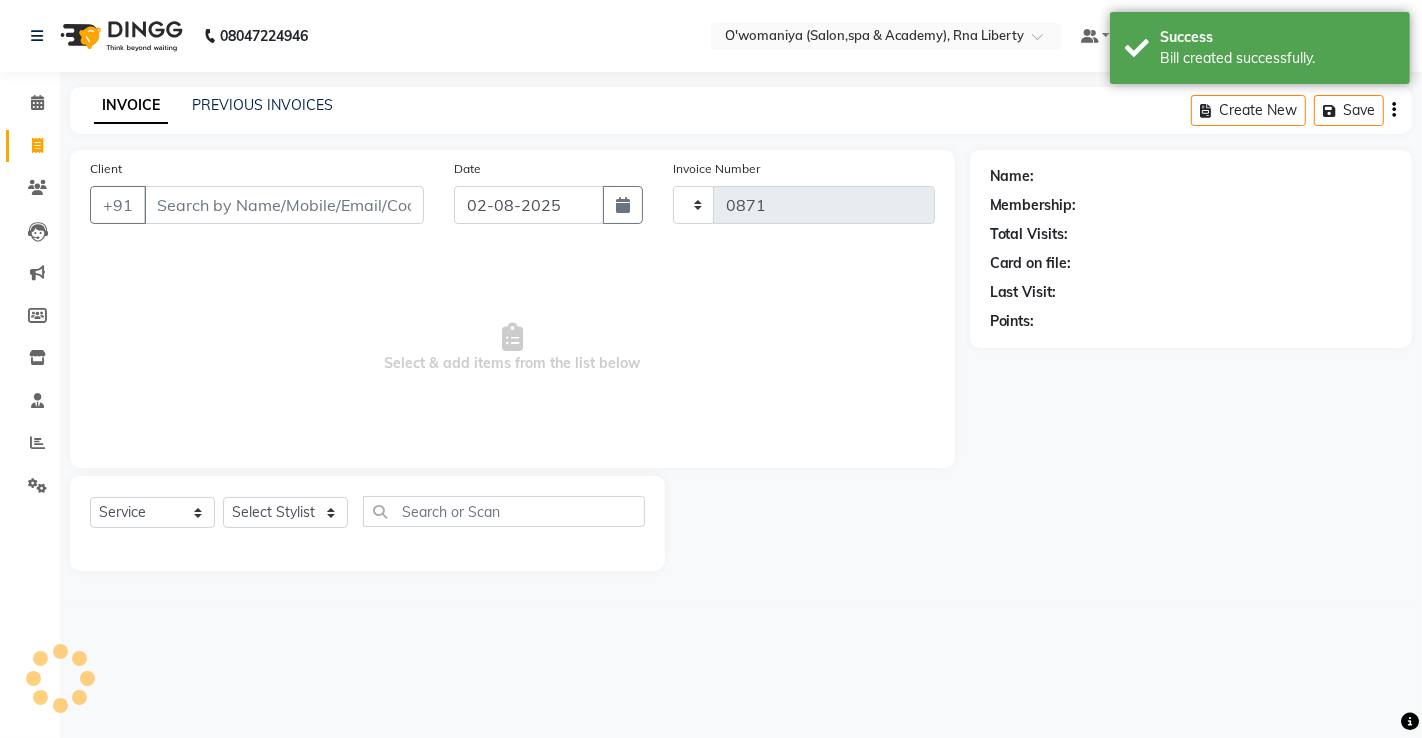 select on "5532" 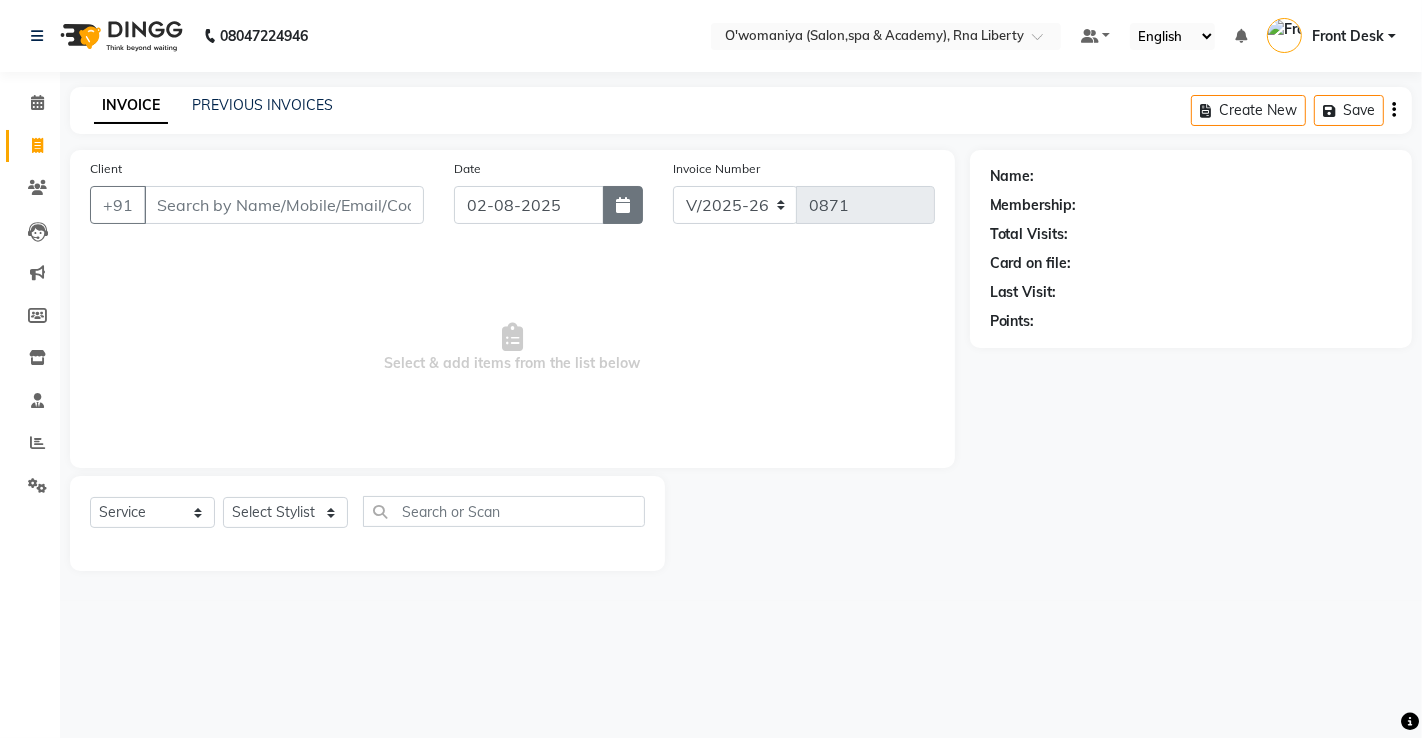 click 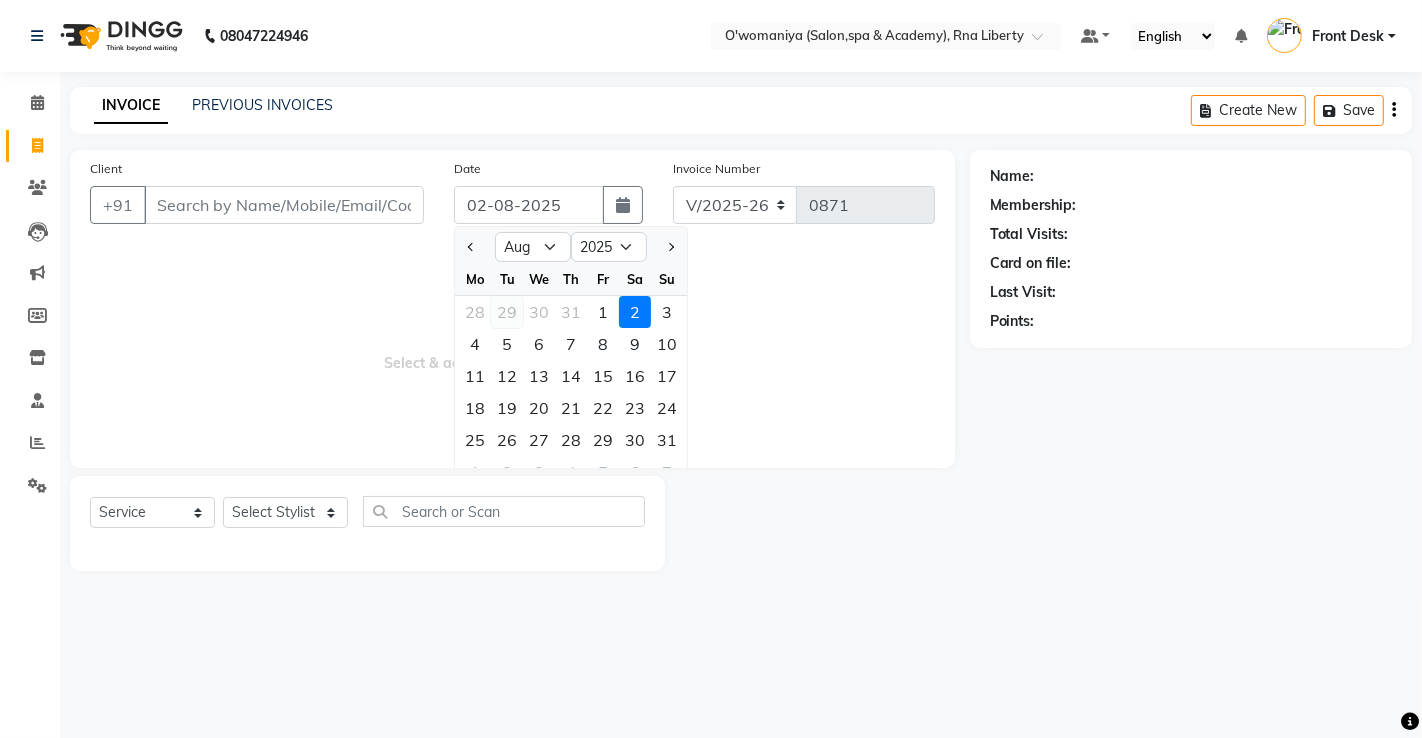 click on "29" 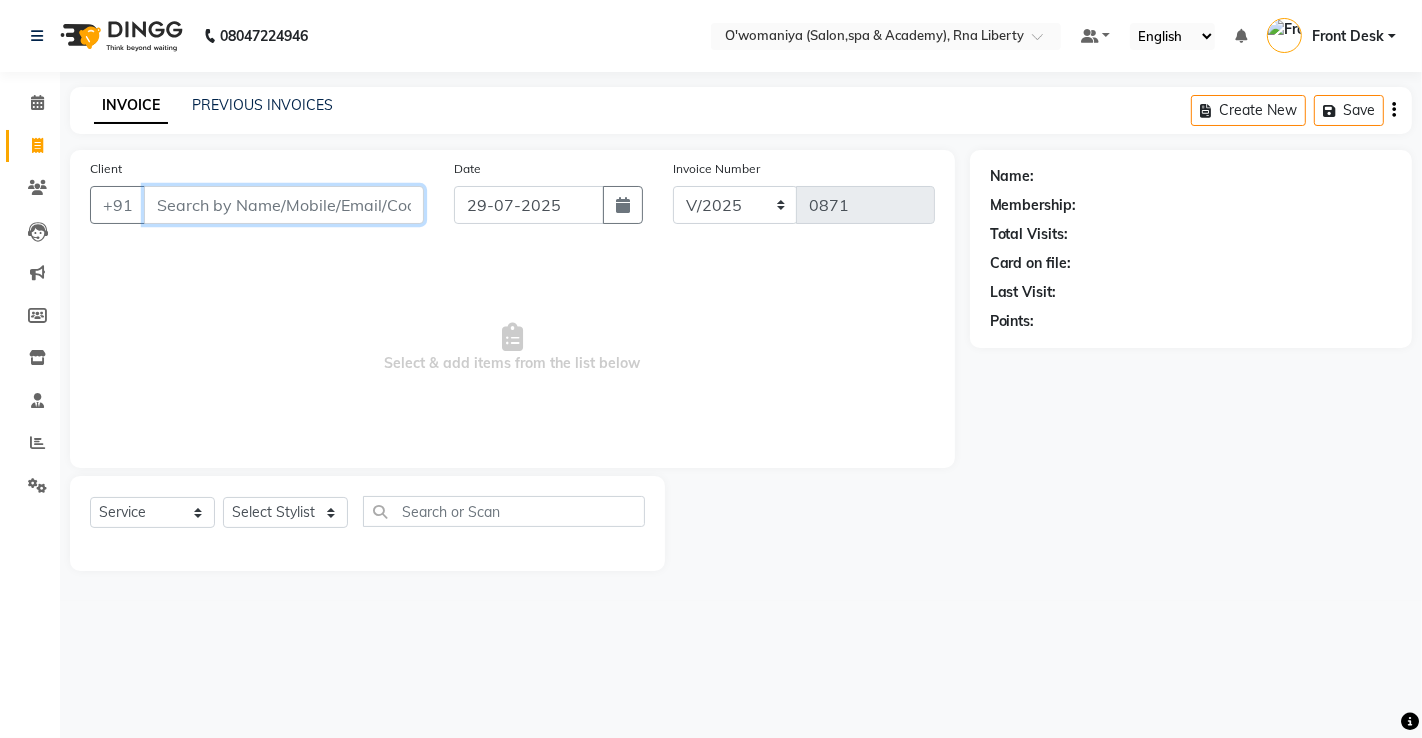 click on "Client" at bounding box center (284, 205) 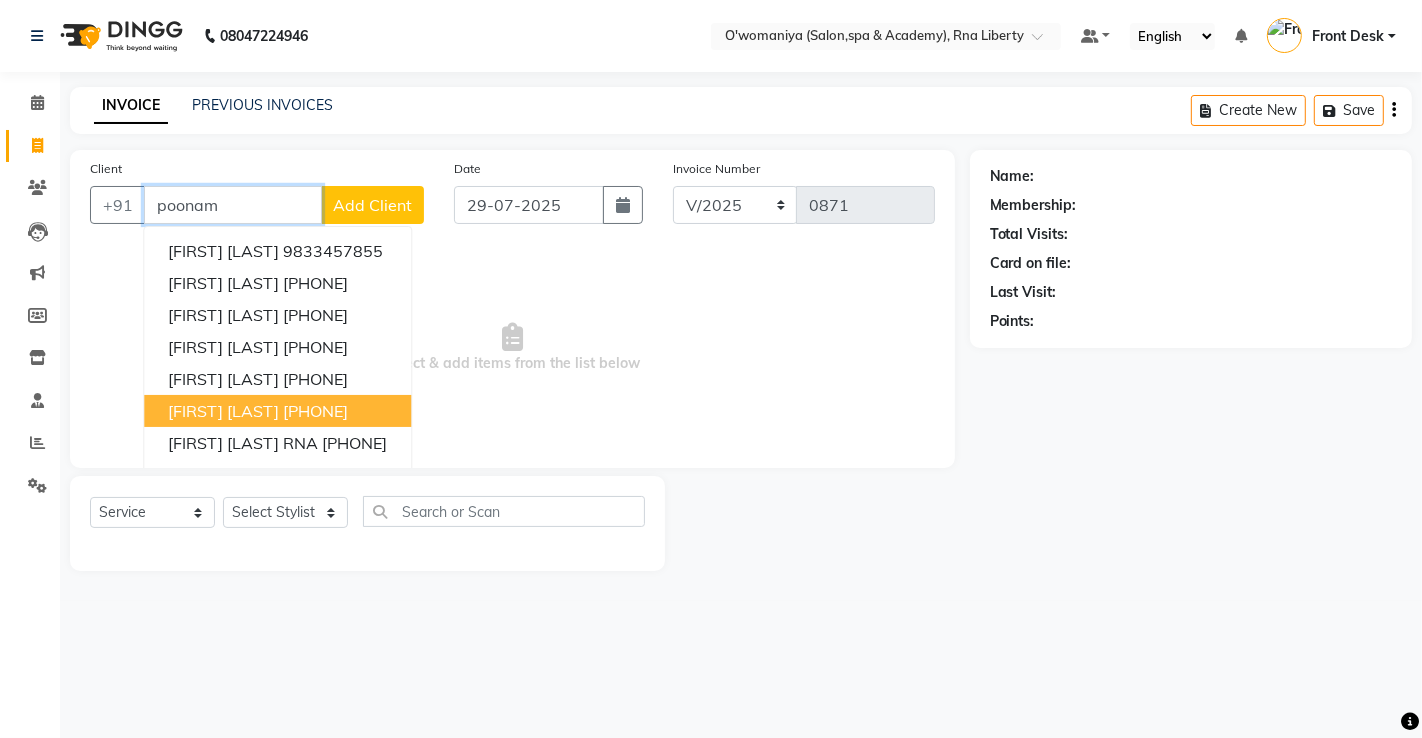 click on "[FIRST] [LAST] [PHONE]" at bounding box center (277, 411) 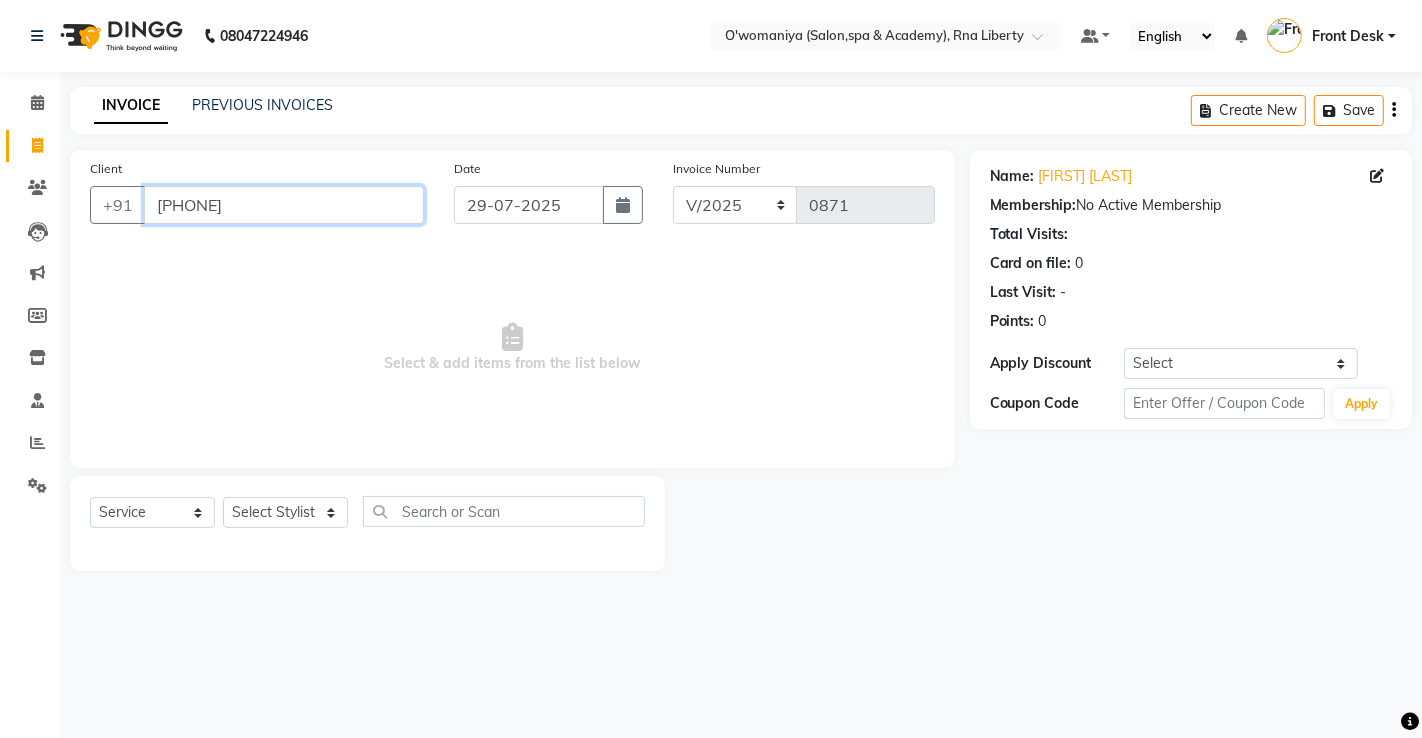 drag, startPoint x: 306, startPoint y: 197, endPoint x: 142, endPoint y: 213, distance: 164.77864 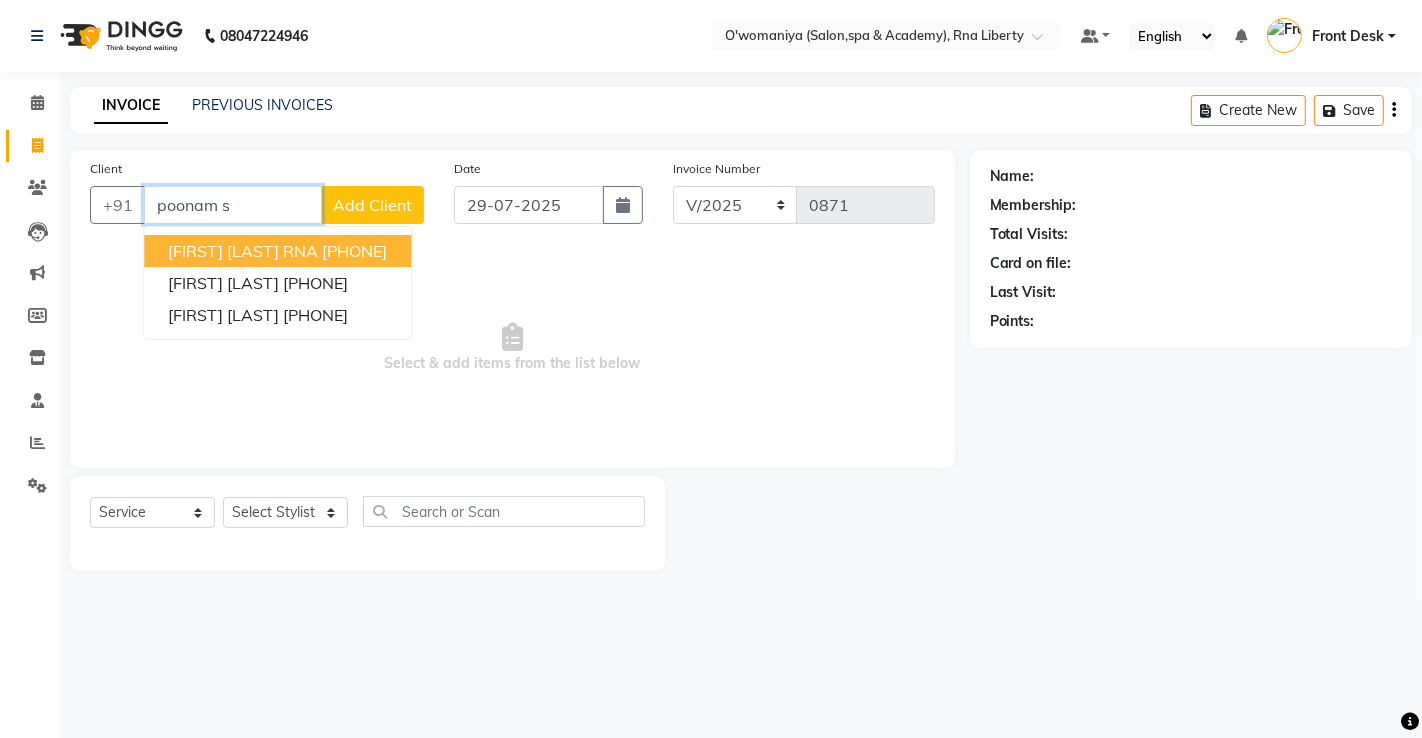 click on "[FIRST] [LAST] RNA" at bounding box center [243, 251] 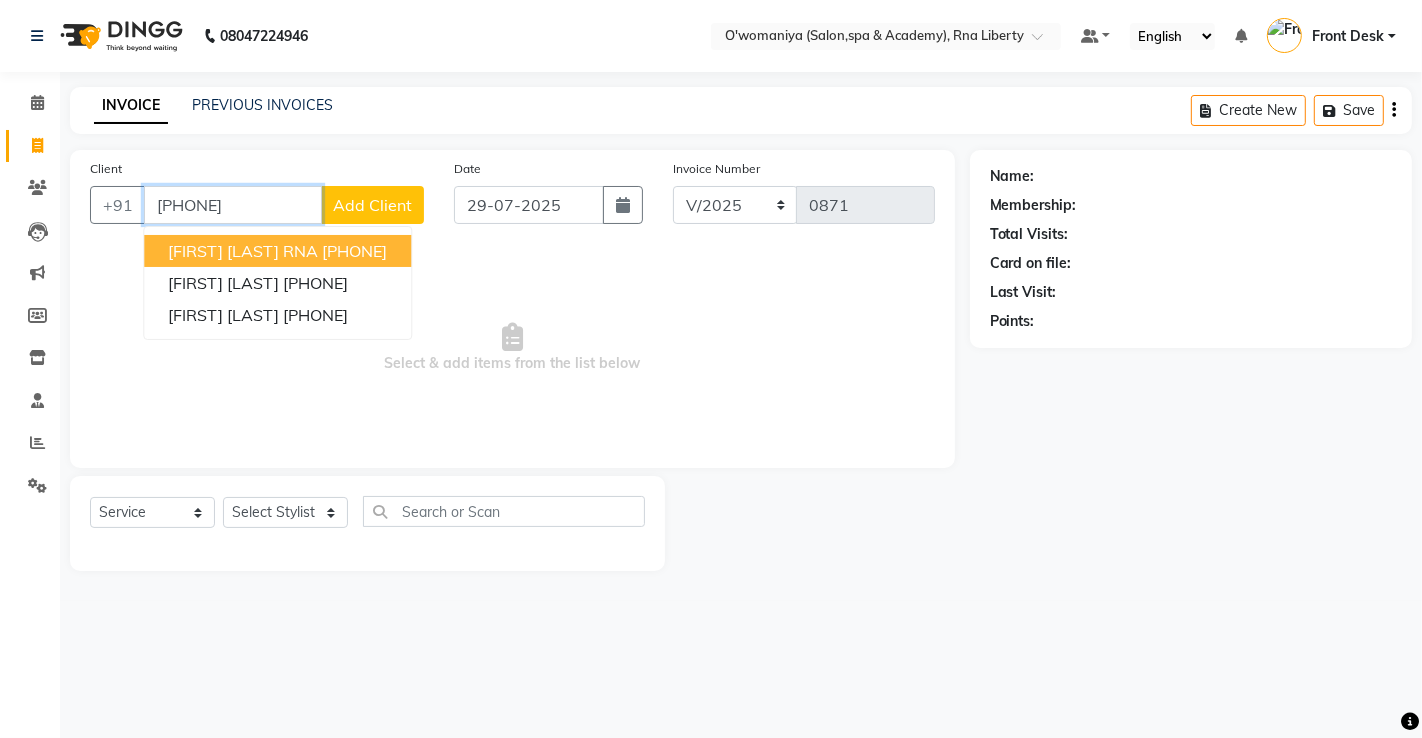 type on "[PHONE]" 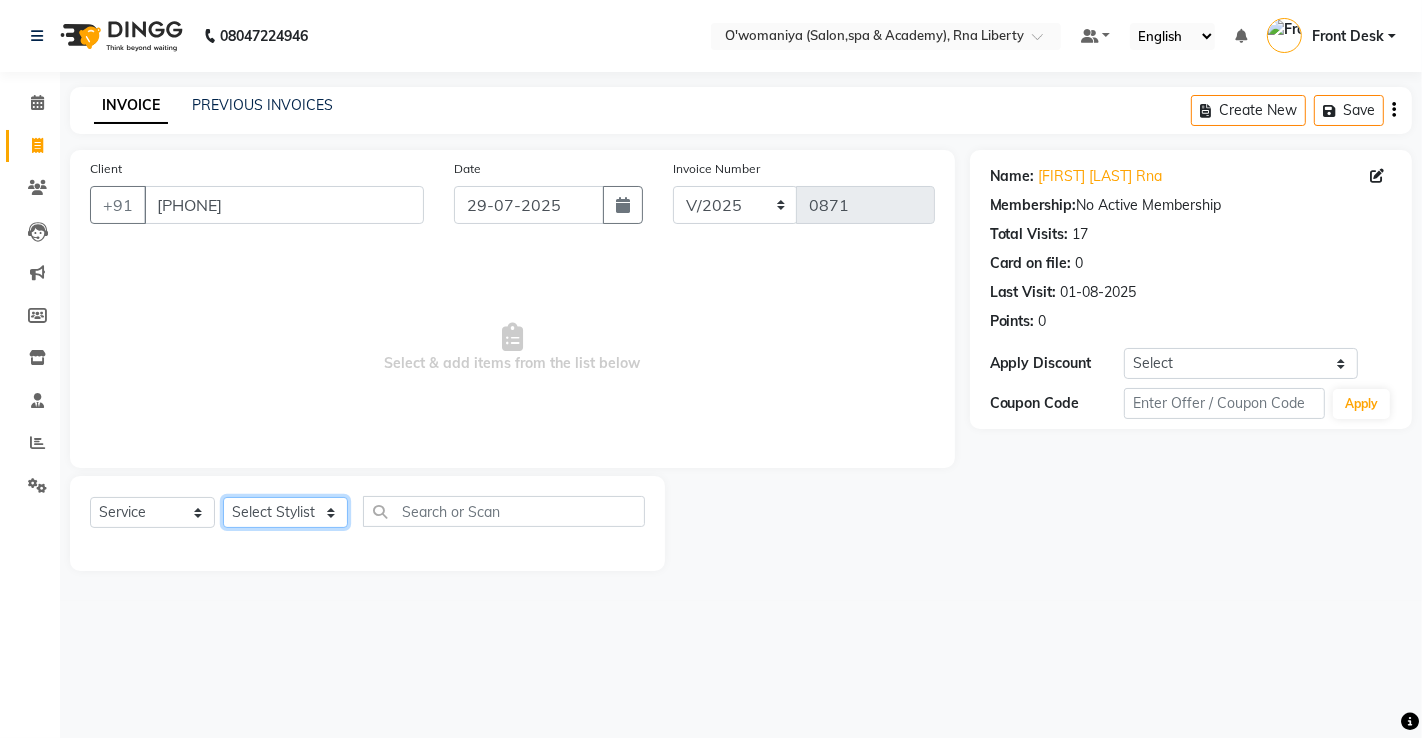 click on "Select Stylist abdul Afreen Shaikh ANITA Azeem Qureshi Dilshad Ali Faizan Siddqui Front Desk gaurav Jatin Mane Jyoti Kajal Ritesh Raaj kevat jadhav Kuldeep Lavina Fernandez madhuri Mahi Manohar kakad Maymol R Kinny Mona Dhanraaj Singh Nidhi yadav nikita mohite Parveen Sheikh Pinky Reema Ghosh Ruby singh Sanaya Agrawaal Shanu Ansari Sweeta Joseph" 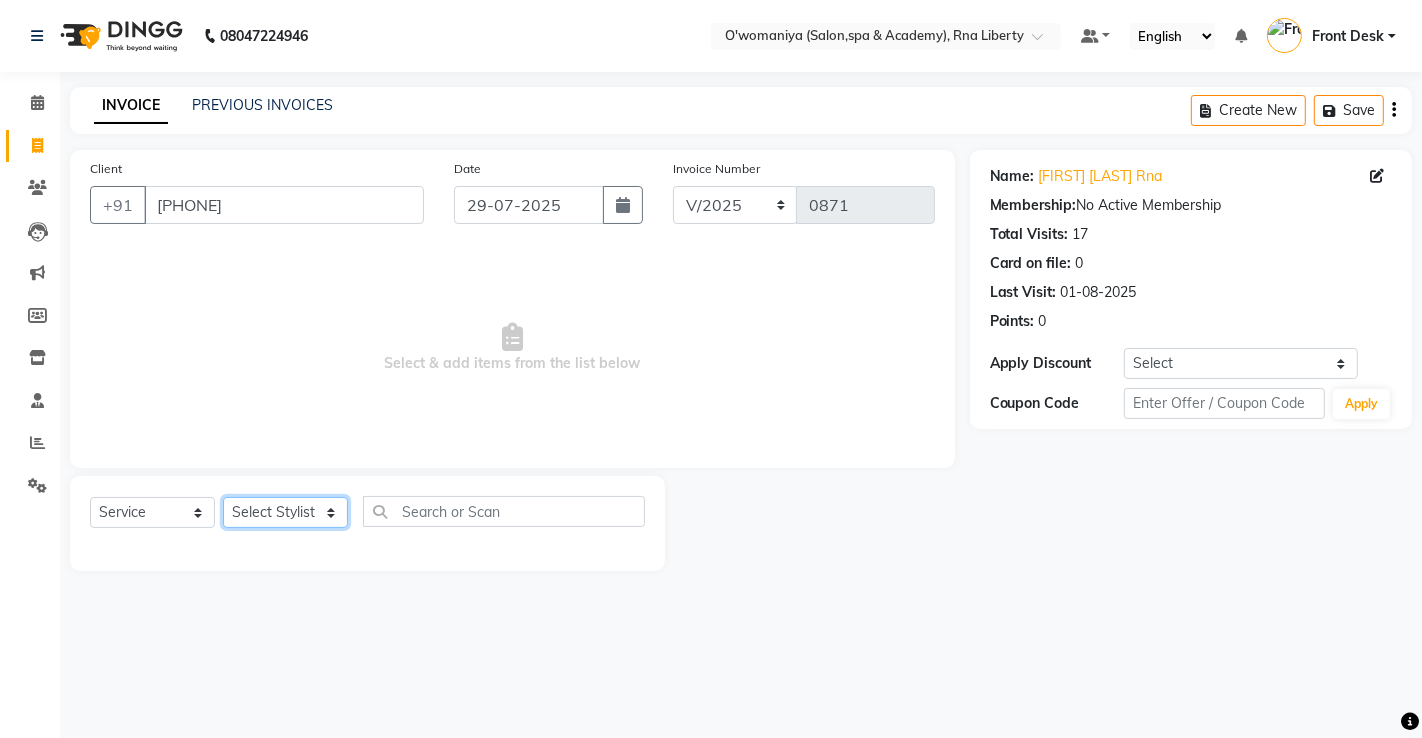 select on "37294" 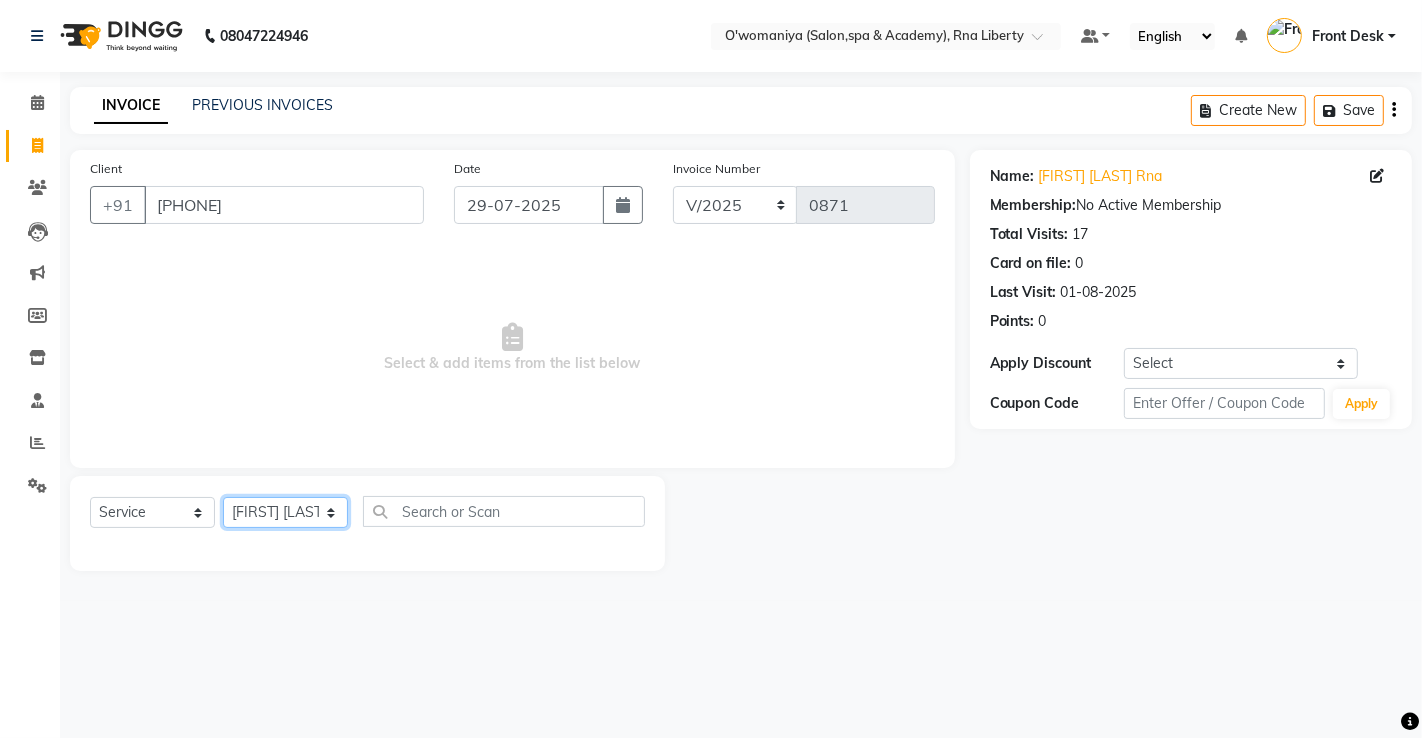 click on "Select Stylist abdul Afreen Shaikh ANITA Azeem Qureshi Dilshad Ali Faizan Siddqui Front Desk gaurav Jatin Mane Jyoti Kajal Ritesh Raaj kevat jadhav Kuldeep Lavina Fernandez madhuri Mahi Manohar kakad Maymol R Kinny Mona Dhanraaj Singh Nidhi yadav nikita mohite Parveen Sheikh Pinky Reema Ghosh Ruby singh Sanaya Agrawaal Shanu Ansari Sweeta Joseph" 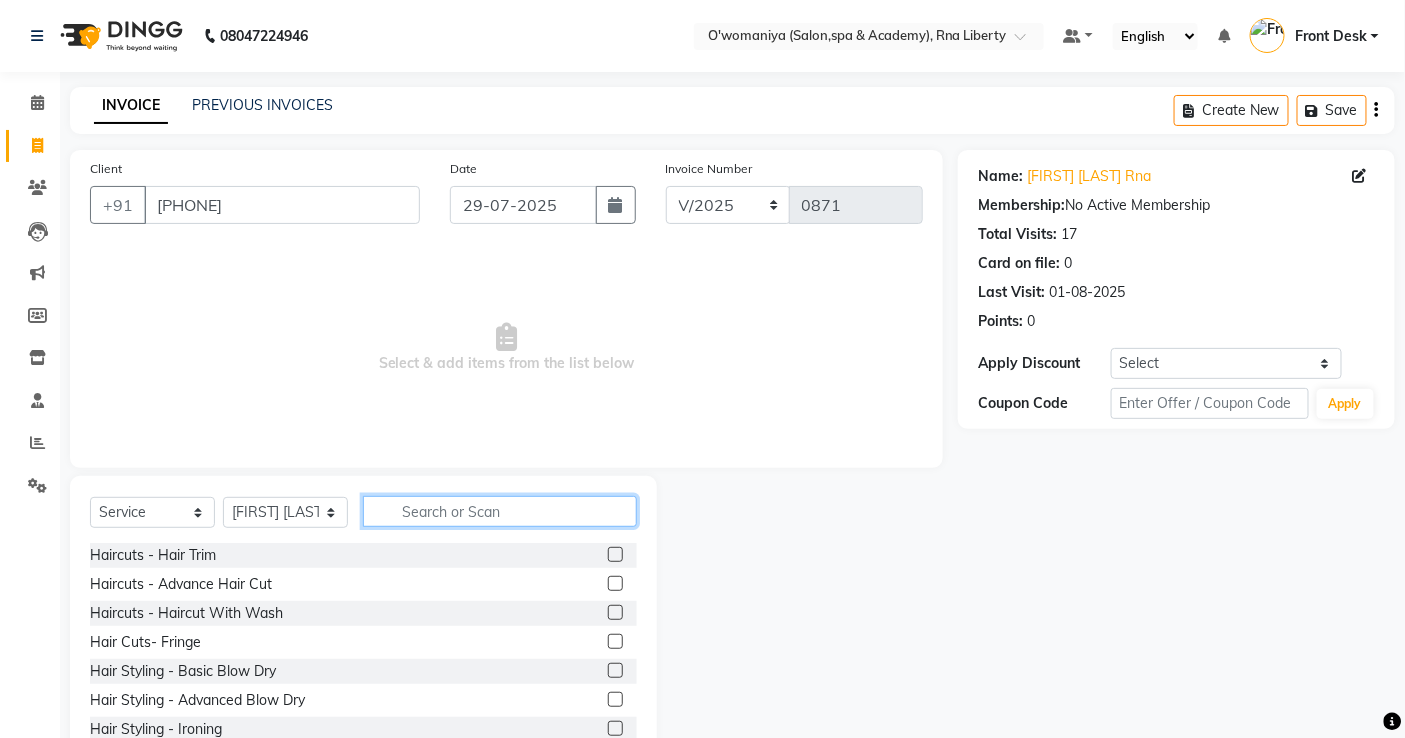 click 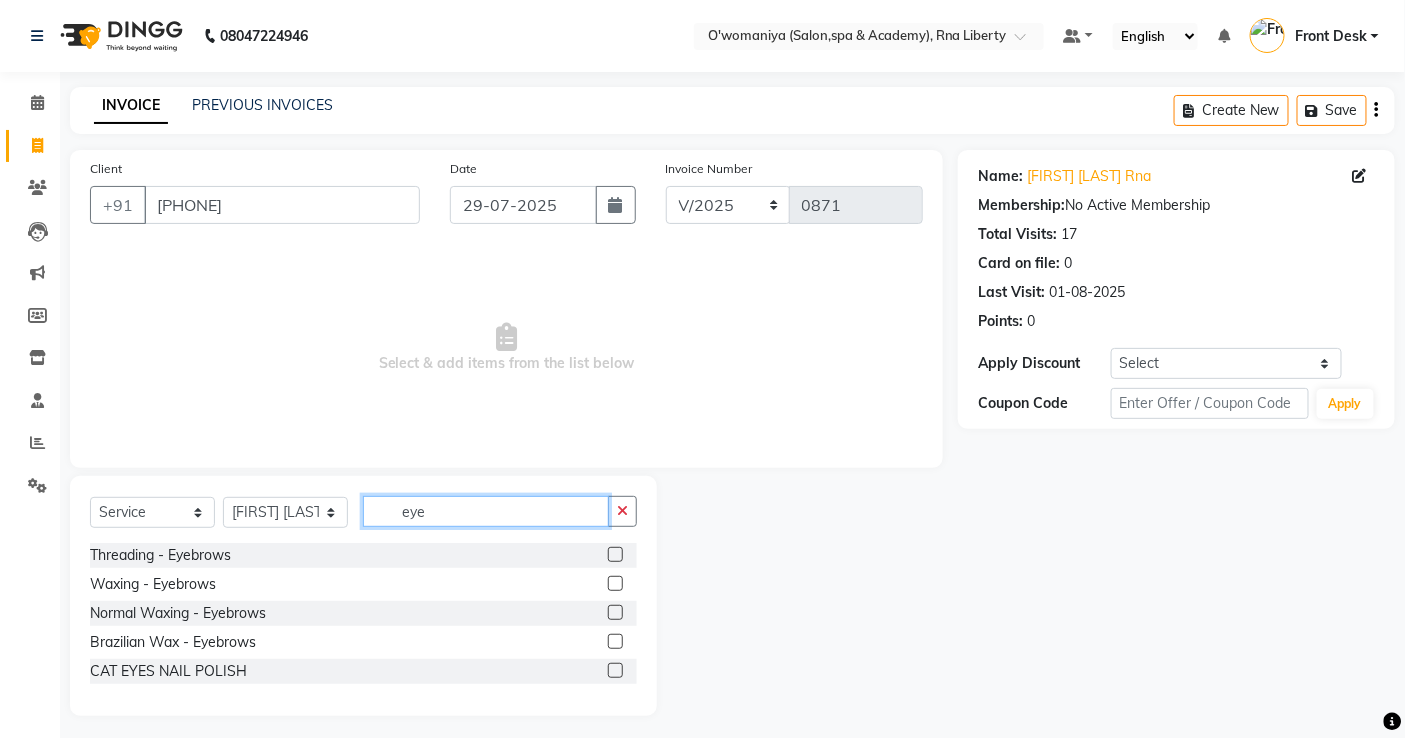 type on "eye" 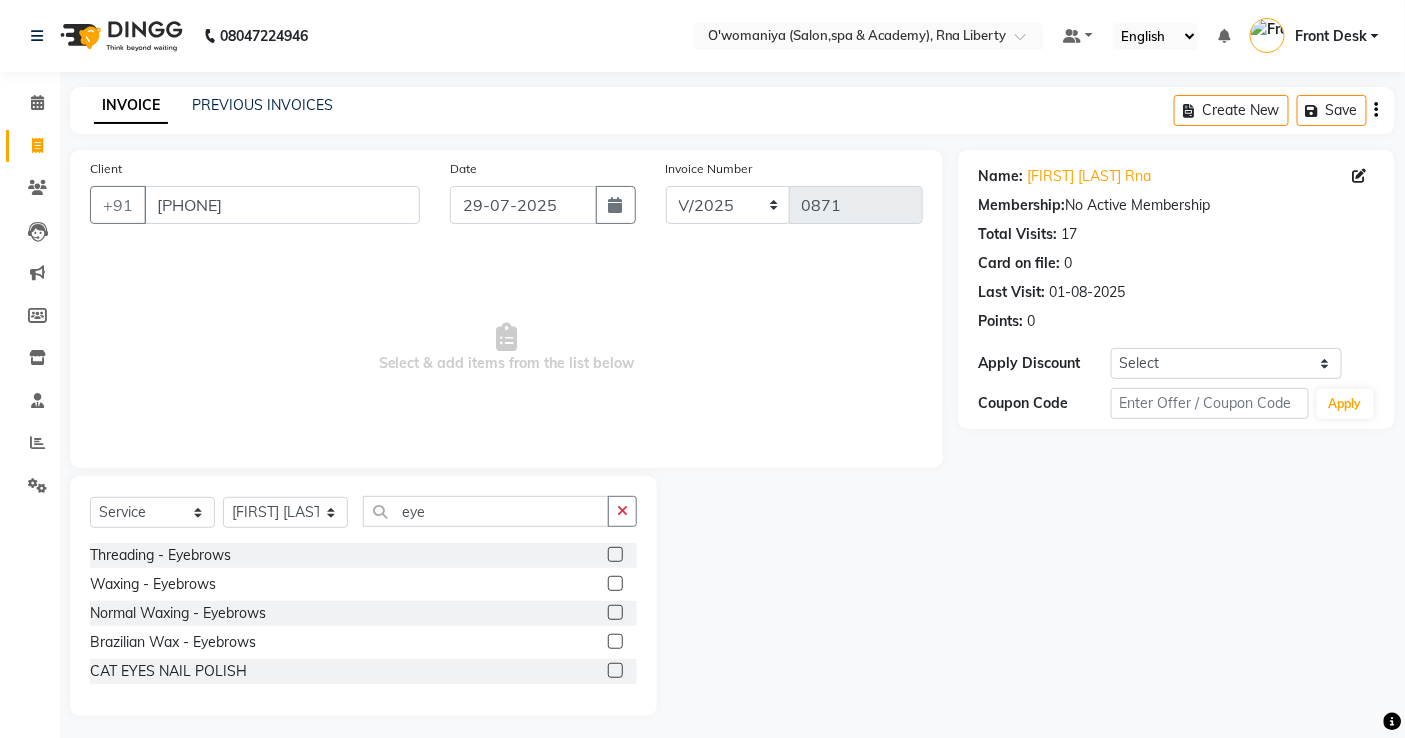 click 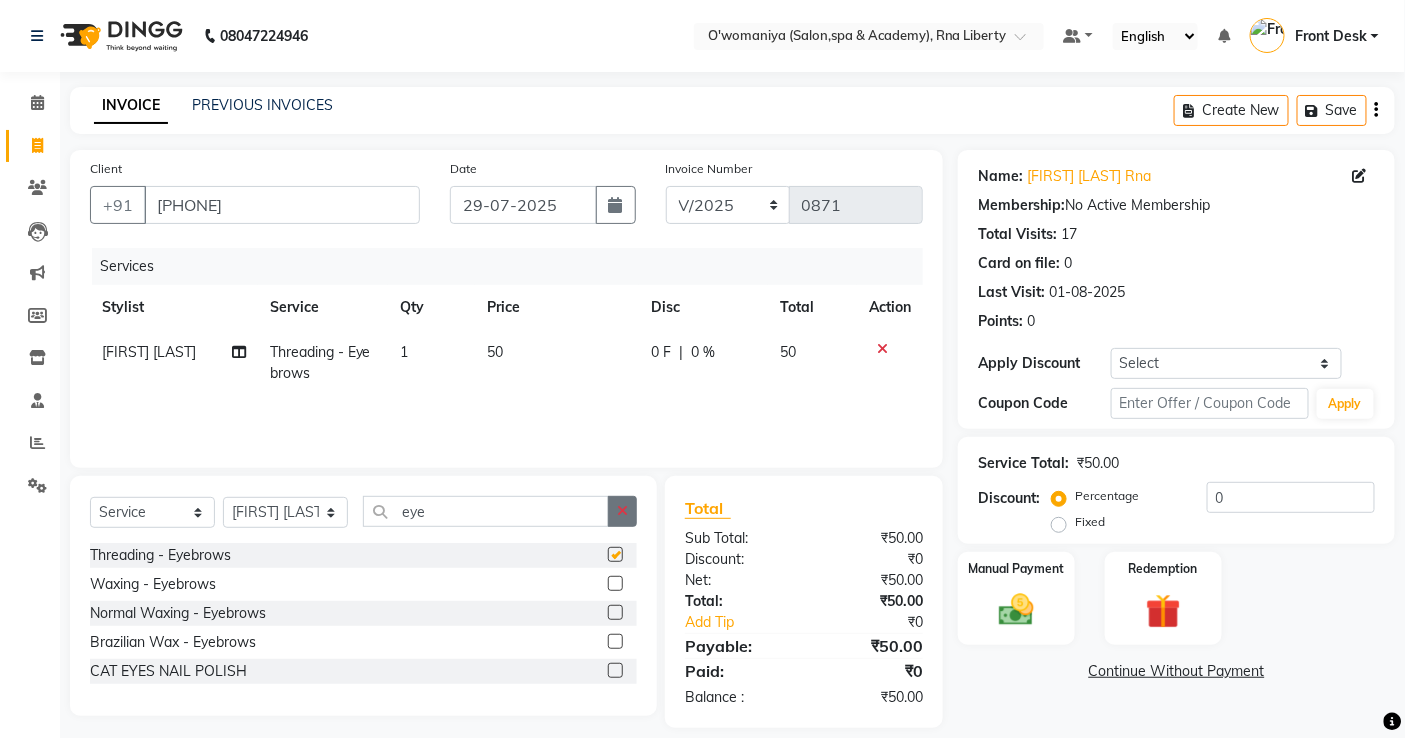 checkbox on "false" 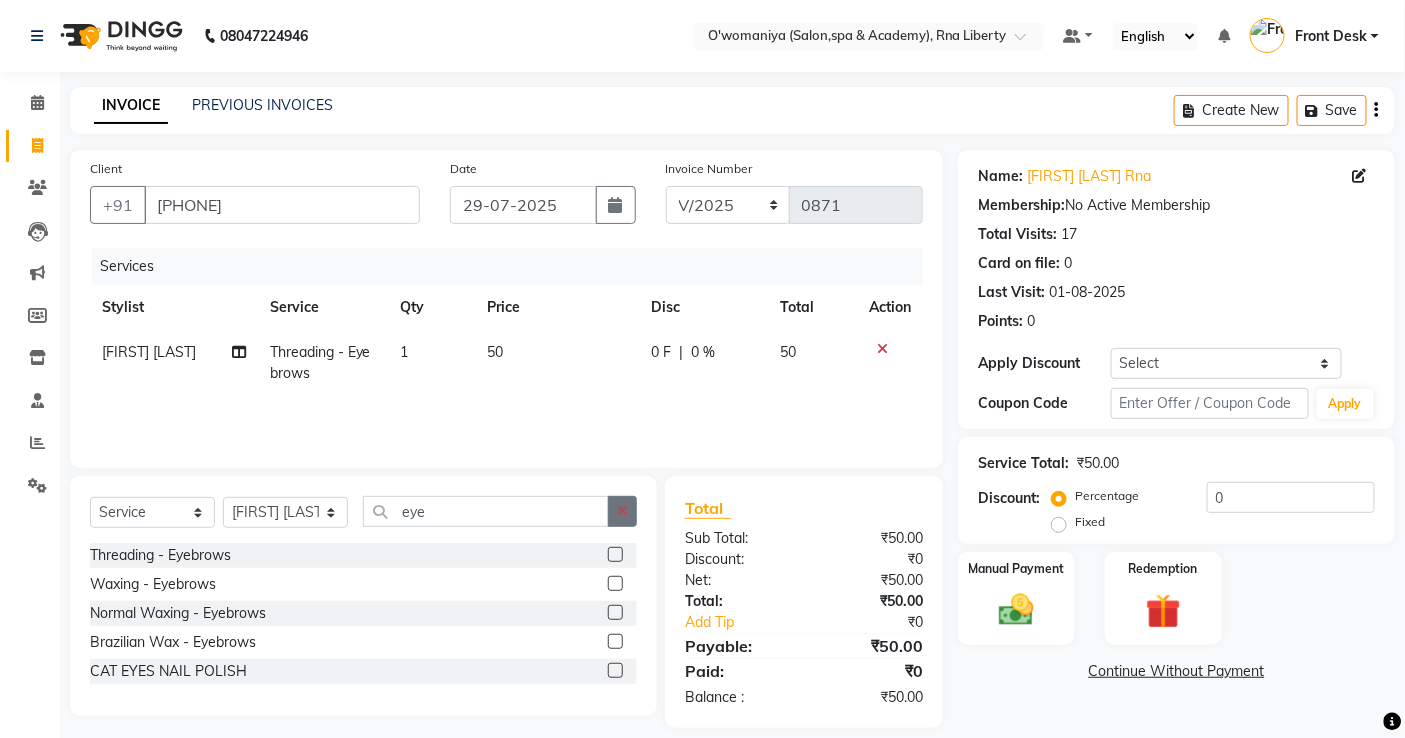 click 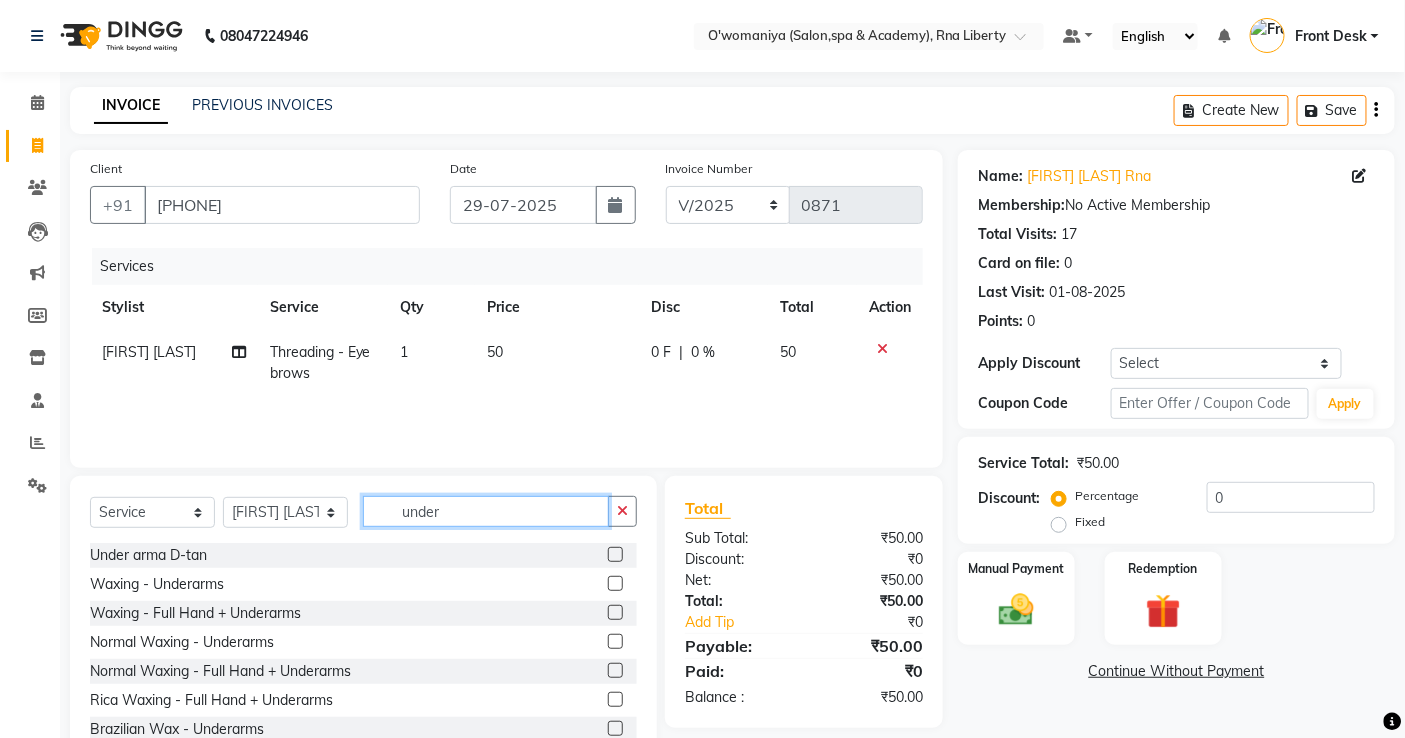 type on "under" 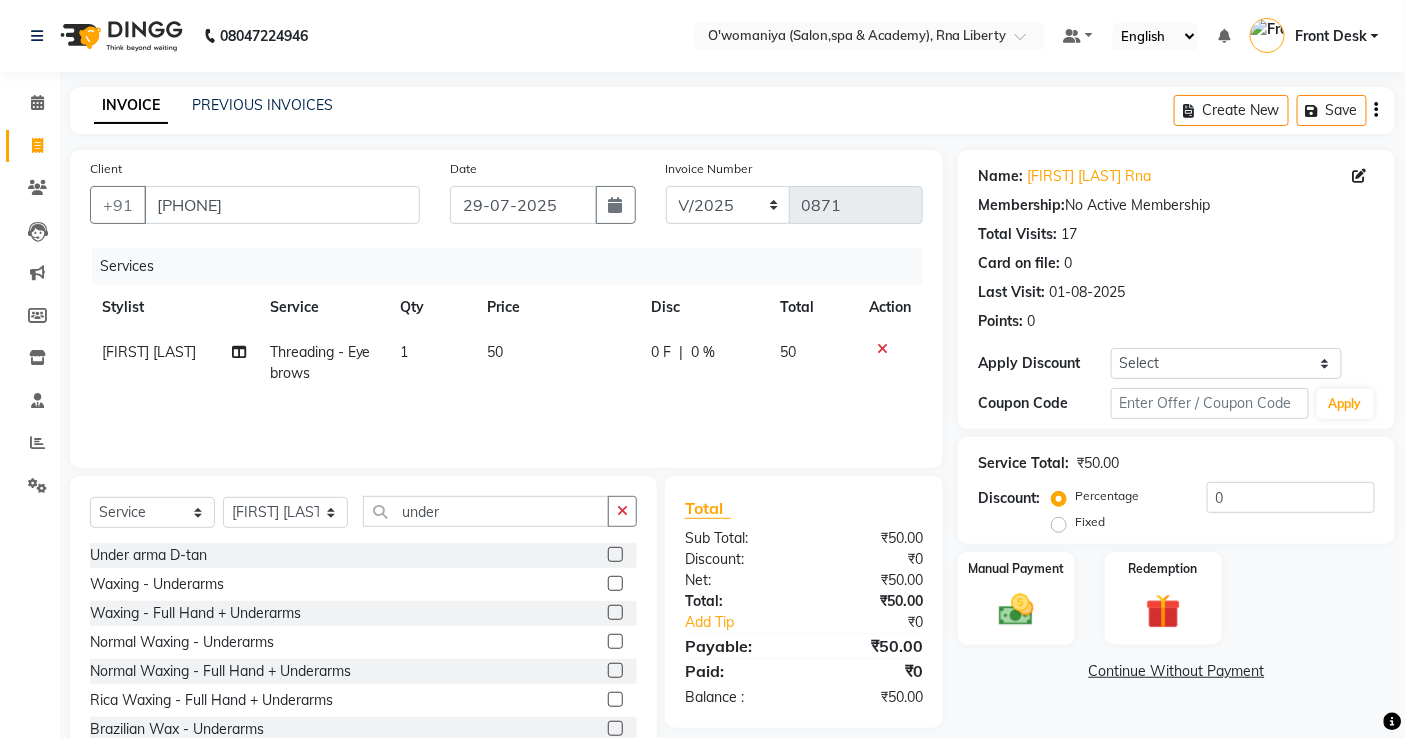 click 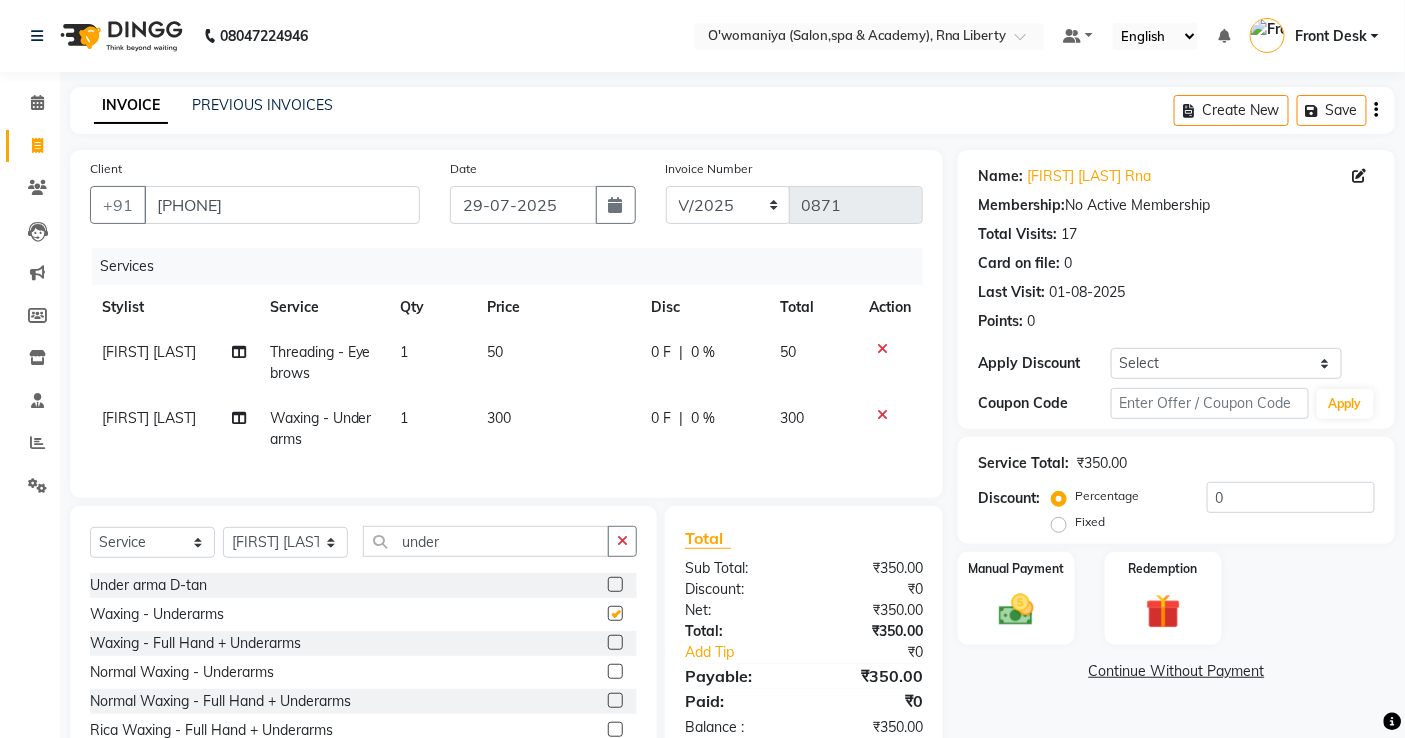 checkbox on "false" 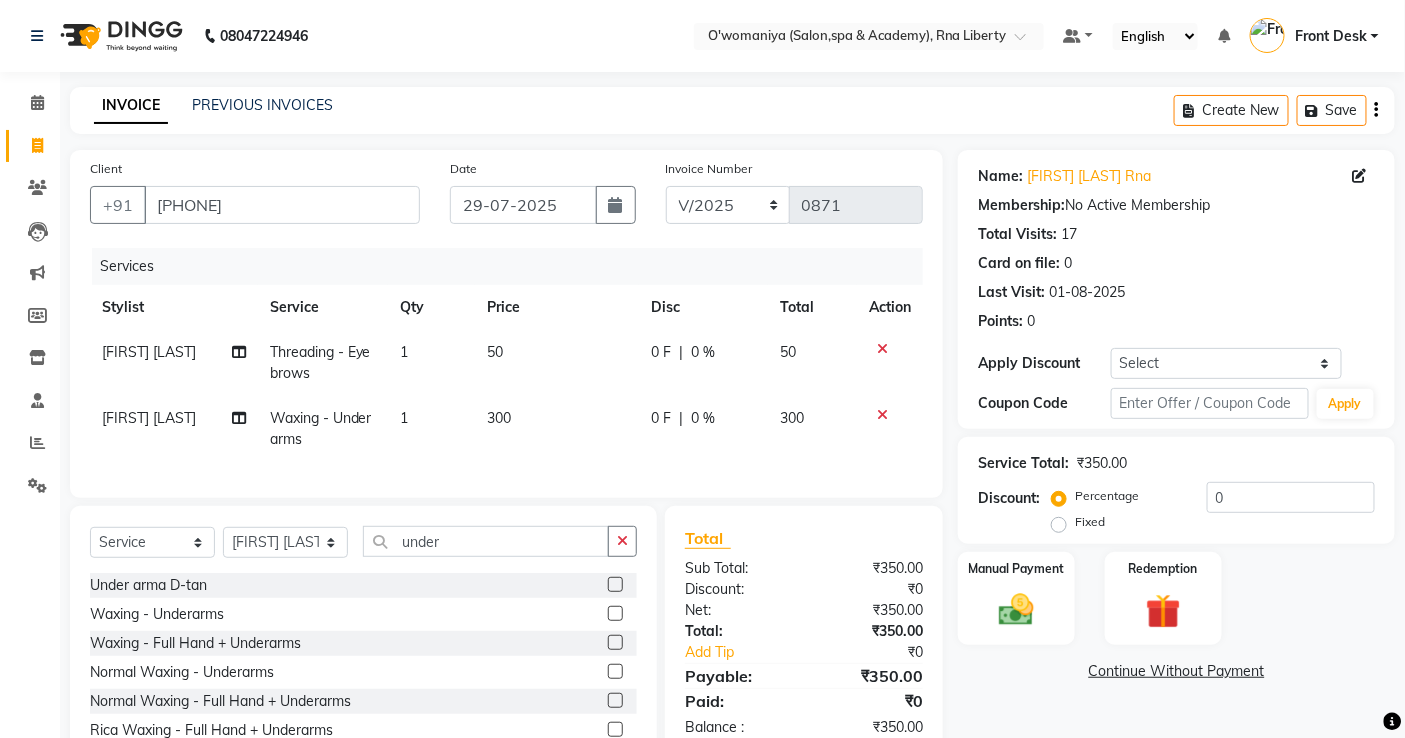 click on "300" 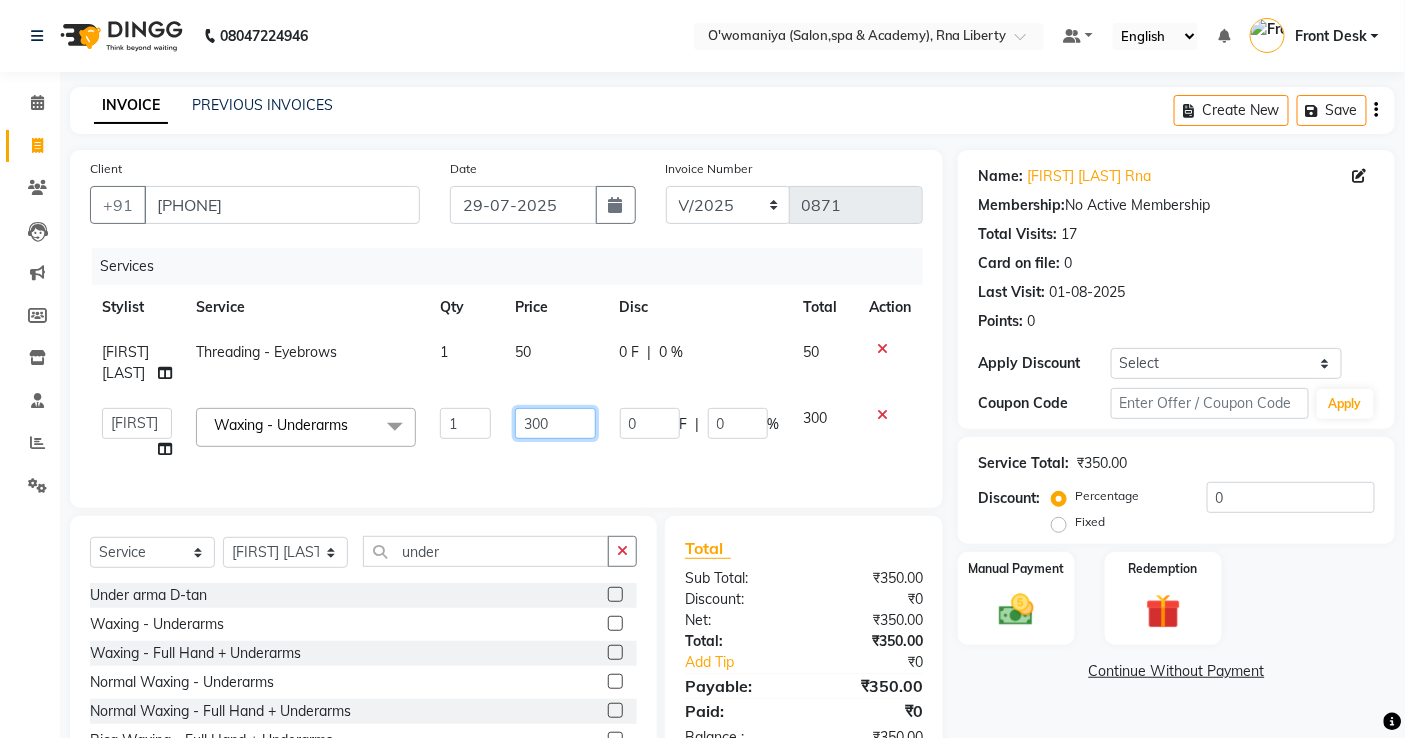 drag, startPoint x: 568, startPoint y: 437, endPoint x: 501, endPoint y: 450, distance: 68.24954 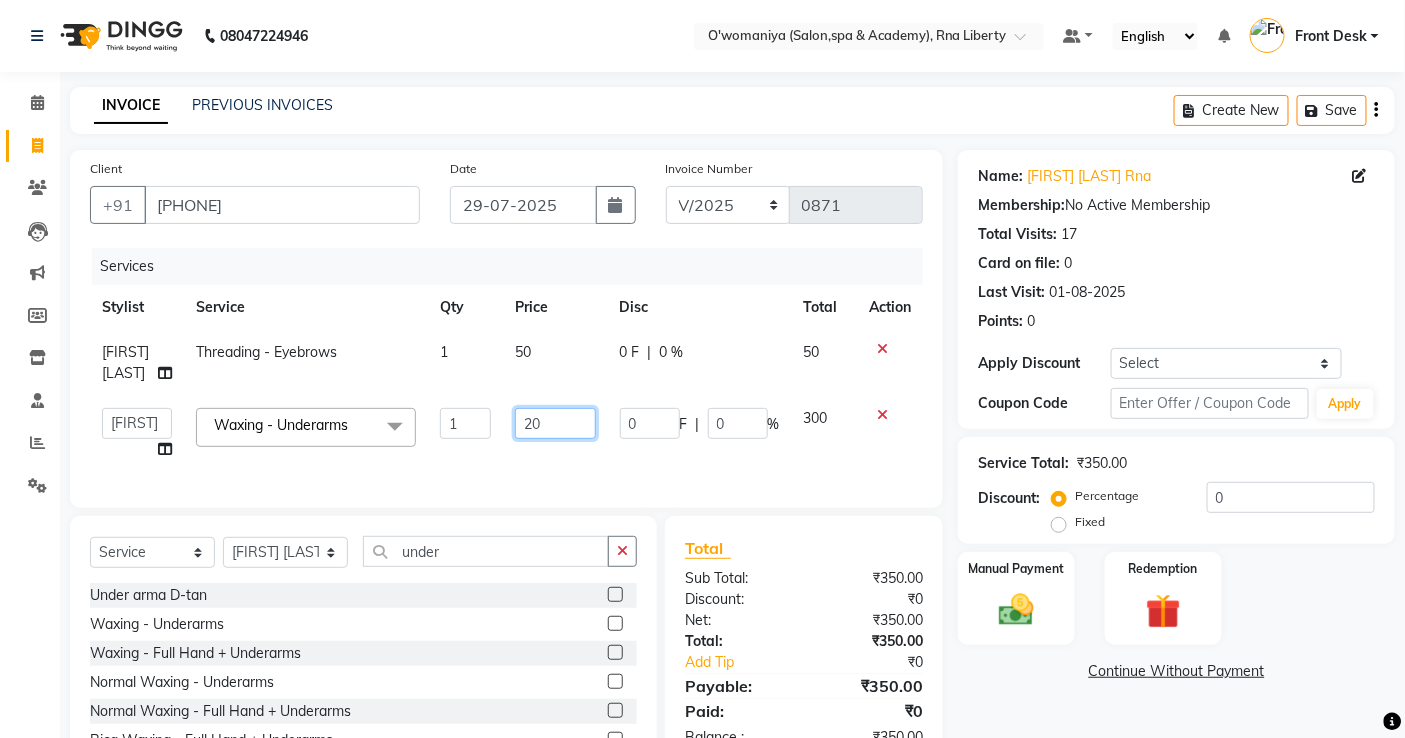 type on "200" 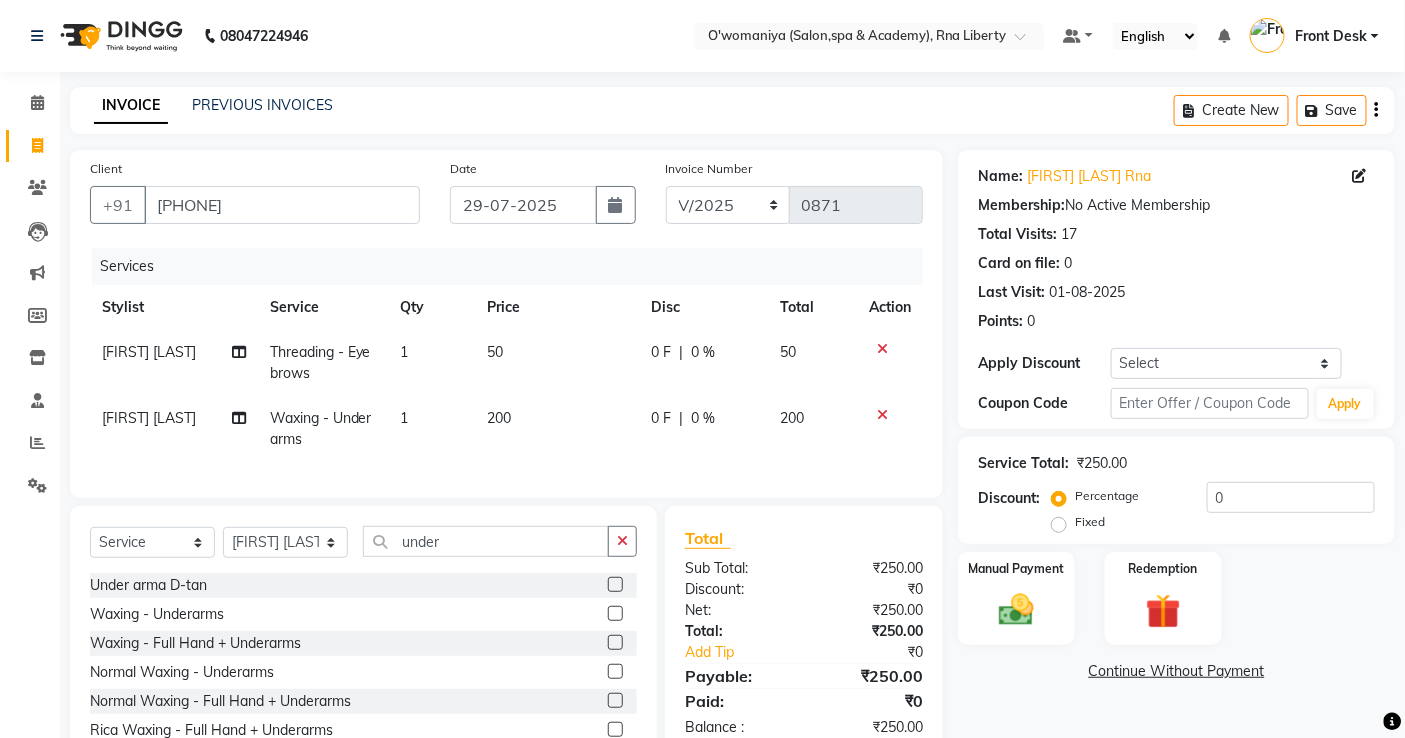click on "Services Stylist Service Qty Price Disc Total Action Lavina Fernandez Threading - Eyebrows 1 50 0 F | 0 % 50 Lavina Fernandez Waxing - Underarms 1 200 0 F | 0 % 200" 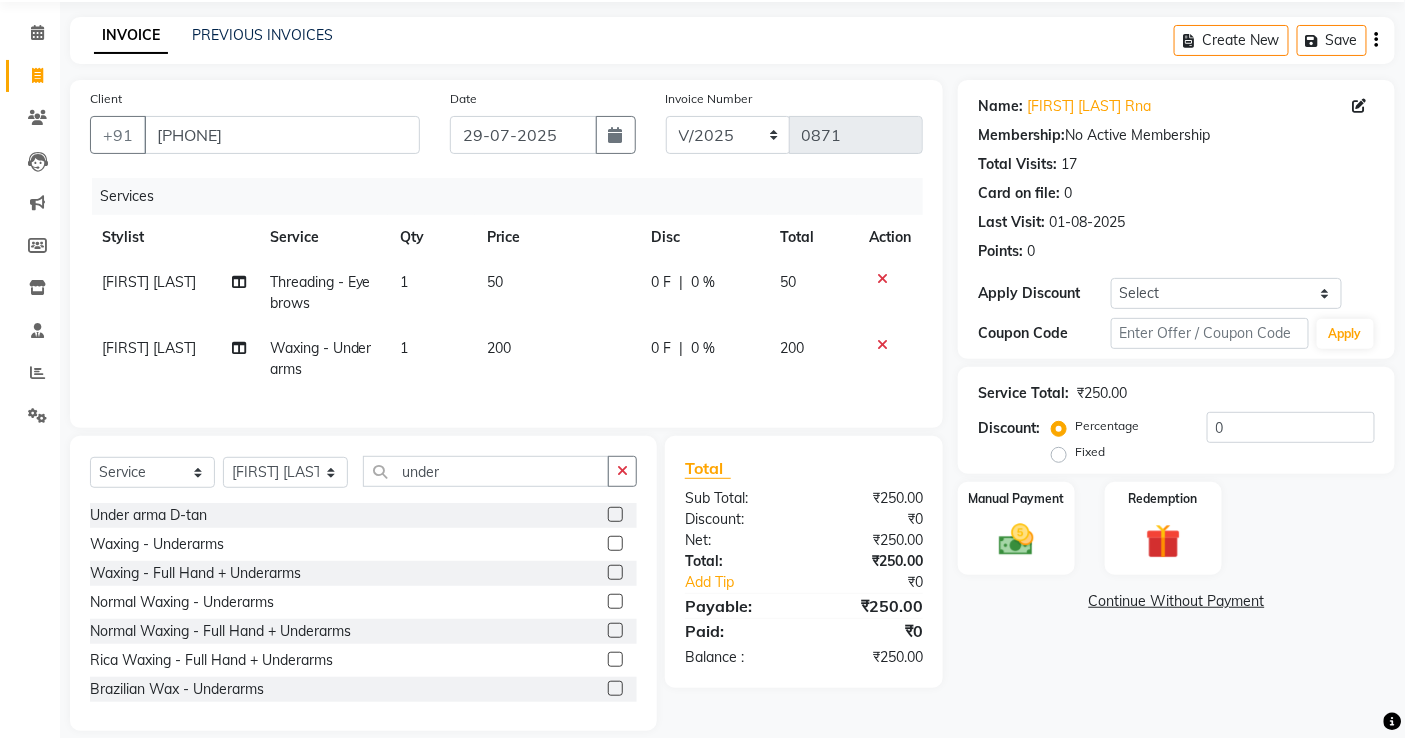 scroll, scrollTop: 108, scrollLeft: 0, axis: vertical 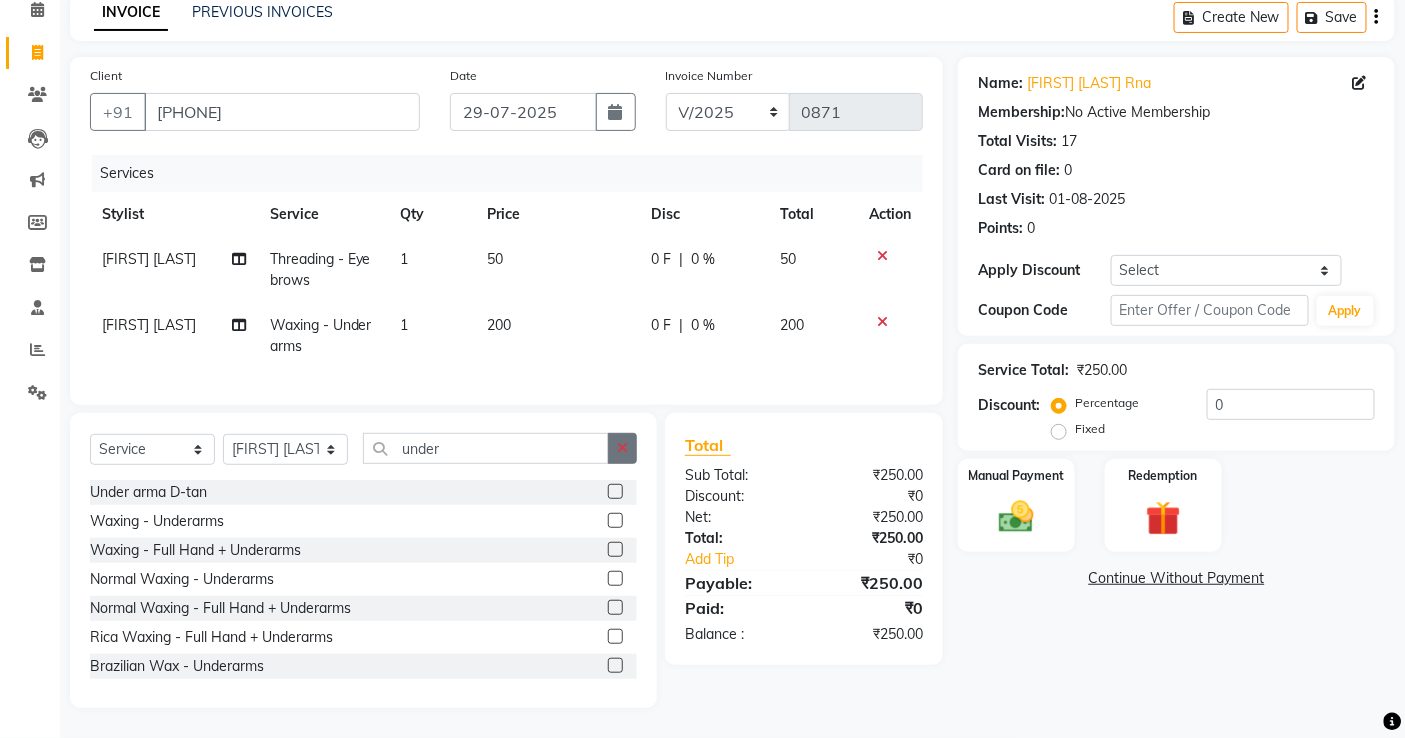click 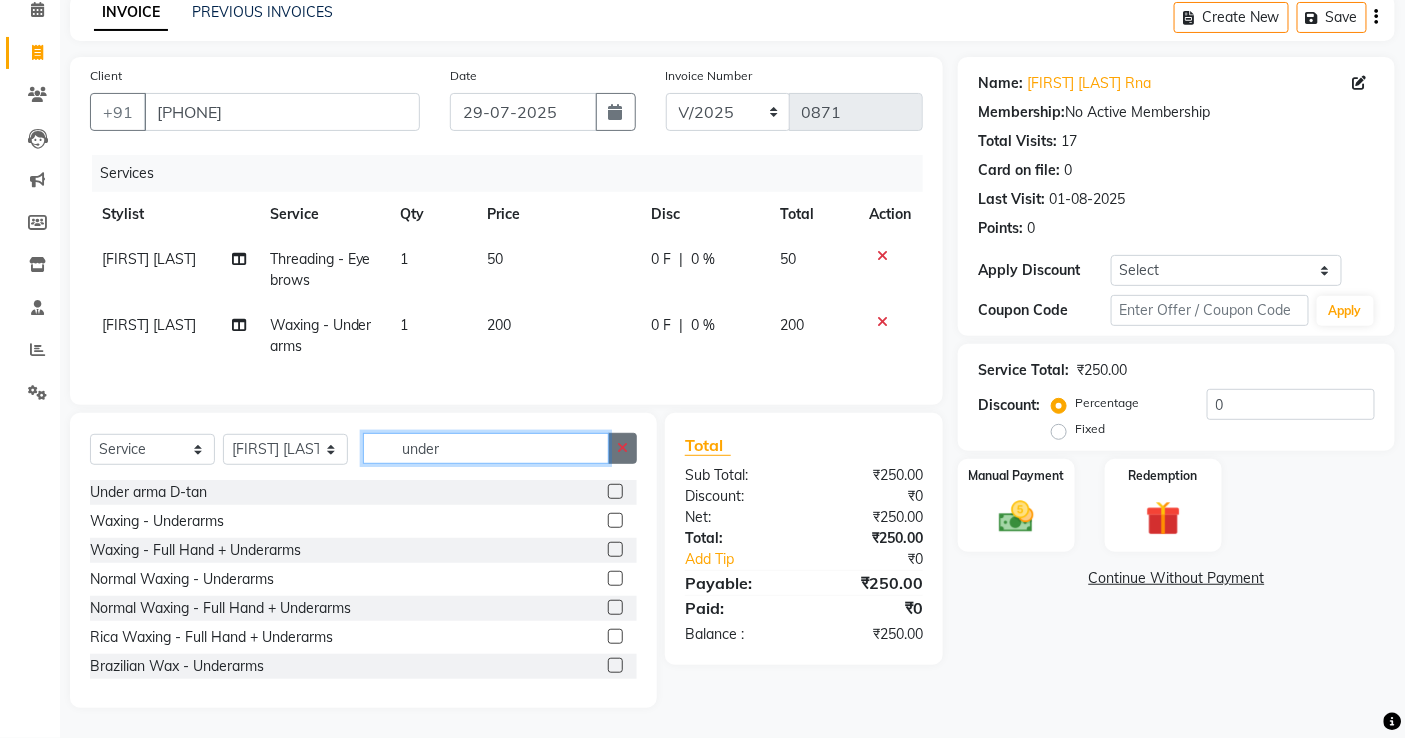 type 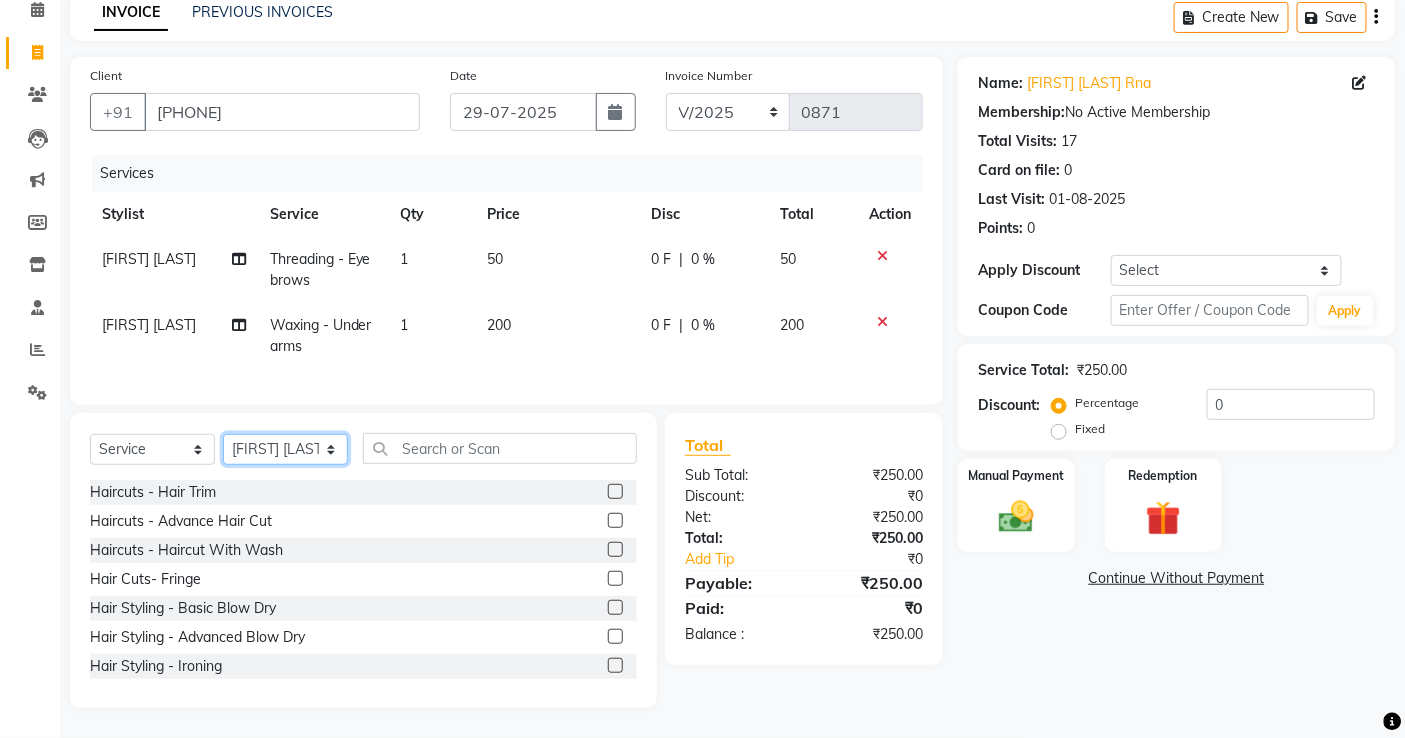 click on "Select Stylist abdul Afreen Shaikh ANITA Azeem Qureshi Dilshad Ali Faizan Siddqui Front Desk gaurav Jatin Mane Jyoti Kajal Ritesh Raaj kevat jadhav Kuldeep Lavina Fernandez madhuri Mahi Manohar kakad Maymol R Kinny Mona Dhanraaj Singh Nidhi yadav nikita mohite Parveen Sheikh Pinky Reema Ghosh Ruby singh Sanaya Agrawaal Shanu Ansari Sweeta Joseph" 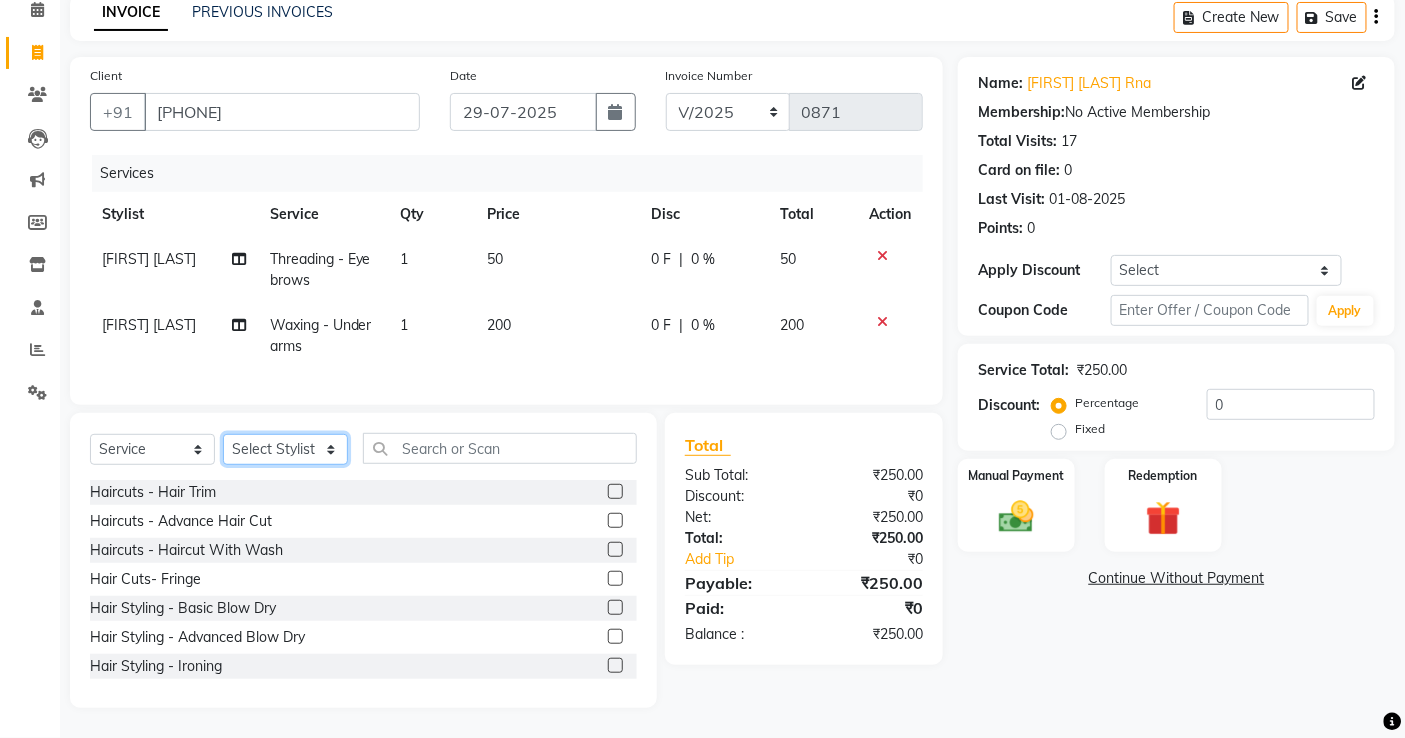 click on "Select Stylist abdul Afreen Shaikh ANITA Azeem Qureshi Dilshad Ali Faizan Siddqui Front Desk gaurav Jatin Mane Jyoti Kajal Ritesh Raaj kevat jadhav Kuldeep Lavina Fernandez madhuri Mahi Manohar kakad Maymol R Kinny Mona Dhanraaj Singh Nidhi yadav nikita mohite Parveen Sheikh Pinky Reema Ghosh Ruby singh Sanaya Agrawaal Shanu Ansari Sweeta Joseph" 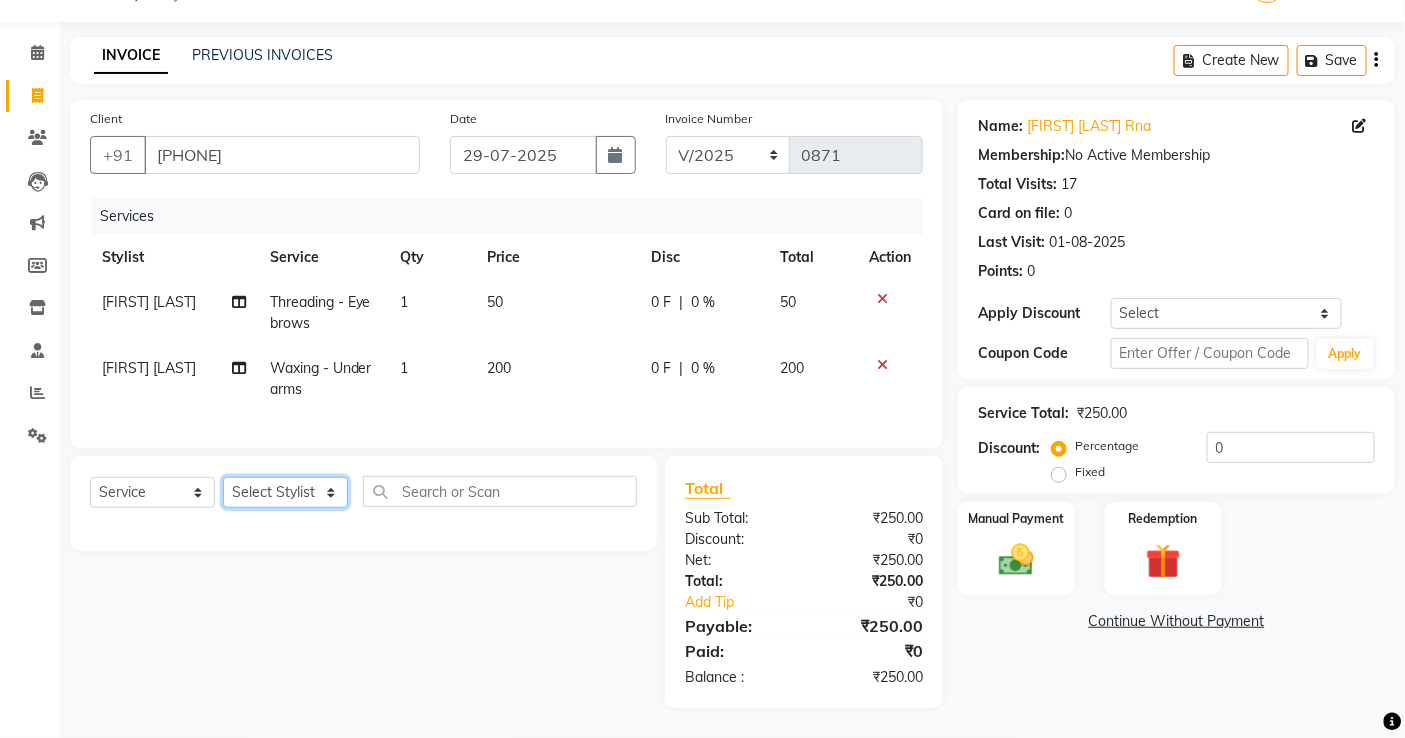 scroll, scrollTop: 65, scrollLeft: 0, axis: vertical 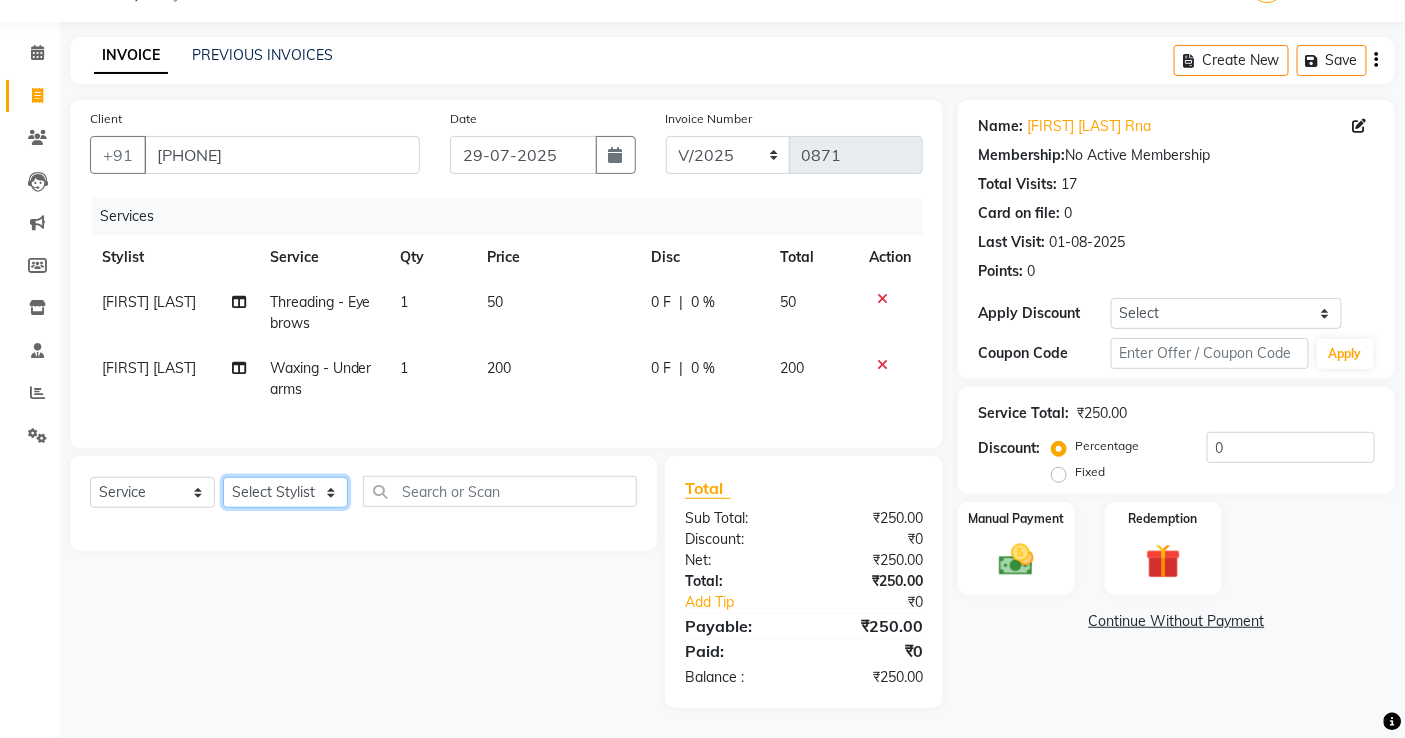 click on "Select Stylist abdul Afreen Shaikh ANITA Azeem Qureshi Dilshad Ali Faizan Siddqui Front Desk gaurav Jatin Mane Jyoti Kajal Ritesh Raaj kevat jadhav Kuldeep Lavina Fernandez madhuri Mahi Manohar kakad Maymol R Kinny Mona Dhanraaj Singh Nidhi yadav nikita mohite Parveen Sheikh Pinky Reema Ghosh Ruby singh Sanaya Agrawaal Shanu Ansari Sweeta Joseph" 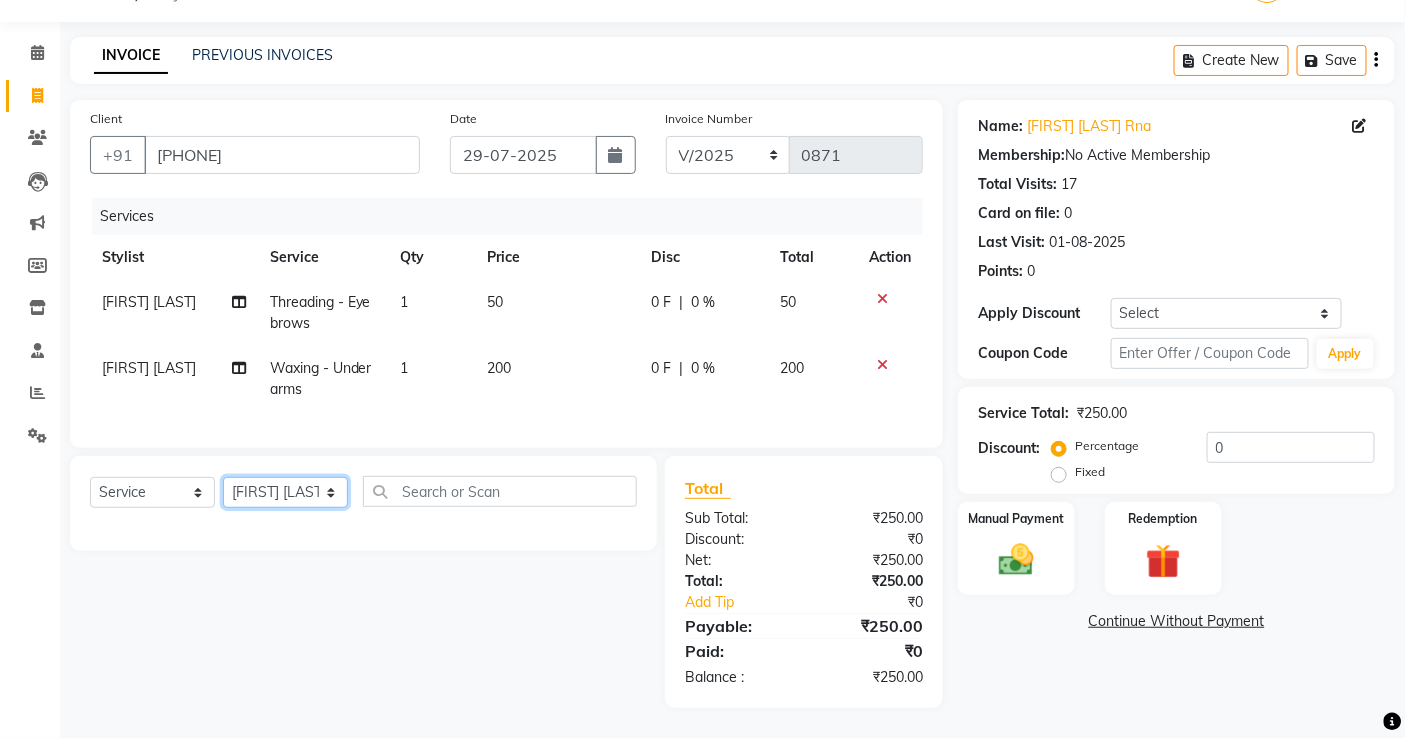 click on "Select Stylist abdul Afreen Shaikh ANITA Azeem Qureshi Dilshad Ali Faizan Siddqui Front Desk gaurav Jatin Mane Jyoti Kajal Ritesh Raaj kevat jadhav Kuldeep Lavina Fernandez madhuri Mahi Manohar kakad Maymol R Kinny Mona Dhanraaj Singh Nidhi yadav nikita mohite Parveen Sheikh Pinky Reema Ghosh Ruby singh Sanaya Agrawaal Shanu Ansari Sweeta Joseph" 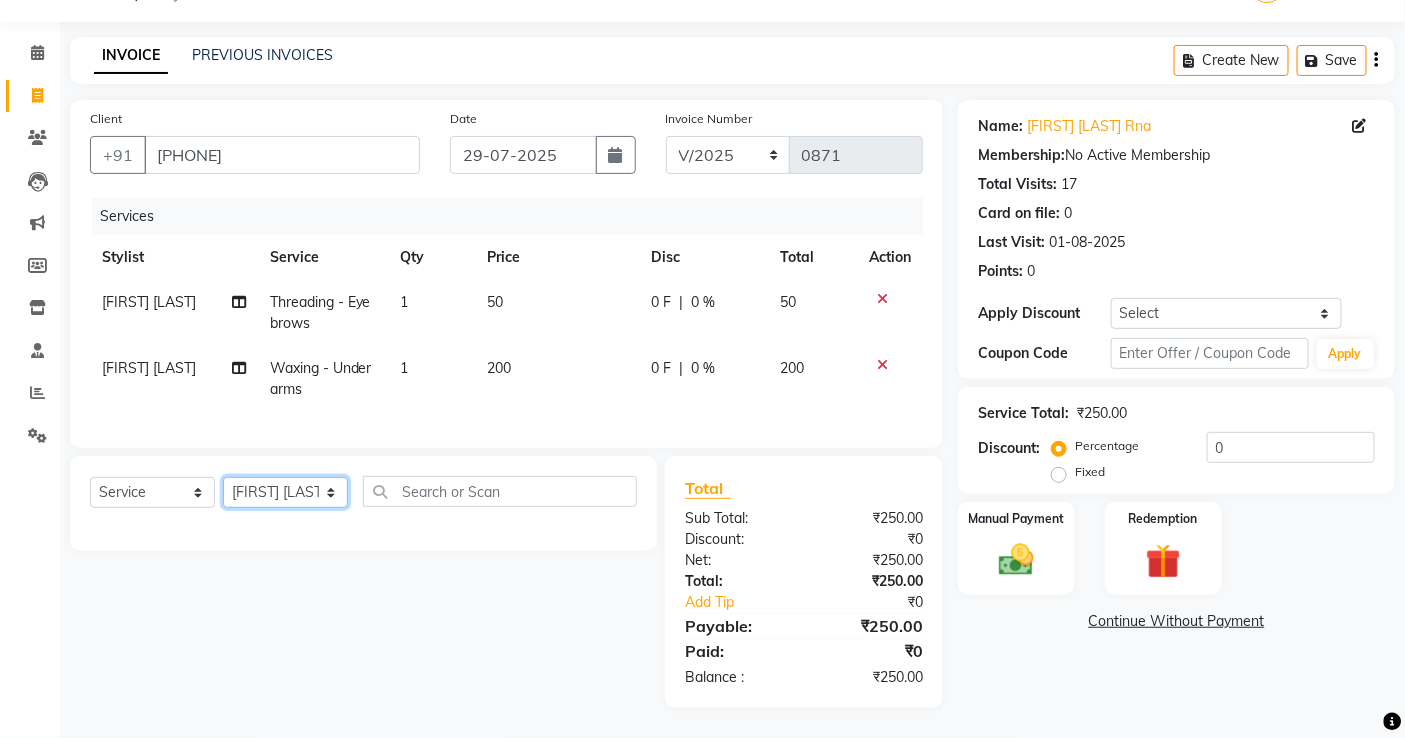 scroll, scrollTop: 108, scrollLeft: 0, axis: vertical 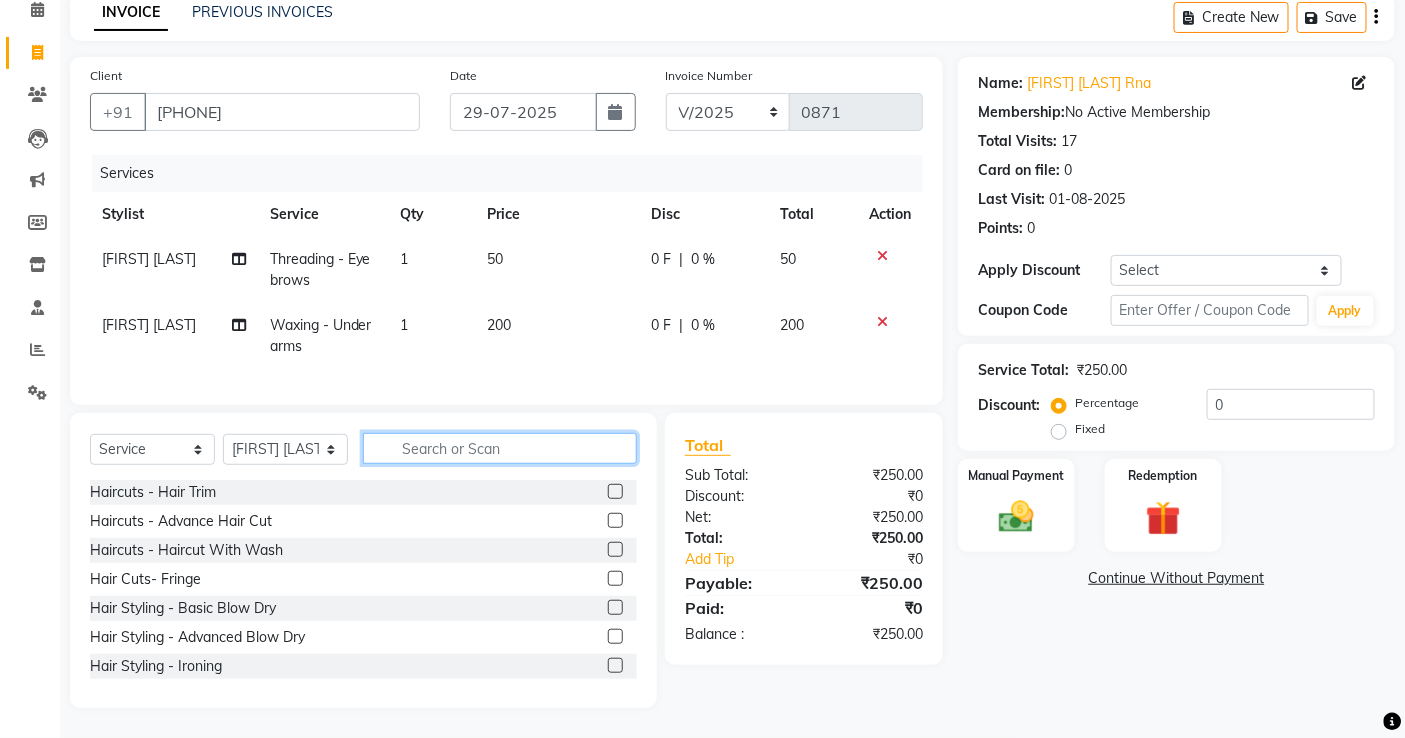 click 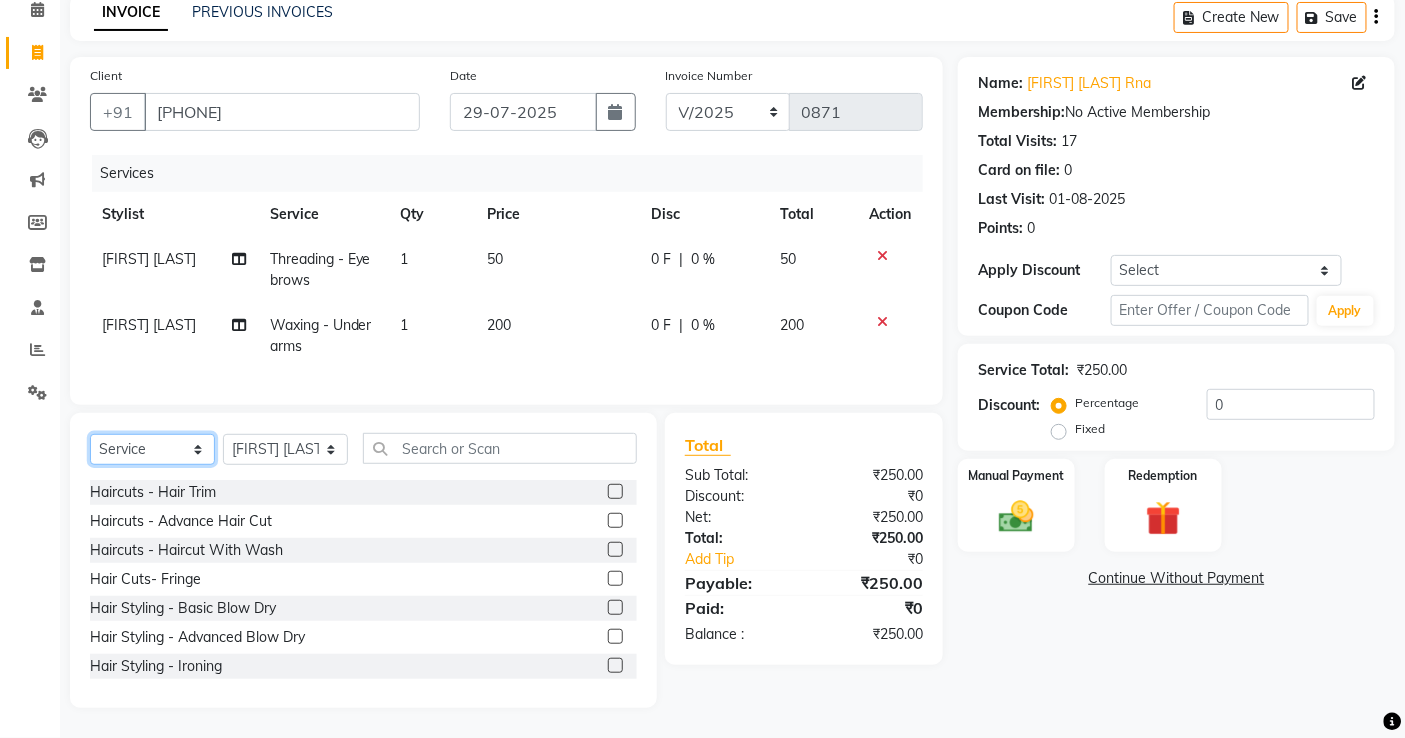 click on "Select  Service  Product  Membership  Package Voucher Prepaid Gift Card" 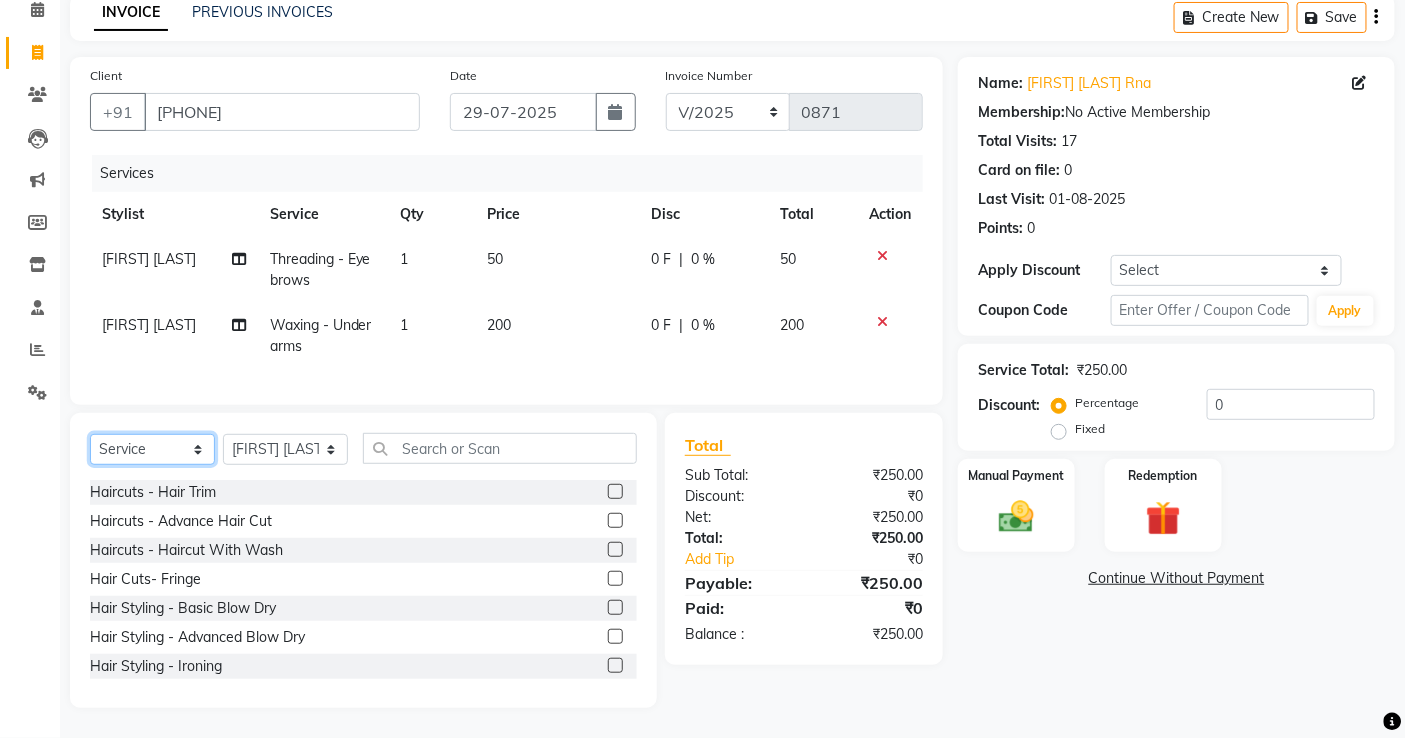 select on "product" 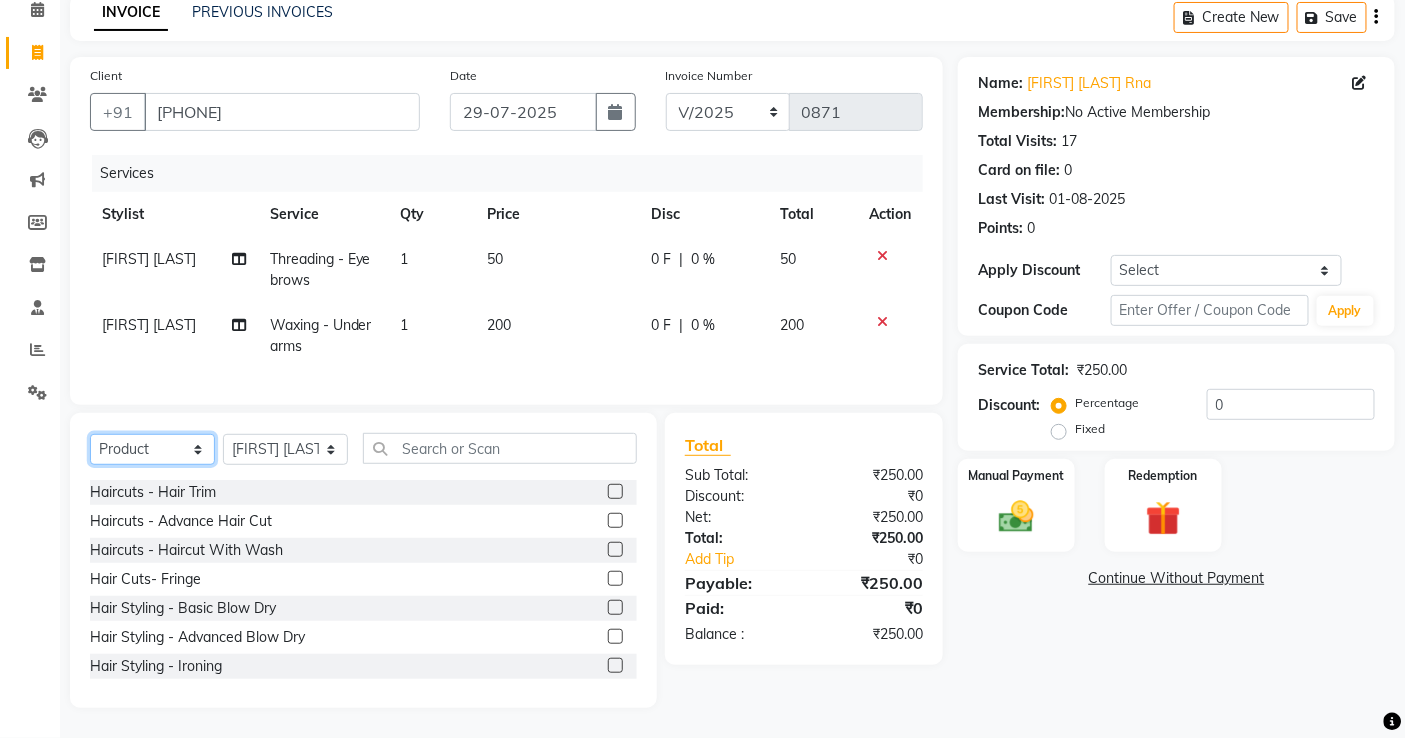click on "Select  Service  Product  Membership  Package Voucher Prepaid Gift Card" 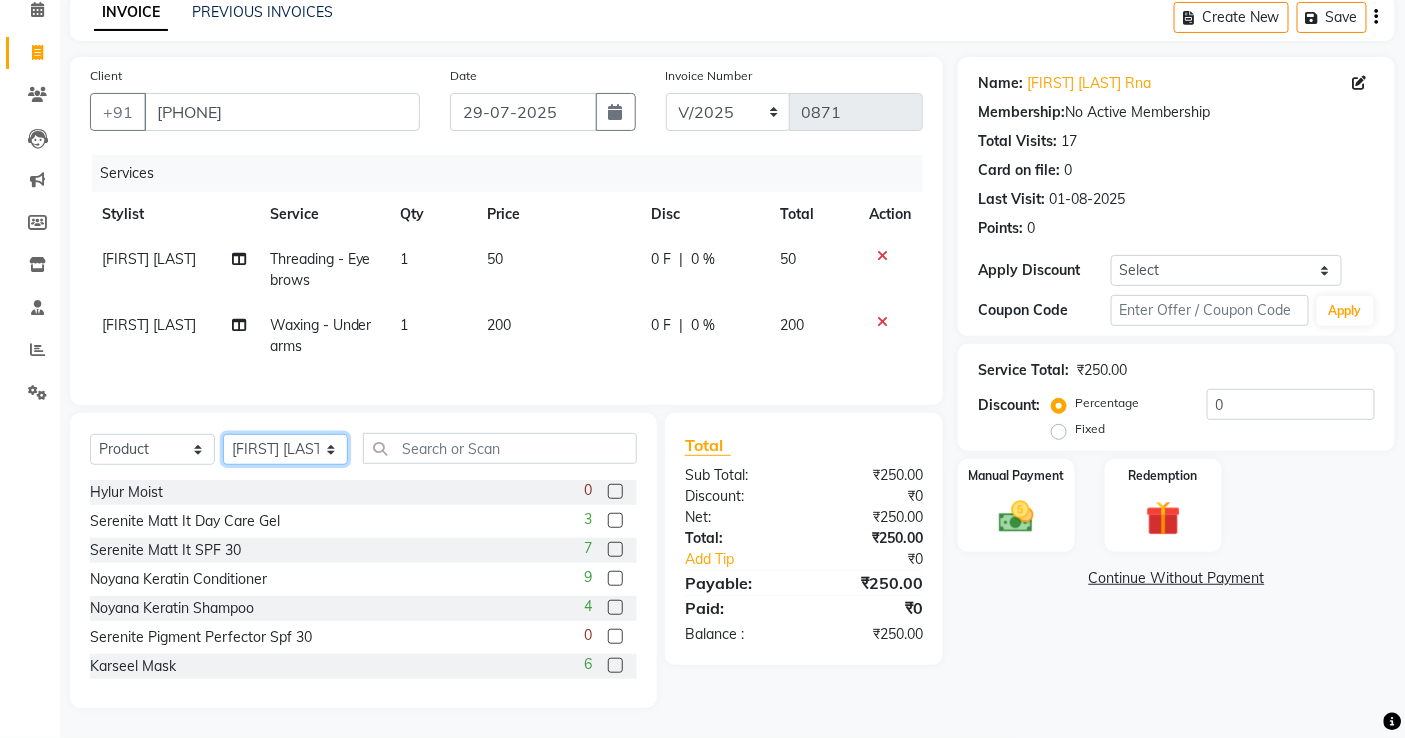 click on "Select Stylist abdul Afreen Shaikh ANITA Azeem Qureshi Dilshad Ali Faizan Siddqui Front Desk gaurav Jatin Mane Jyoti Kajal Ritesh Raaj kevat jadhav Kuldeep Lavina Fernandez madhuri Mahi Manohar kakad Maymol R Kinny Mona Dhanraaj Singh Nidhi yadav nikita mohite Parveen Sheikh Pinky Reema Ghosh Ruby singh Sanaya Agrawaal Shanu Ansari Sweeta Joseph" 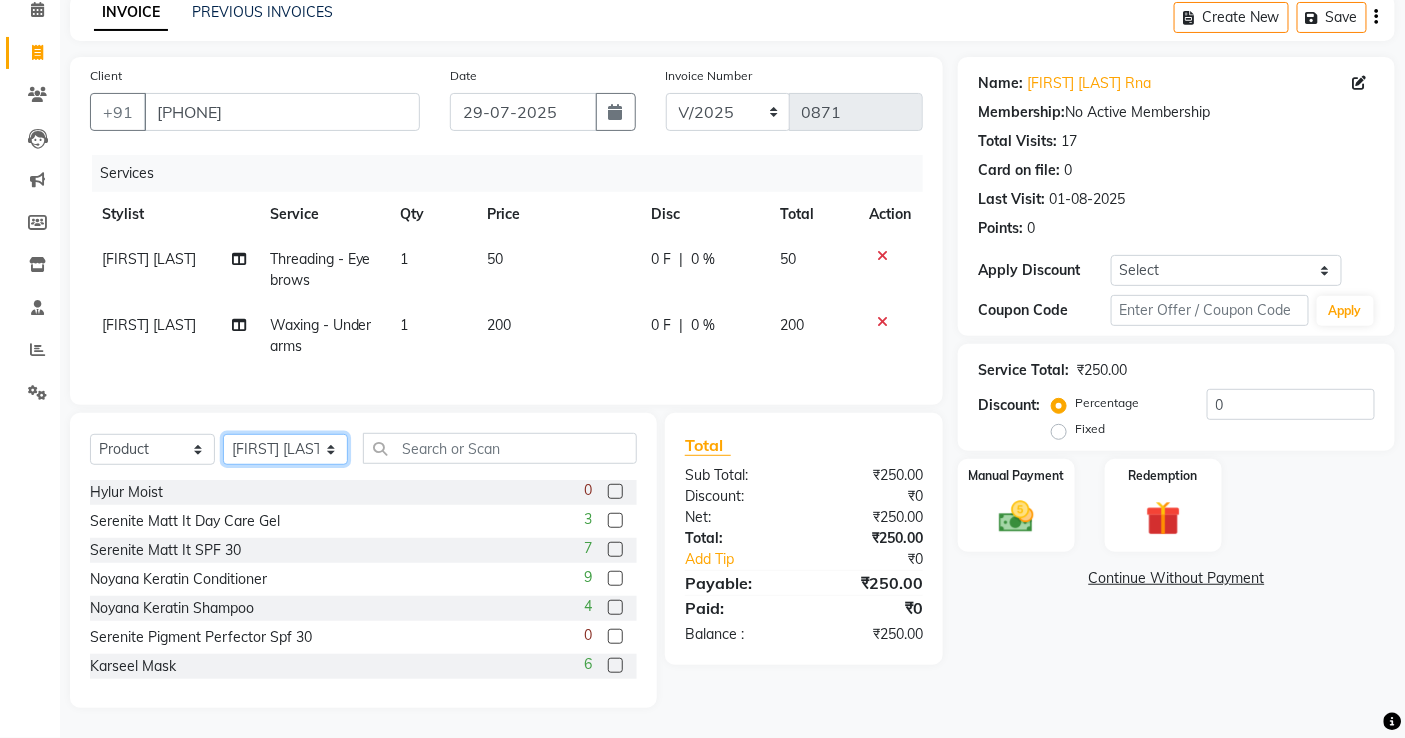 click on "Select Stylist abdul Afreen Shaikh ANITA Azeem Qureshi Dilshad Ali Faizan Siddqui Front Desk gaurav Jatin Mane Jyoti Kajal Ritesh Raaj kevat jadhav Kuldeep Lavina Fernandez madhuri Mahi Manohar kakad Maymol R Kinny Mona Dhanraaj Singh Nidhi yadav nikita mohite Parveen Sheikh Pinky Reema Ghosh Ruby singh Sanaya Agrawaal Shanu Ansari Sweeta Joseph" 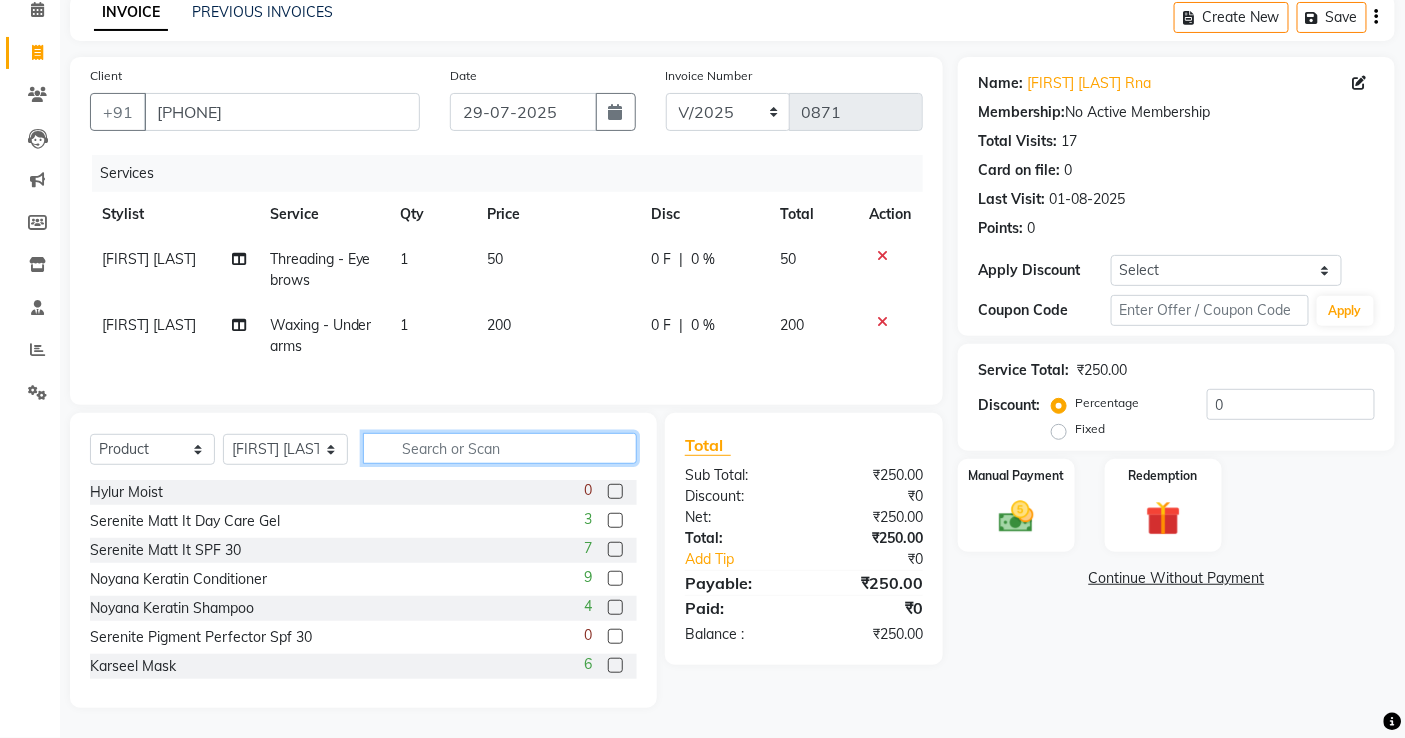 click 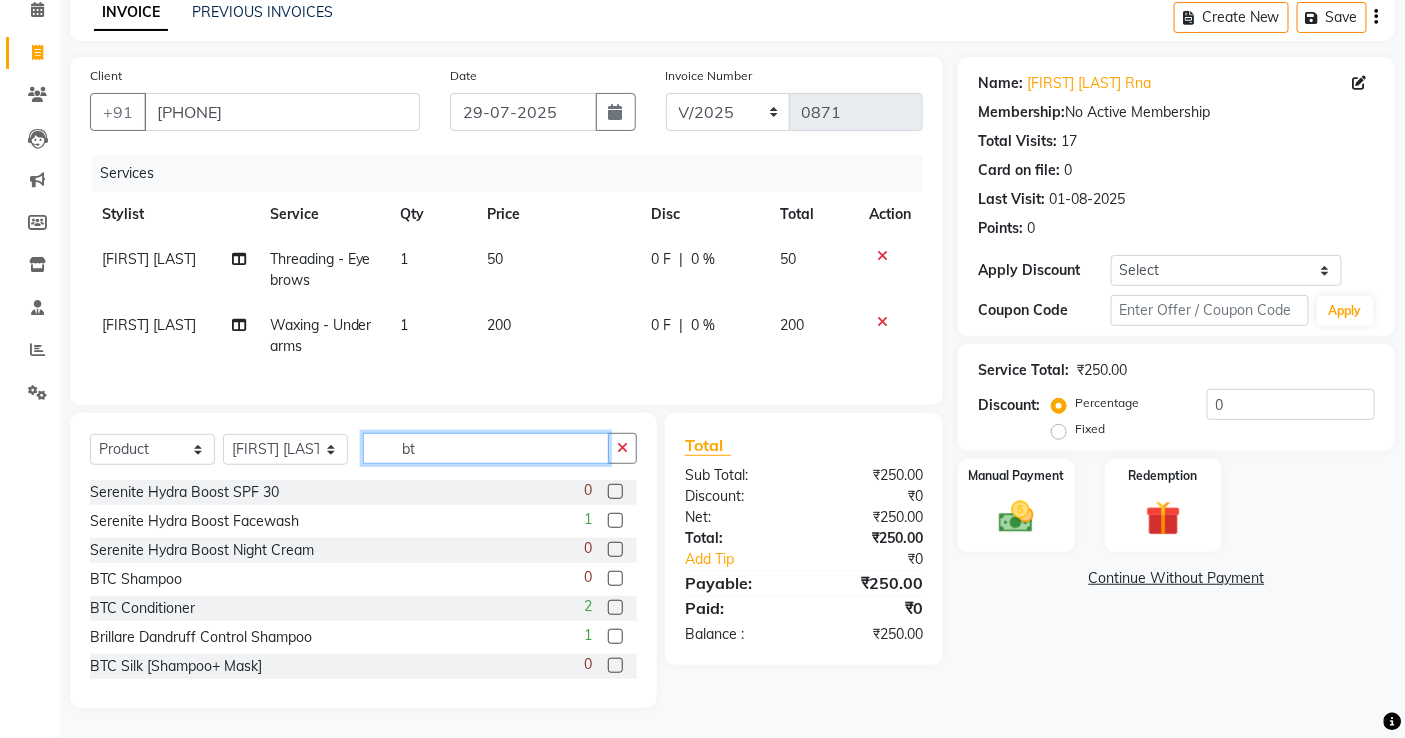 scroll, scrollTop: 65, scrollLeft: 0, axis: vertical 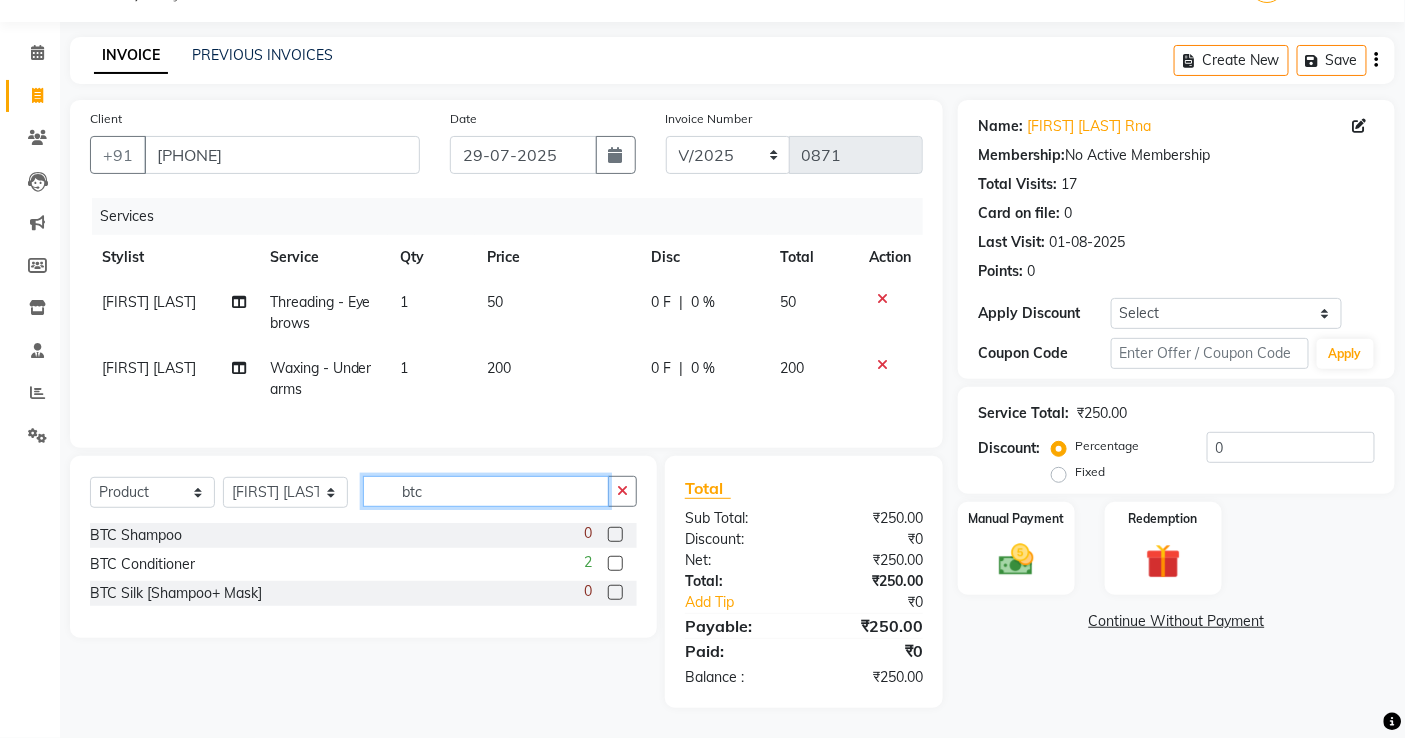 type on "btc" 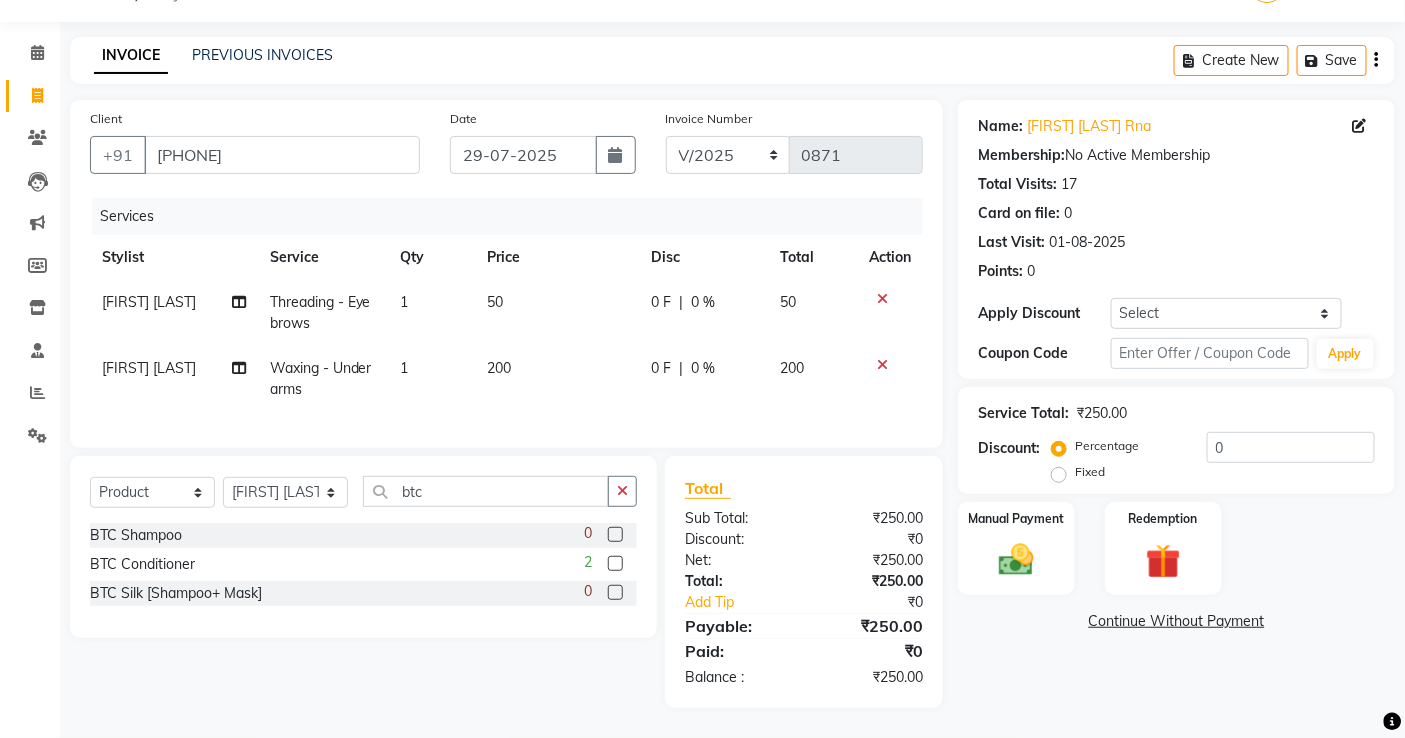 click 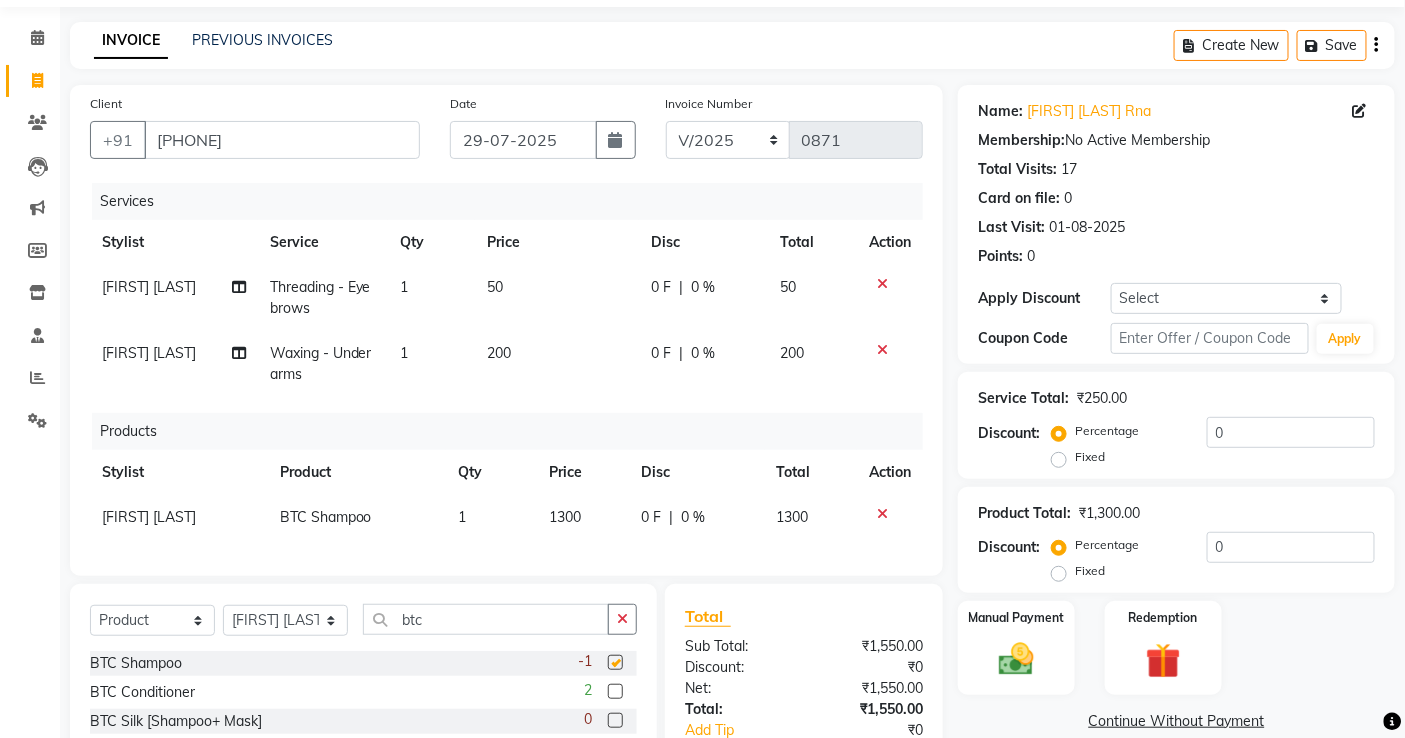 checkbox on "false" 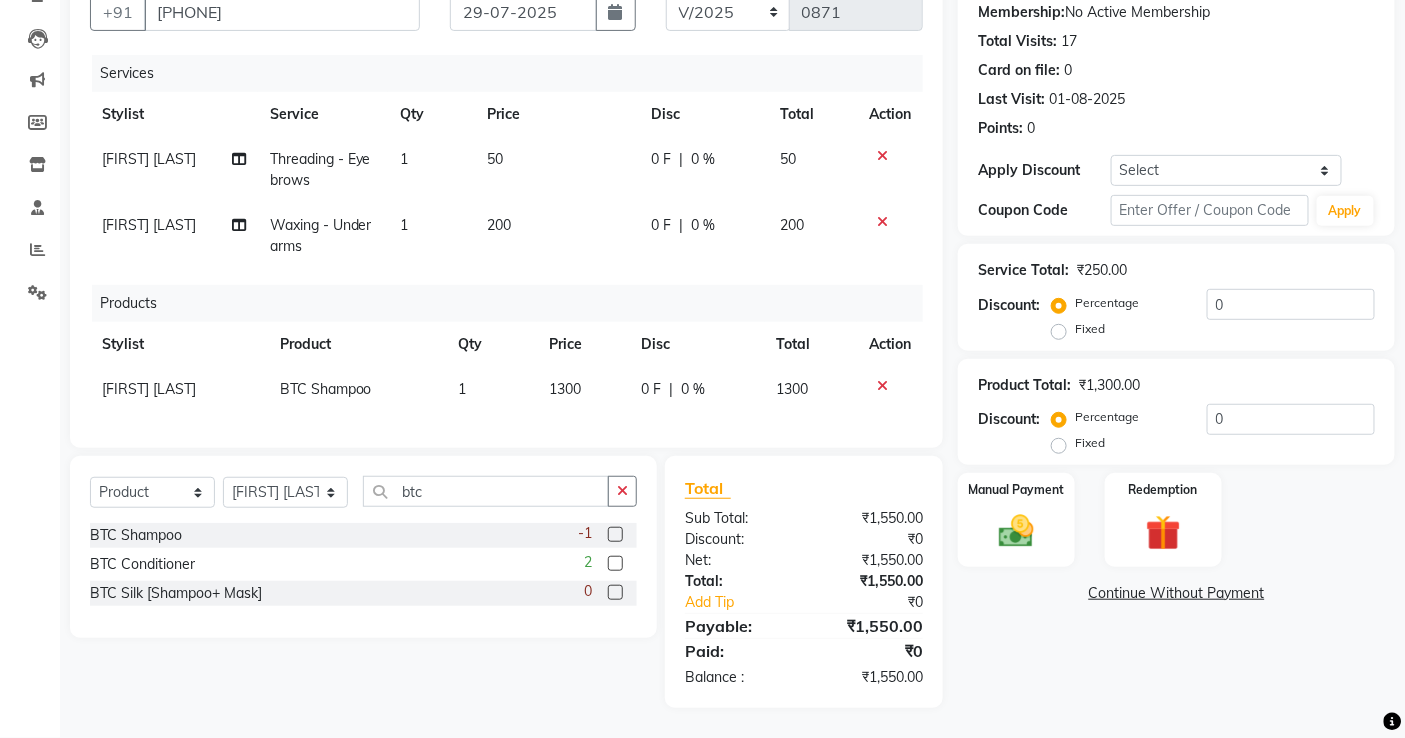 scroll, scrollTop: 208, scrollLeft: 0, axis: vertical 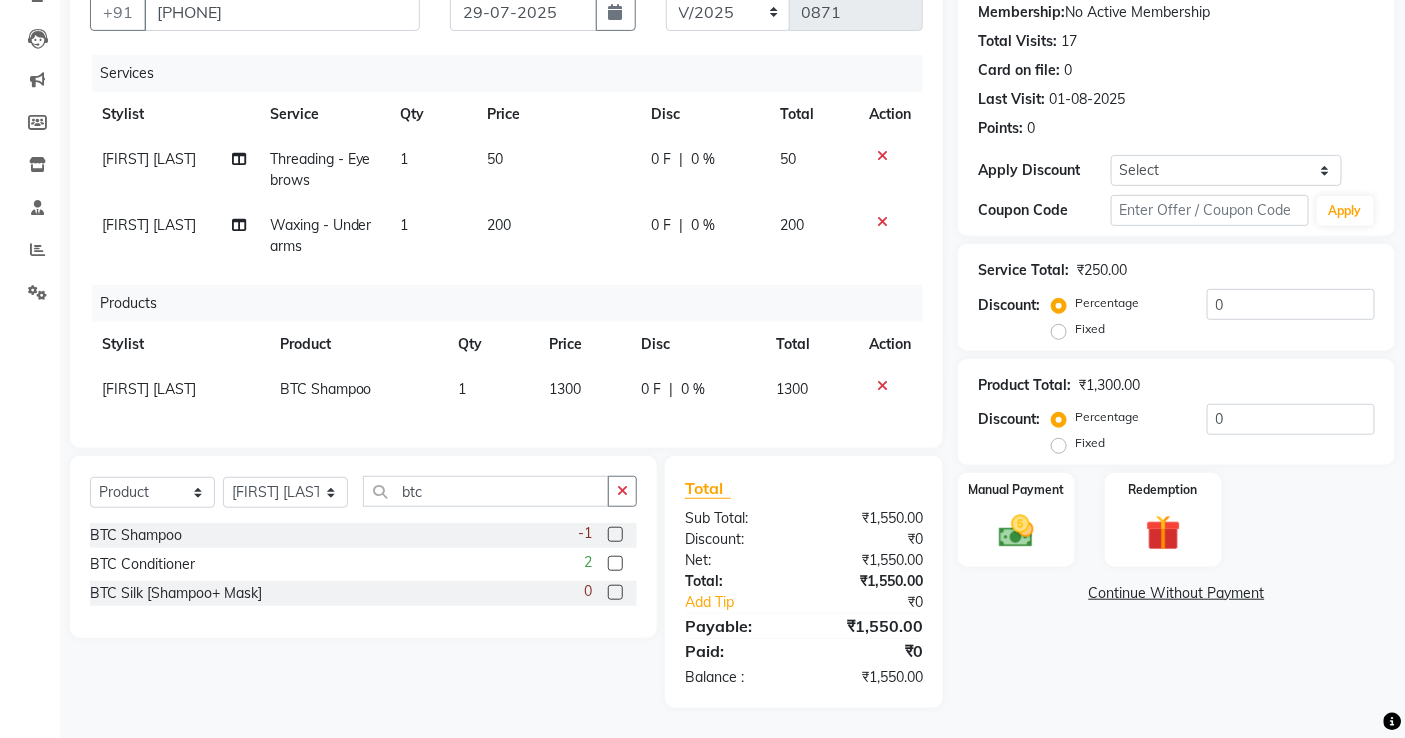click 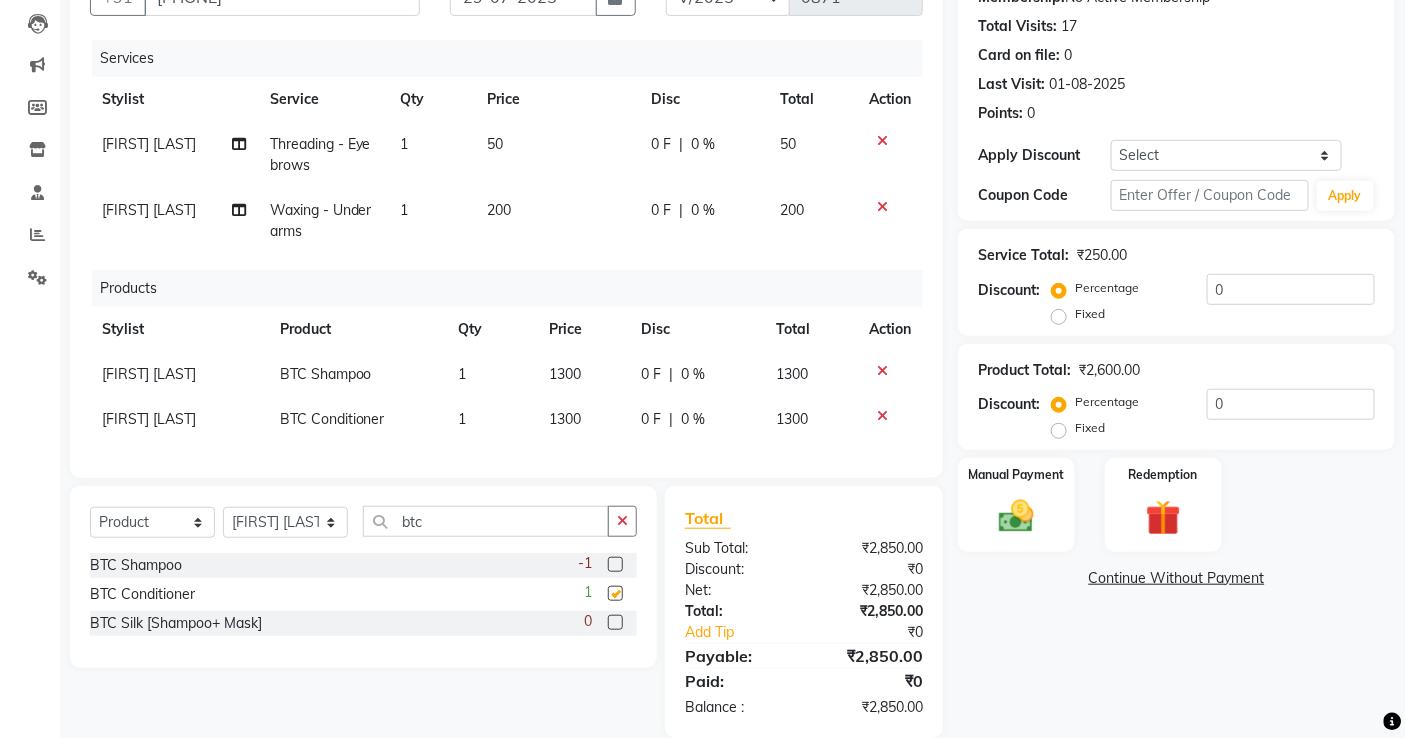 checkbox on "false" 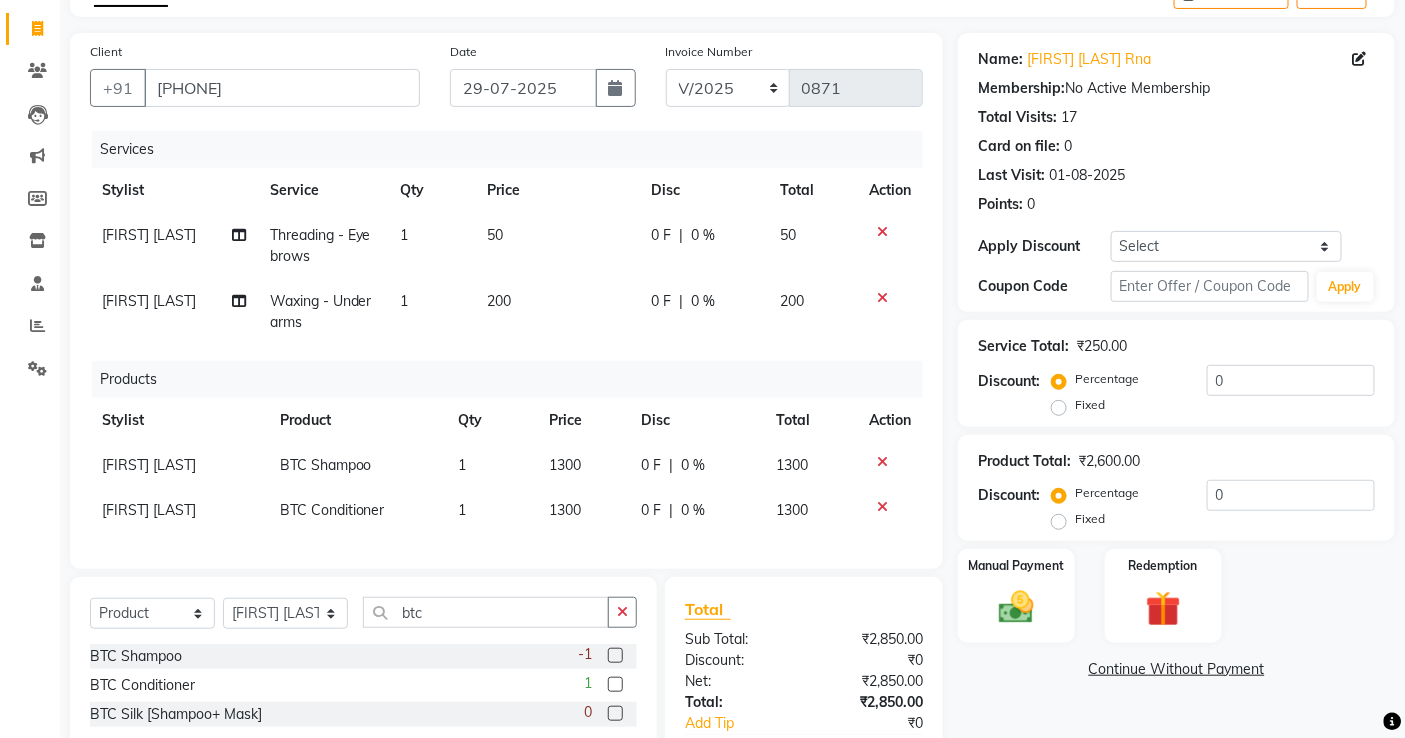 scroll, scrollTop: 254, scrollLeft: 0, axis: vertical 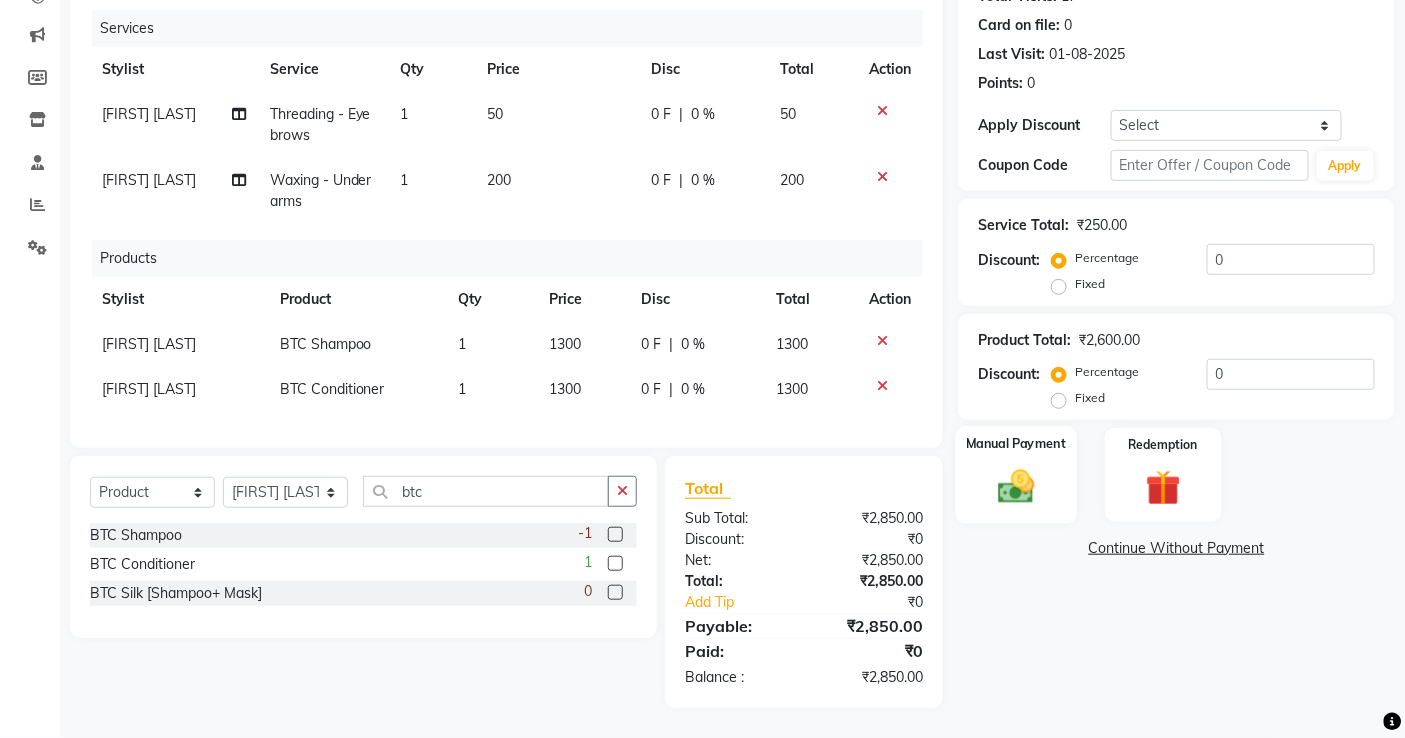 click 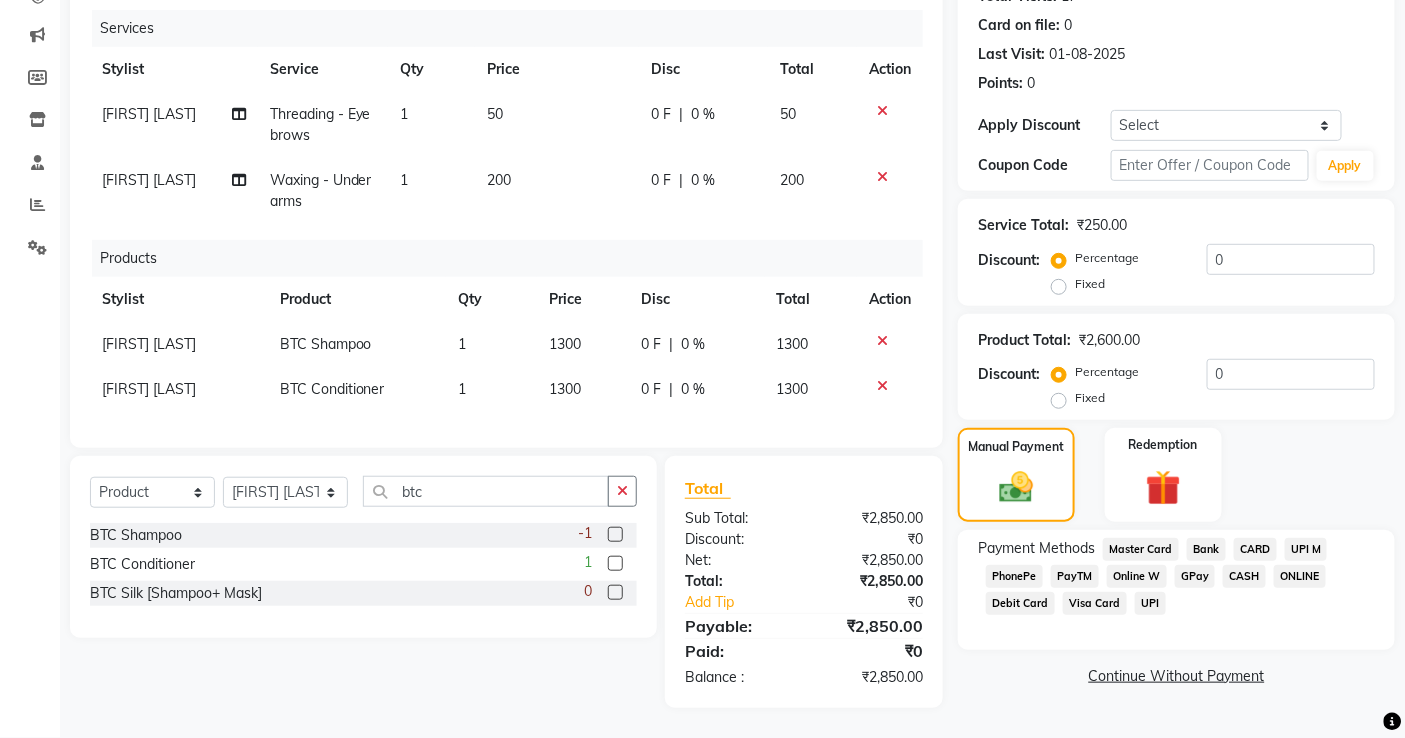 click on "GPay" 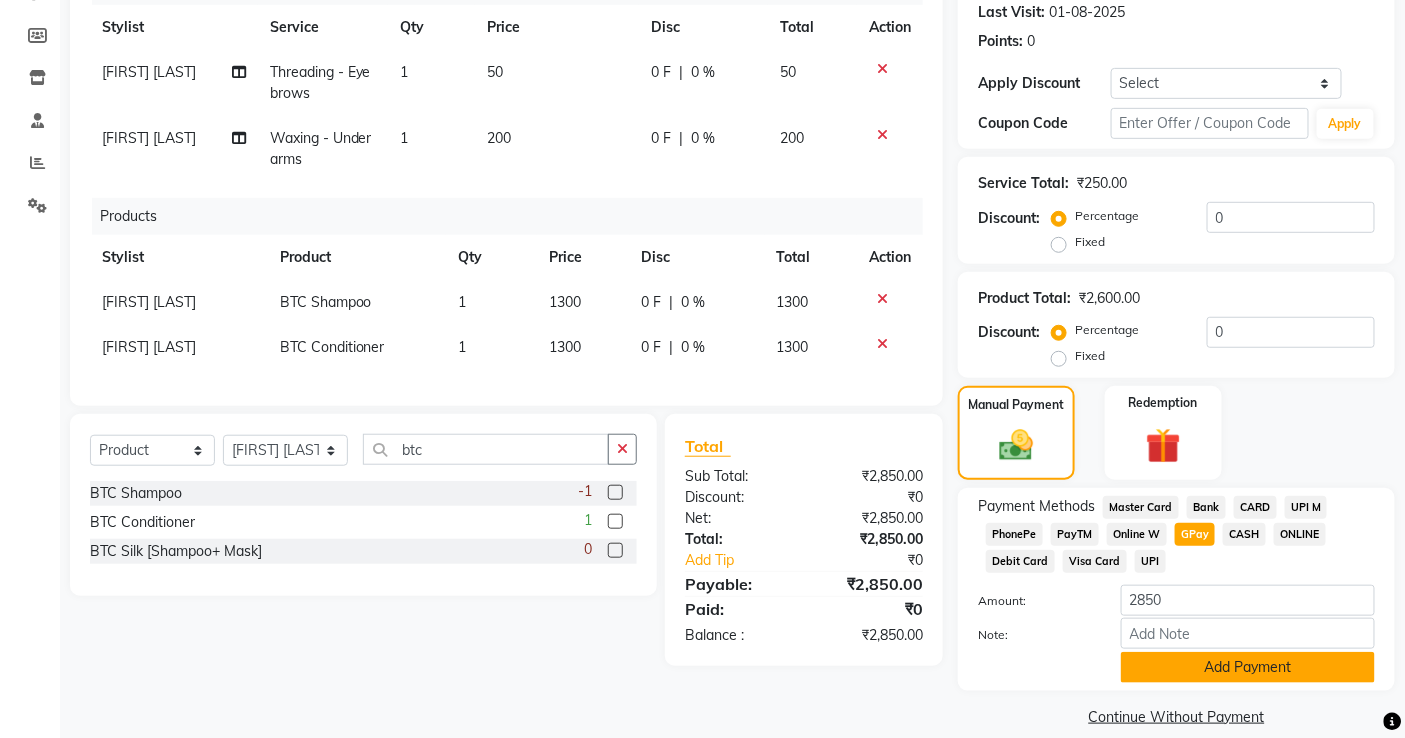 scroll, scrollTop: 305, scrollLeft: 0, axis: vertical 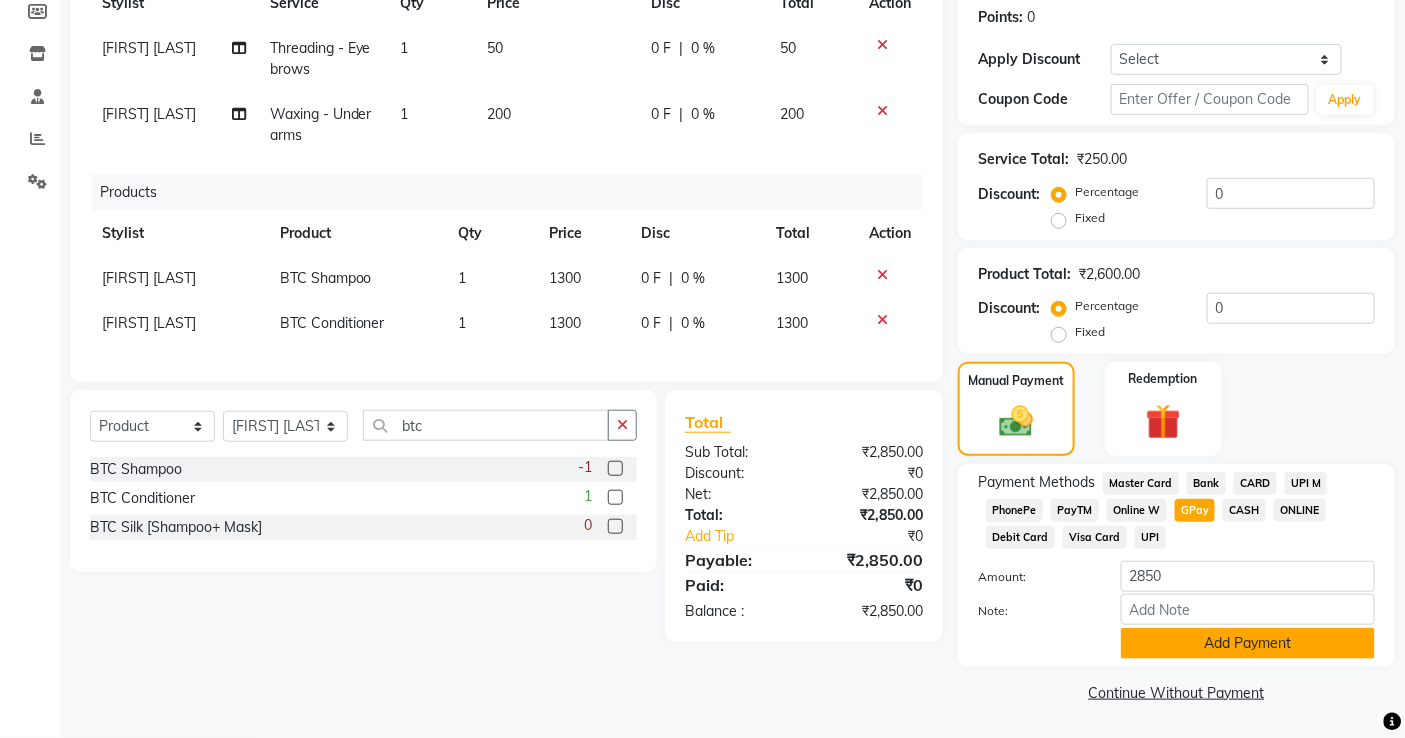 click on "Add Payment" 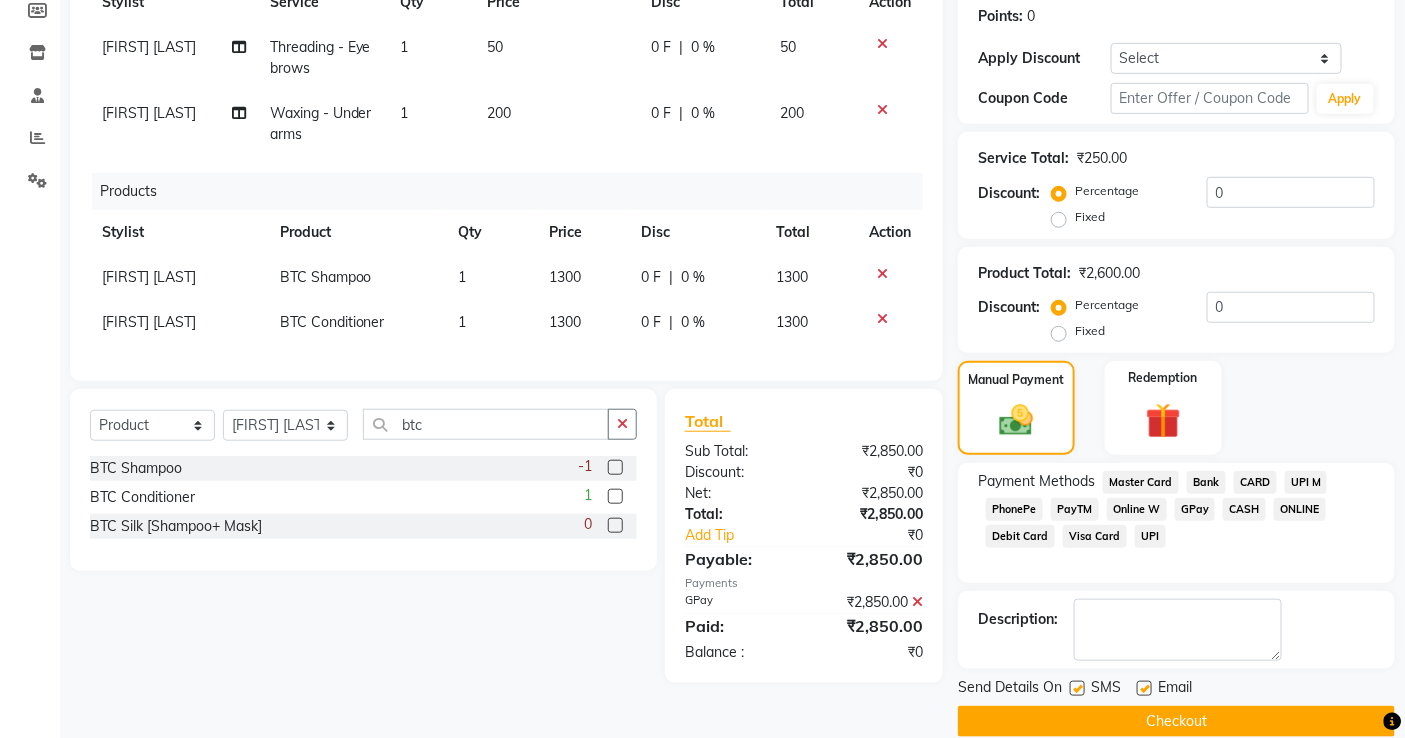 drag, startPoint x: 1077, startPoint y: 674, endPoint x: 1078, endPoint y: 690, distance: 16.03122 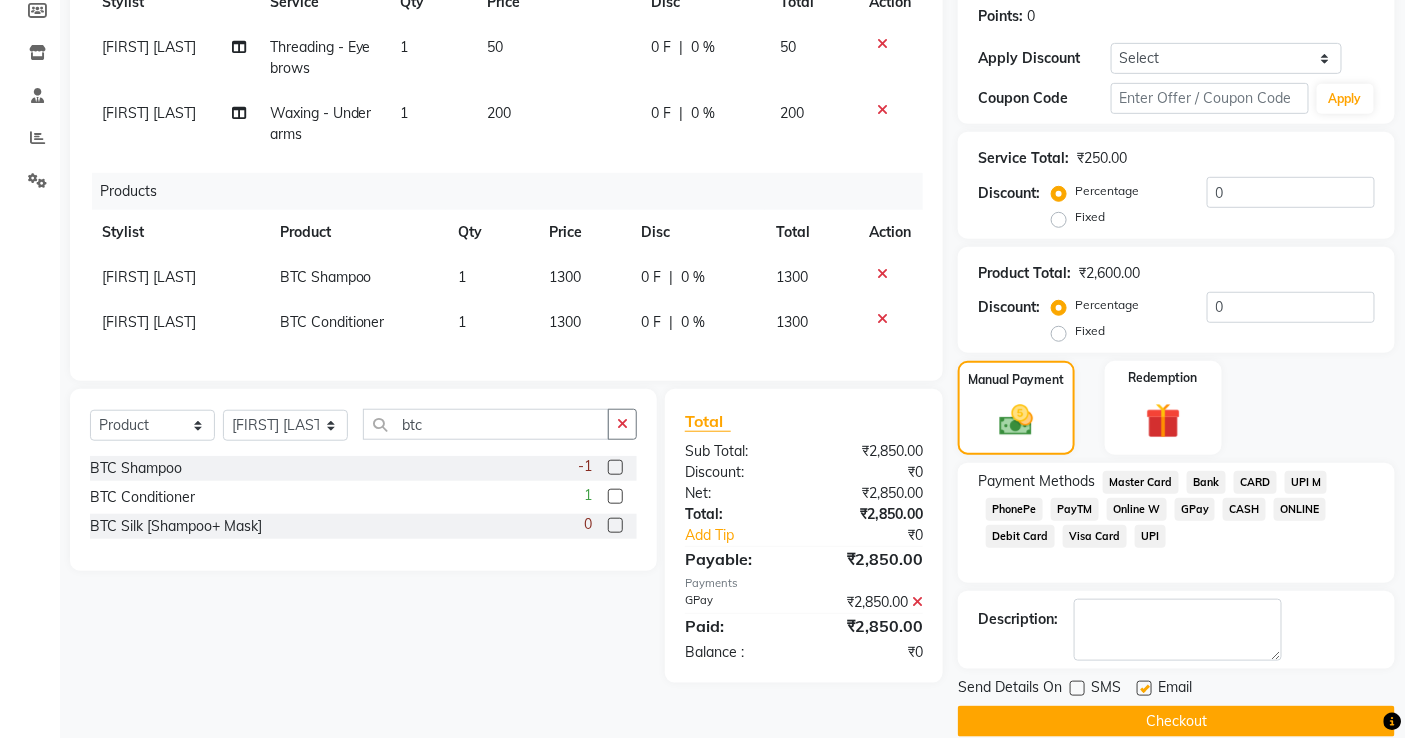 click on "Checkout" 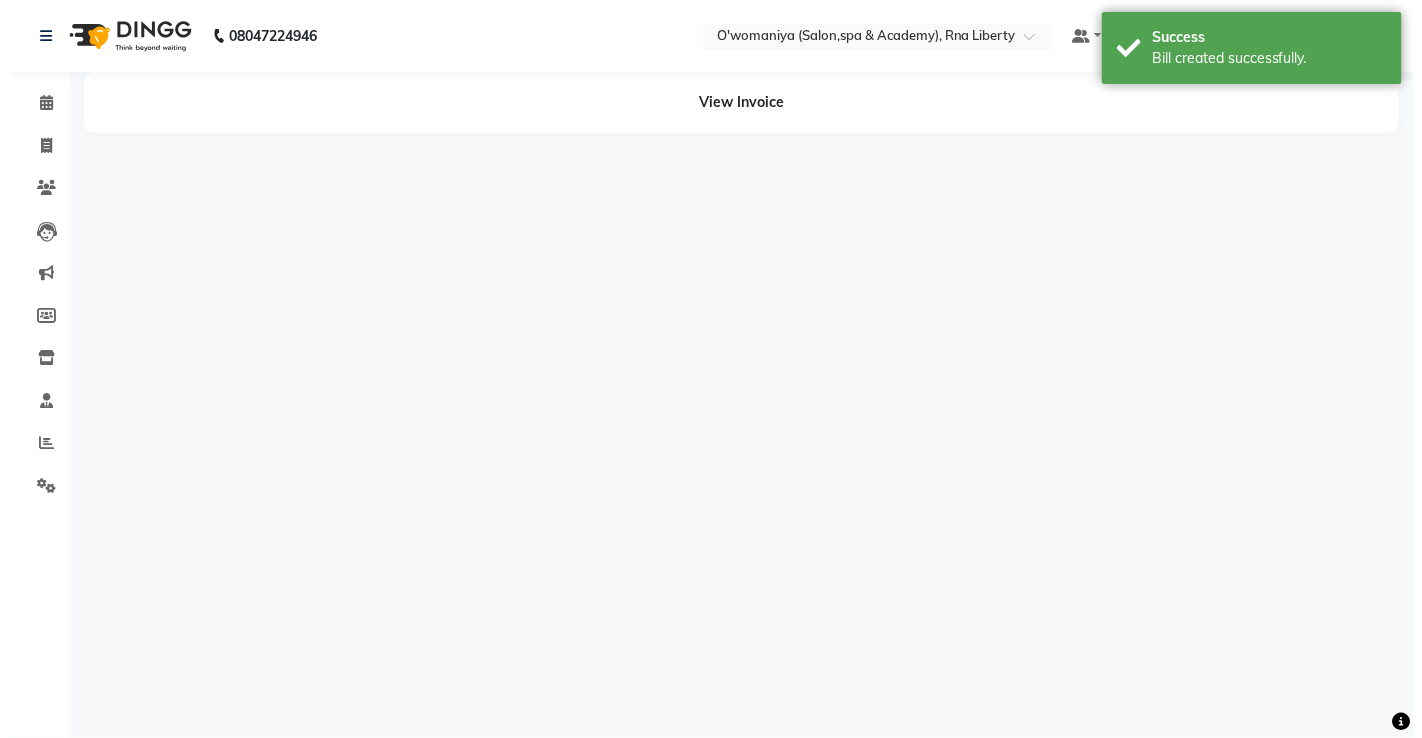 scroll, scrollTop: 0, scrollLeft: 0, axis: both 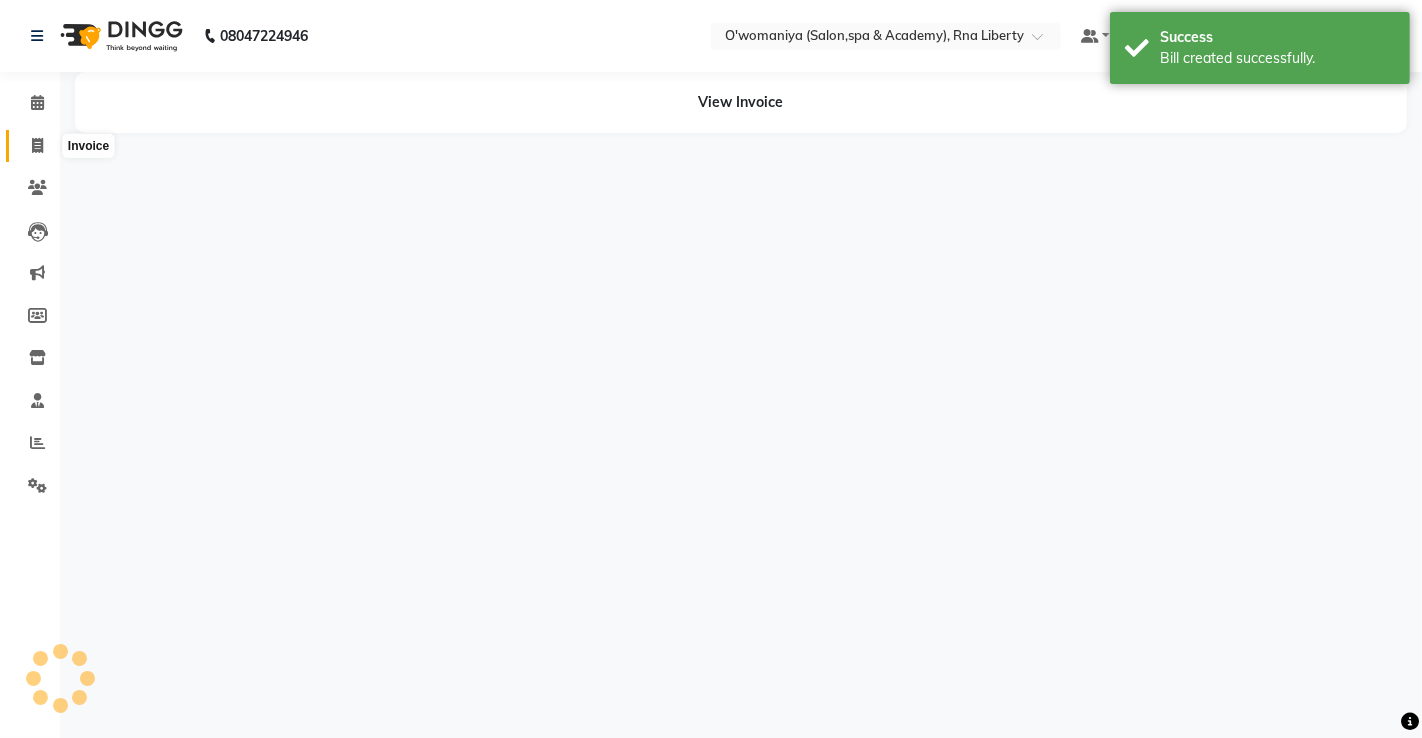click 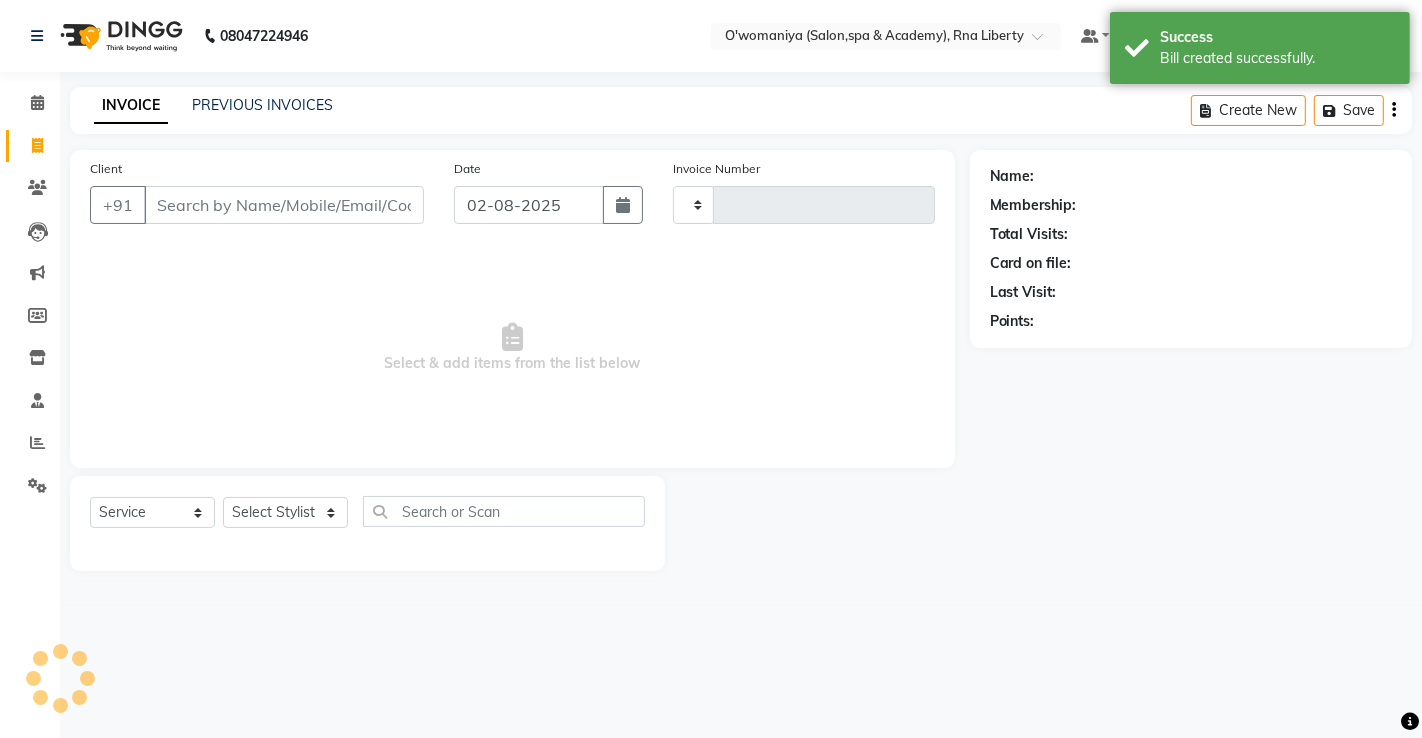 type on "0872" 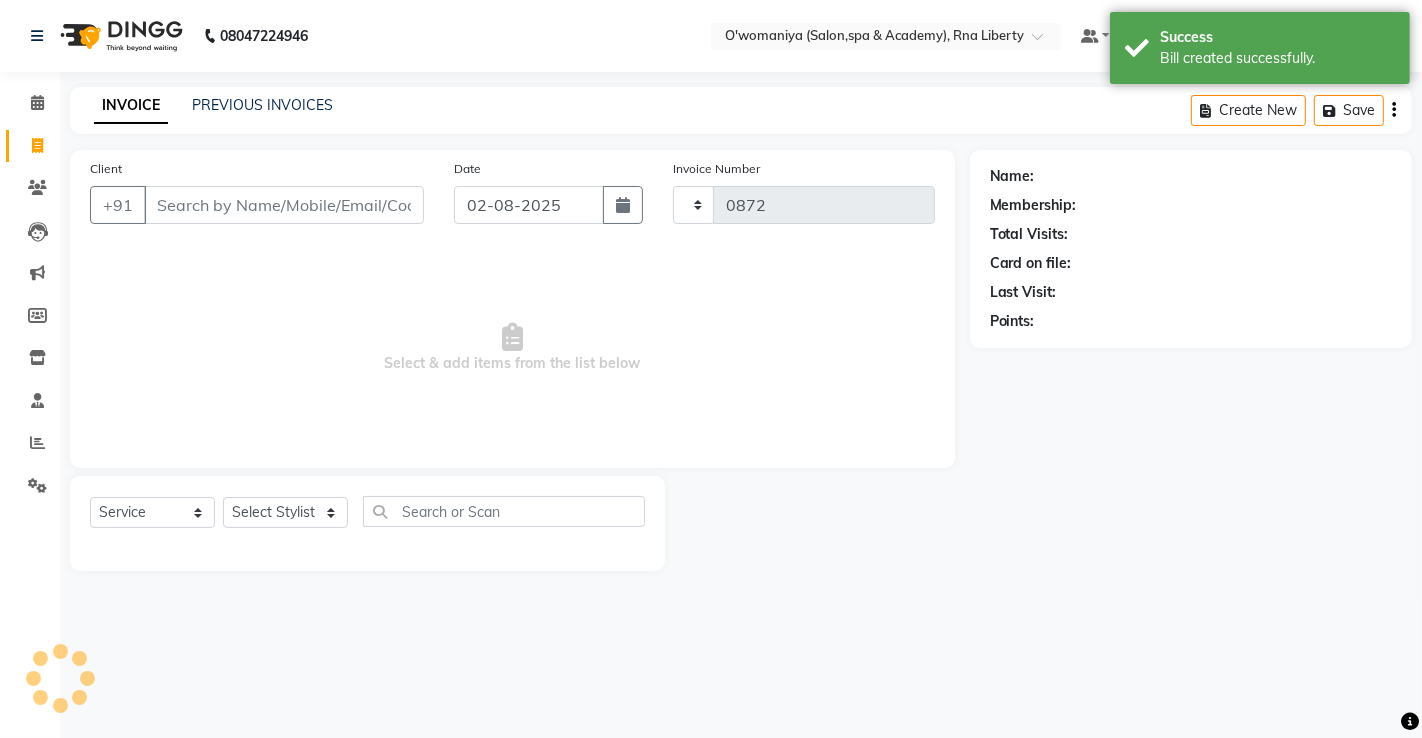 select on "5532" 